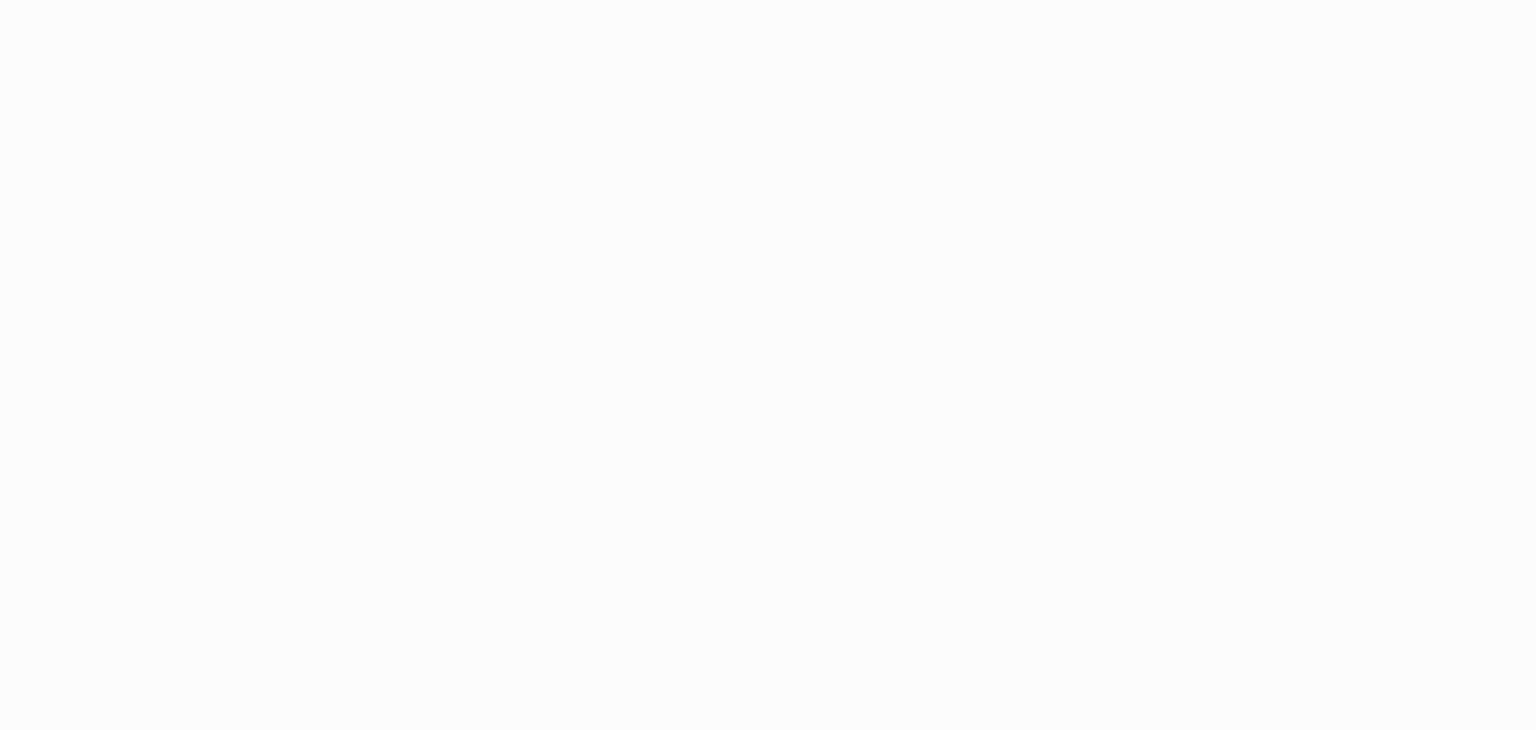 scroll, scrollTop: 0, scrollLeft: 0, axis: both 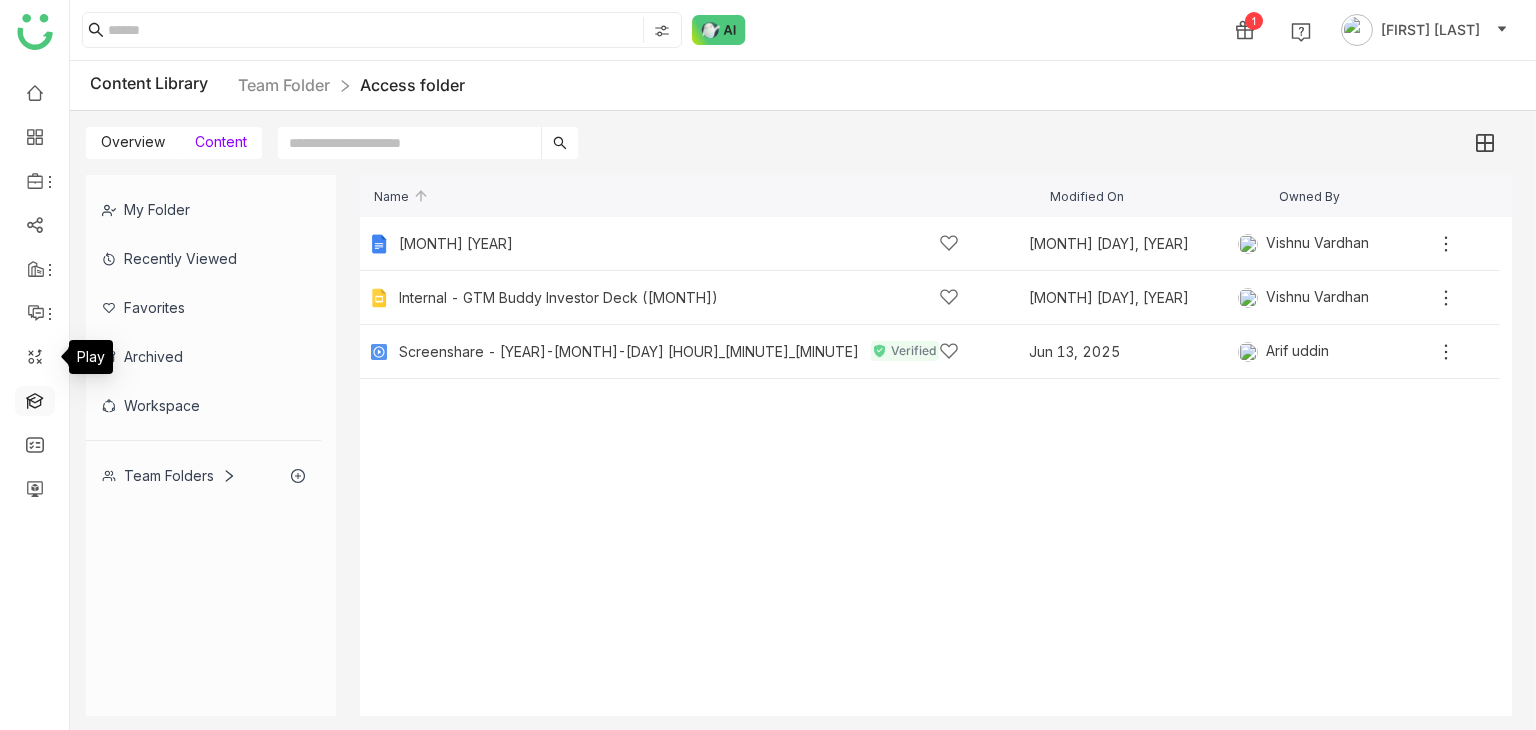 click at bounding box center [35, 399] 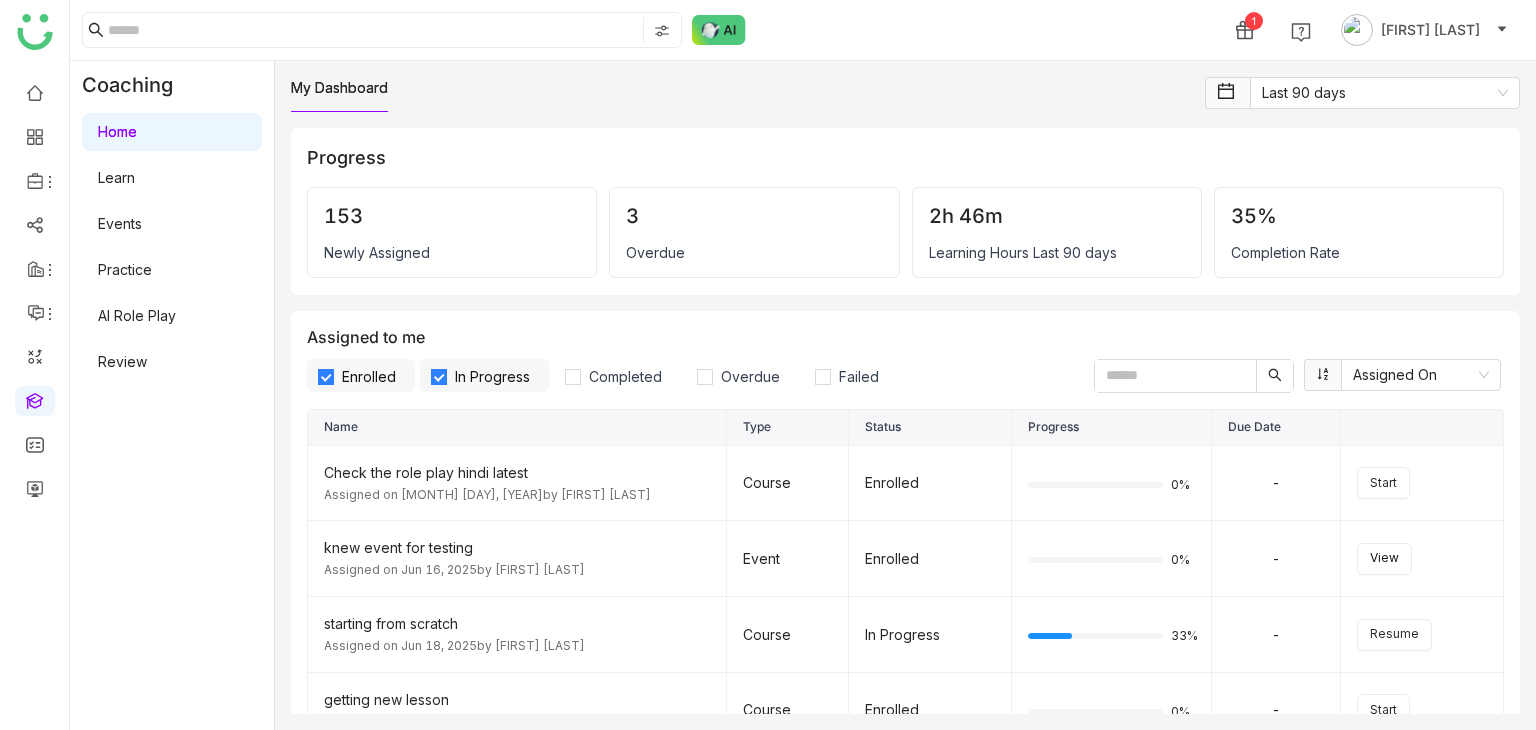 click on "Learn" at bounding box center [116, 177] 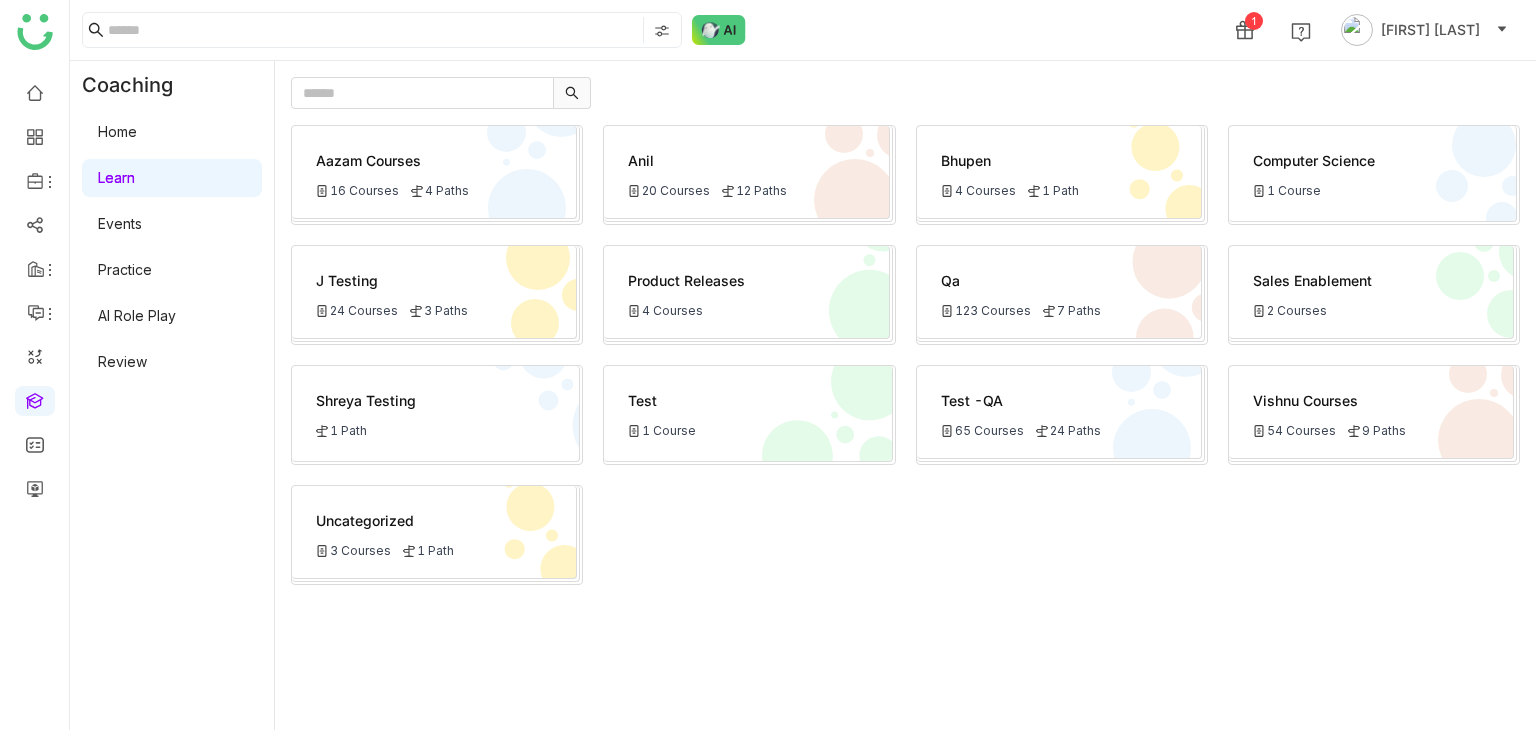 click on "Qa
123 Courses
7 Paths" 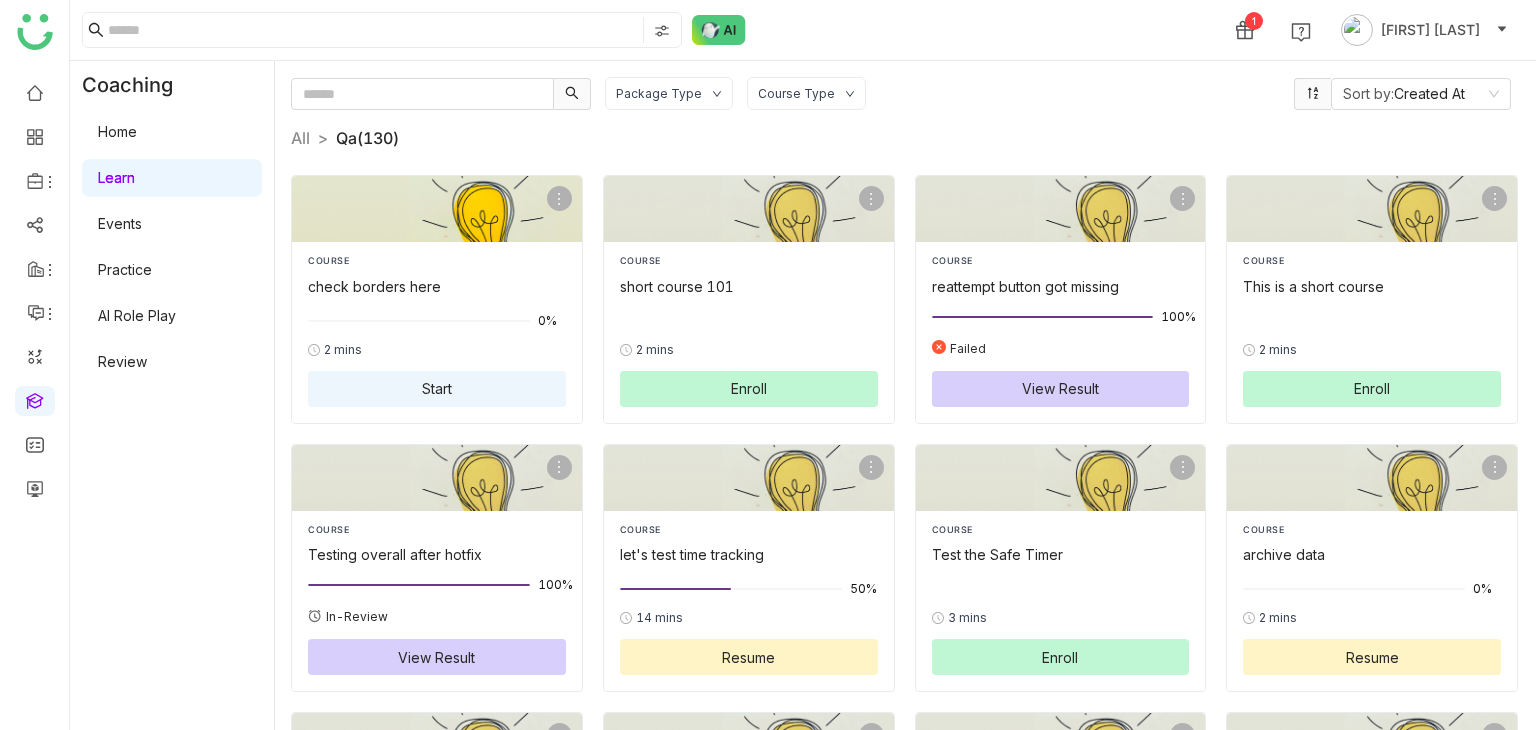 click on "Start" 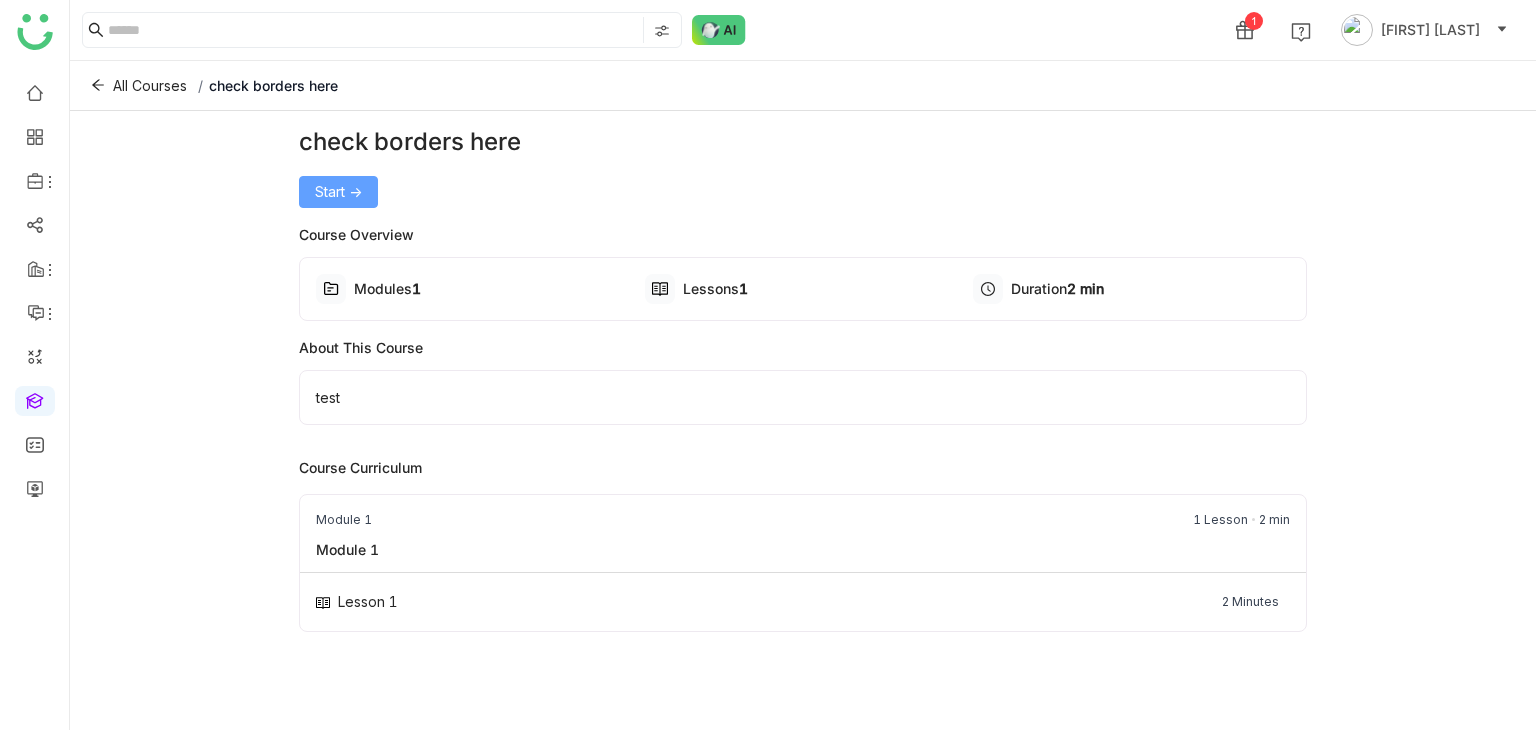 click on "Start ->" 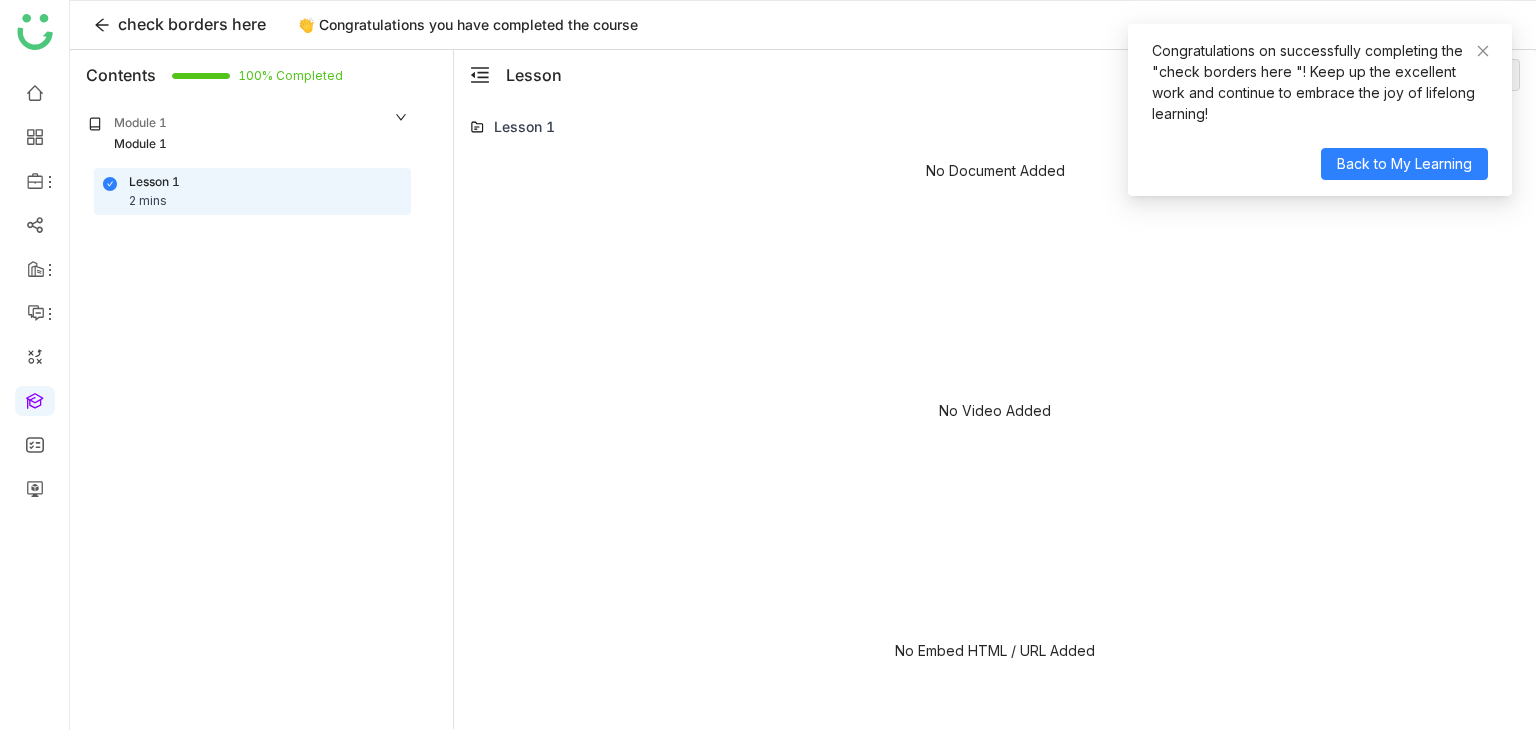 scroll, scrollTop: 69, scrollLeft: 0, axis: vertical 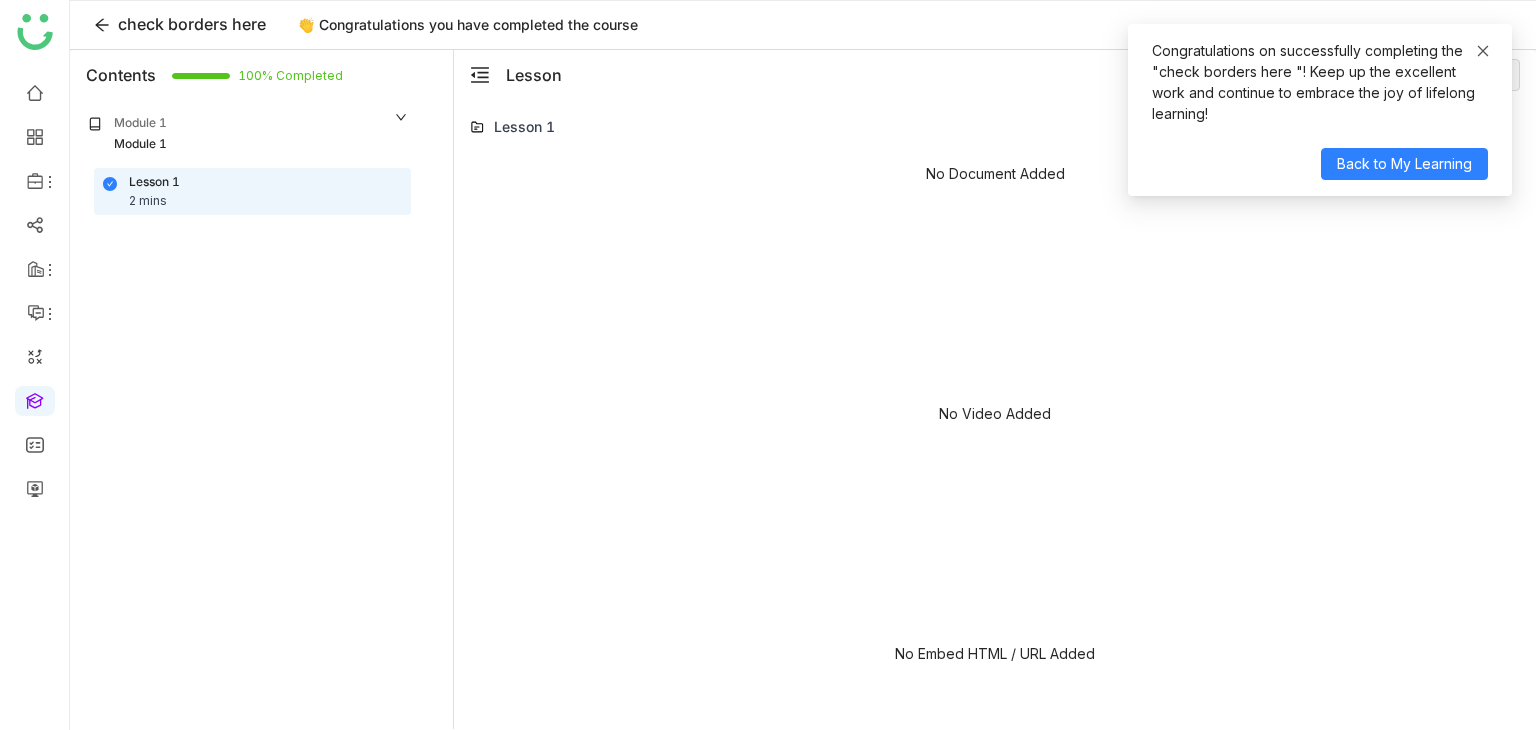 click 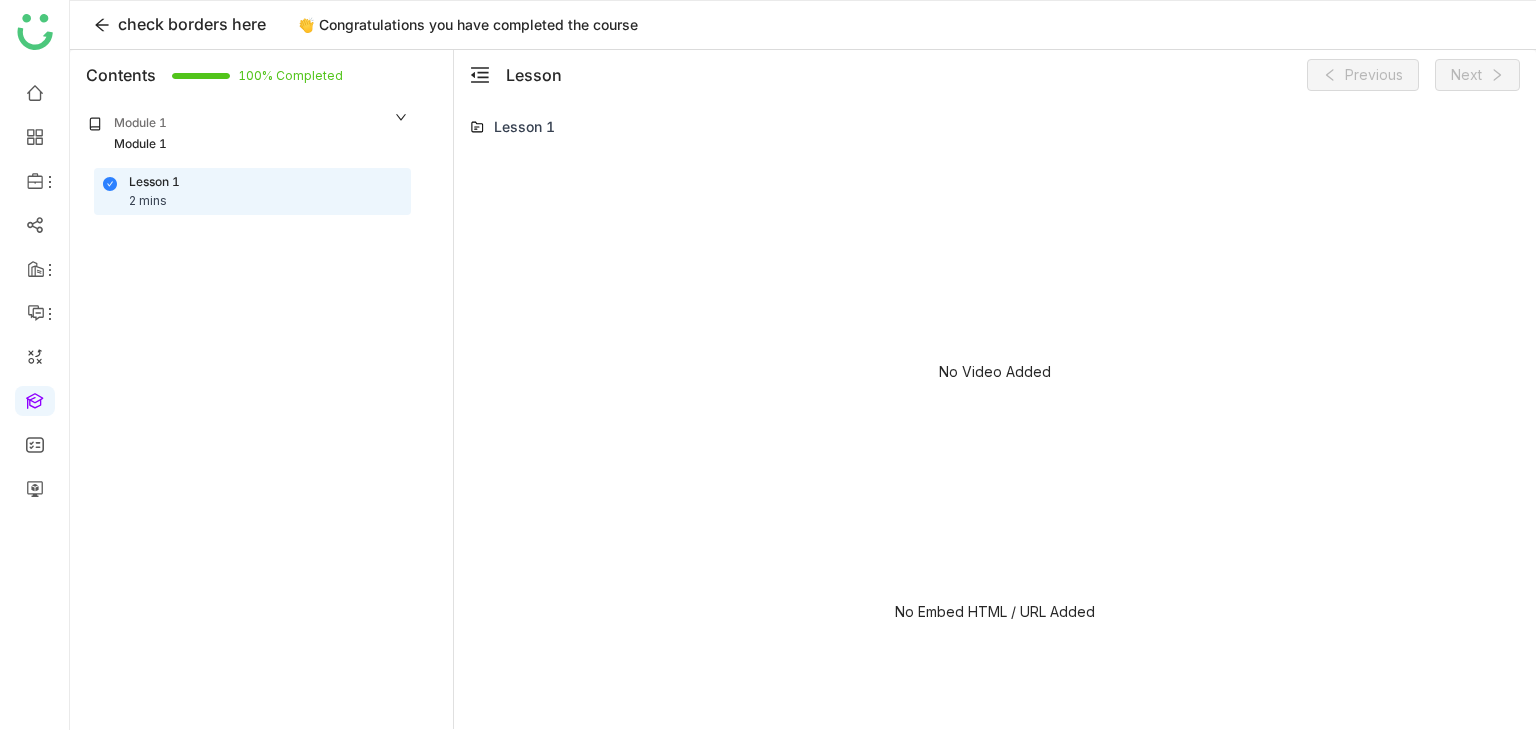 scroll, scrollTop: 156, scrollLeft: 0, axis: vertical 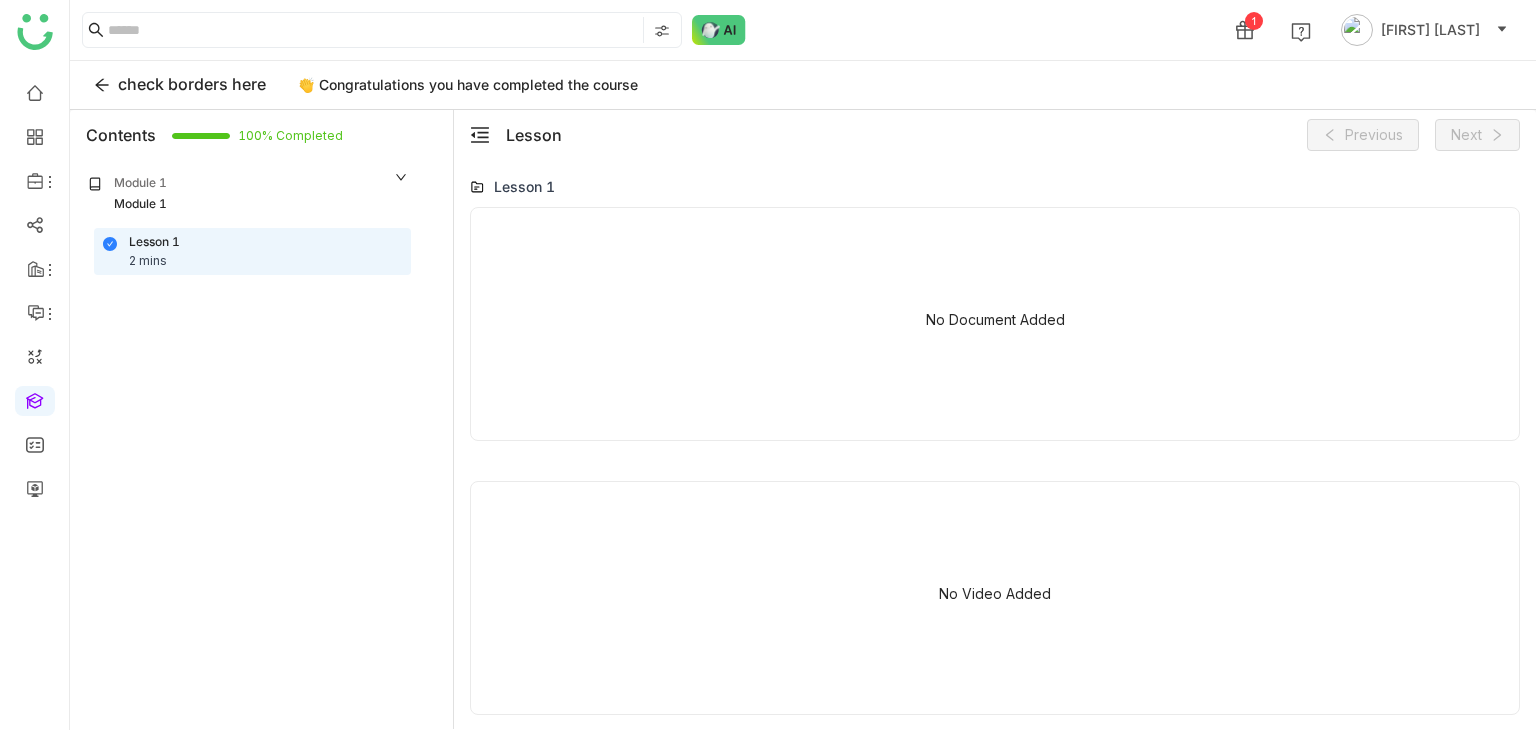 click on "No Document Added" 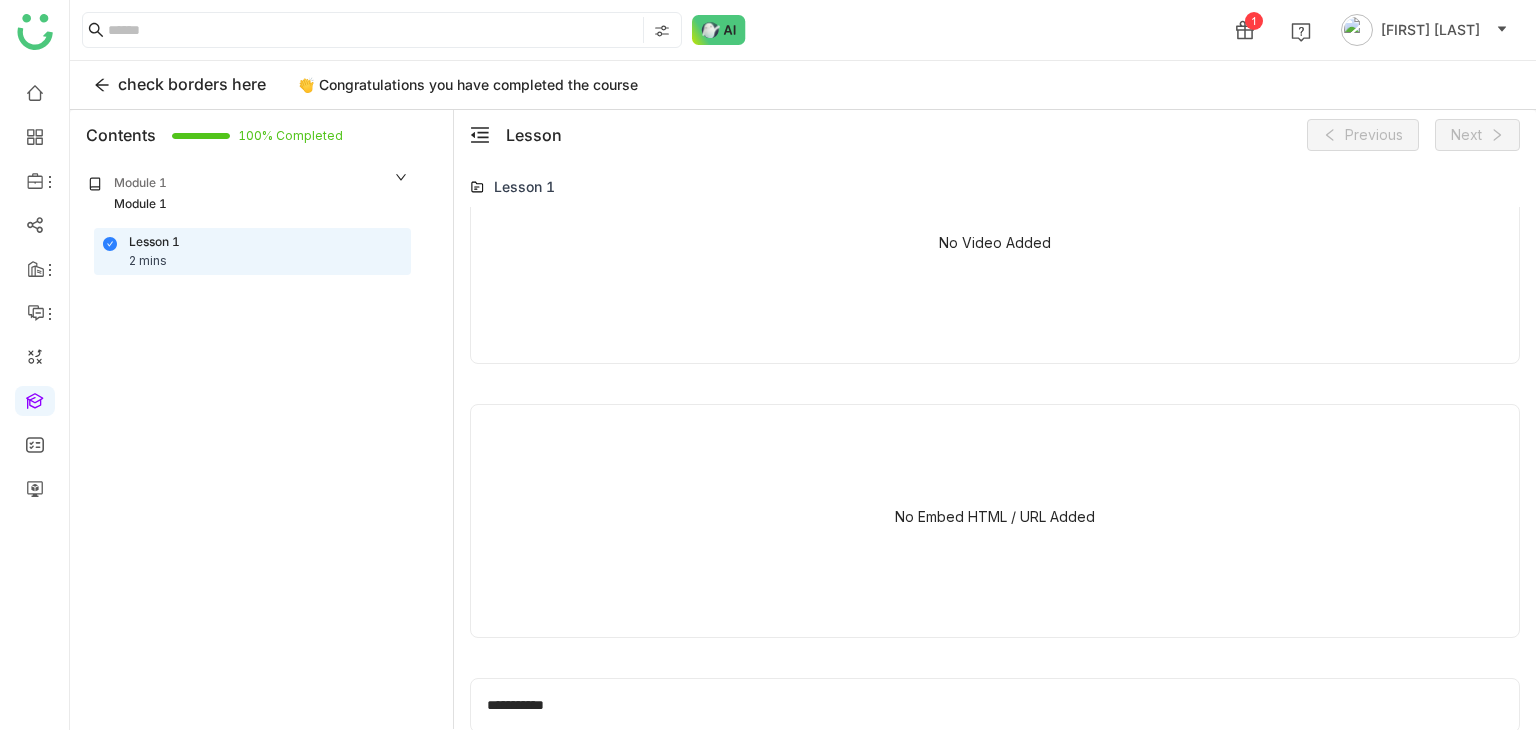 click on "**********" 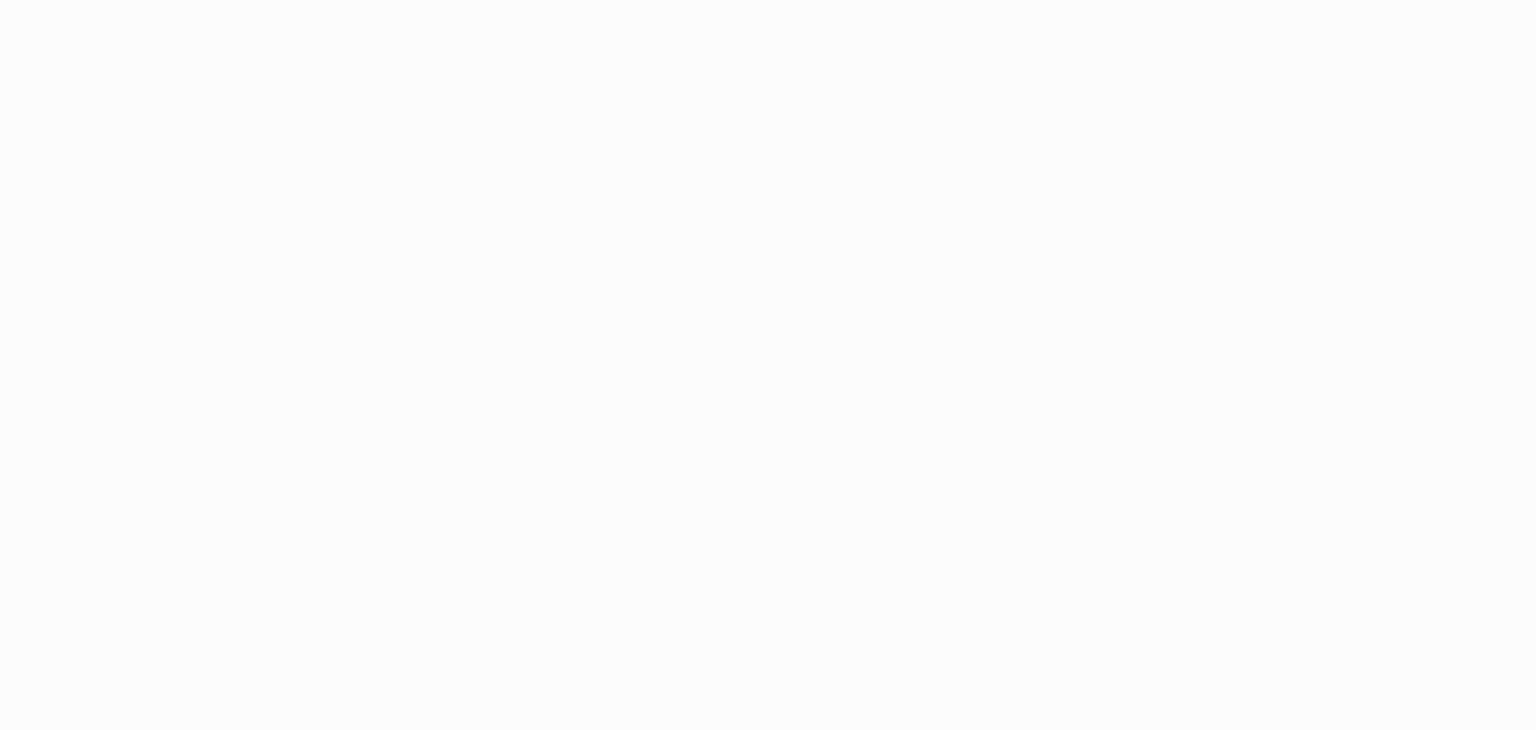 scroll, scrollTop: 0, scrollLeft: 0, axis: both 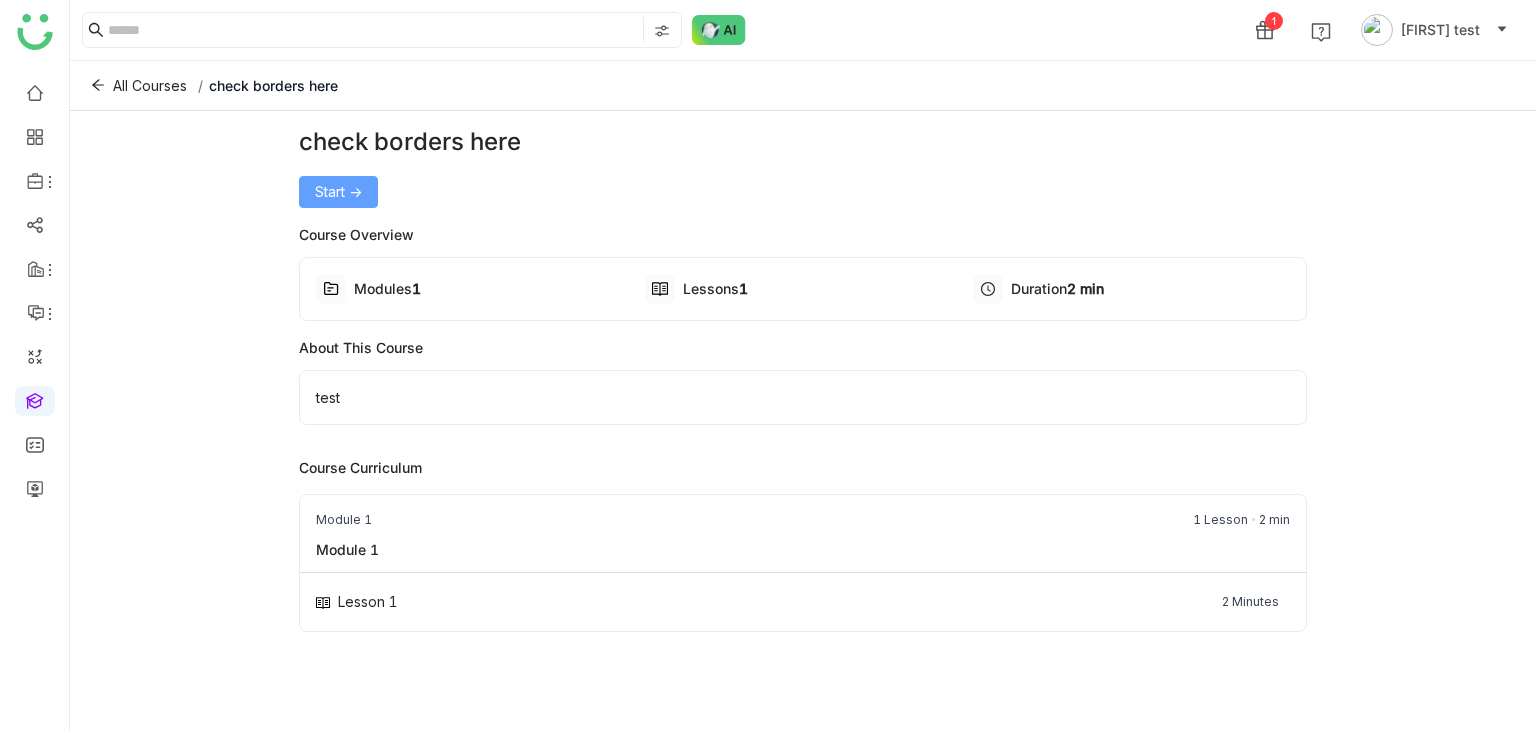 click on "Start ->" 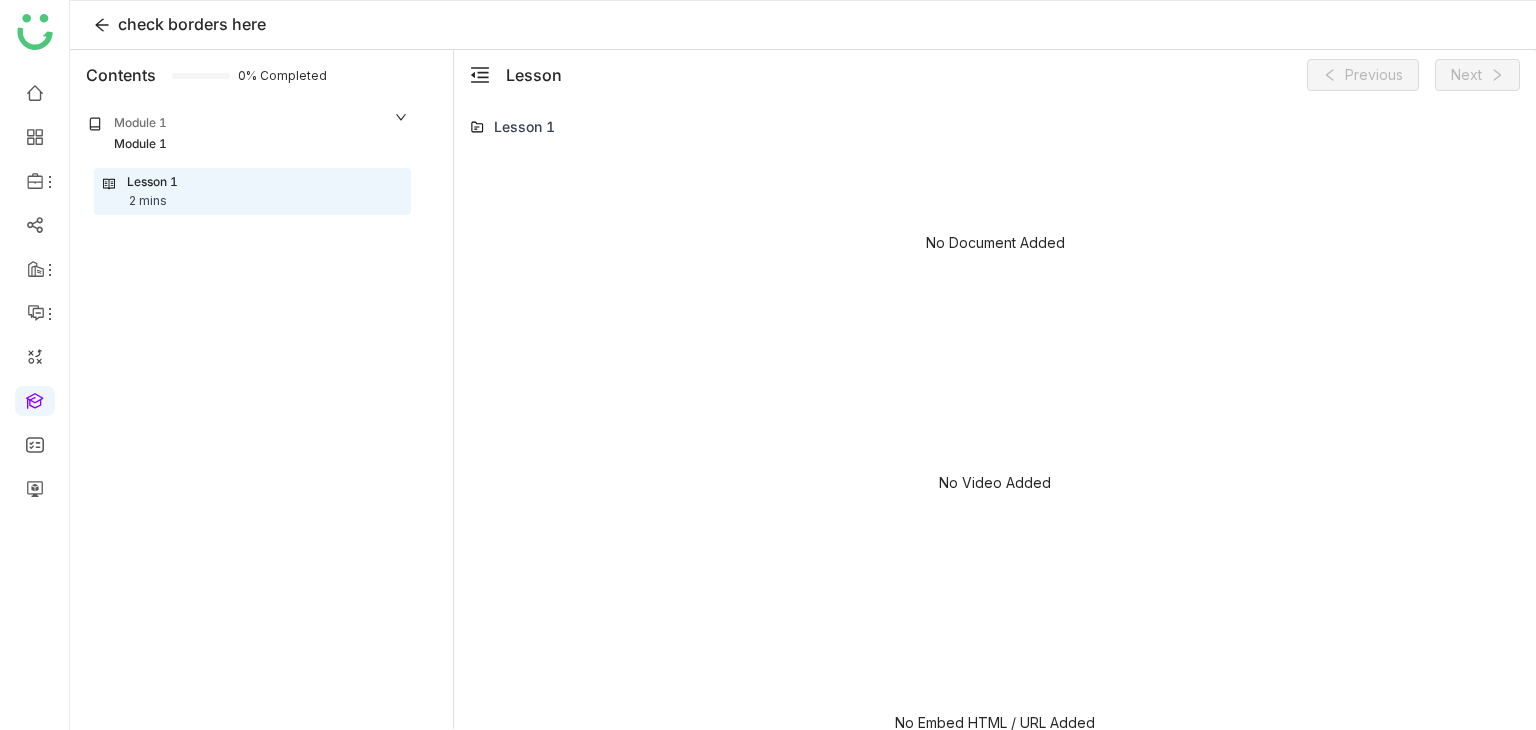 scroll, scrollTop: 208, scrollLeft: 0, axis: vertical 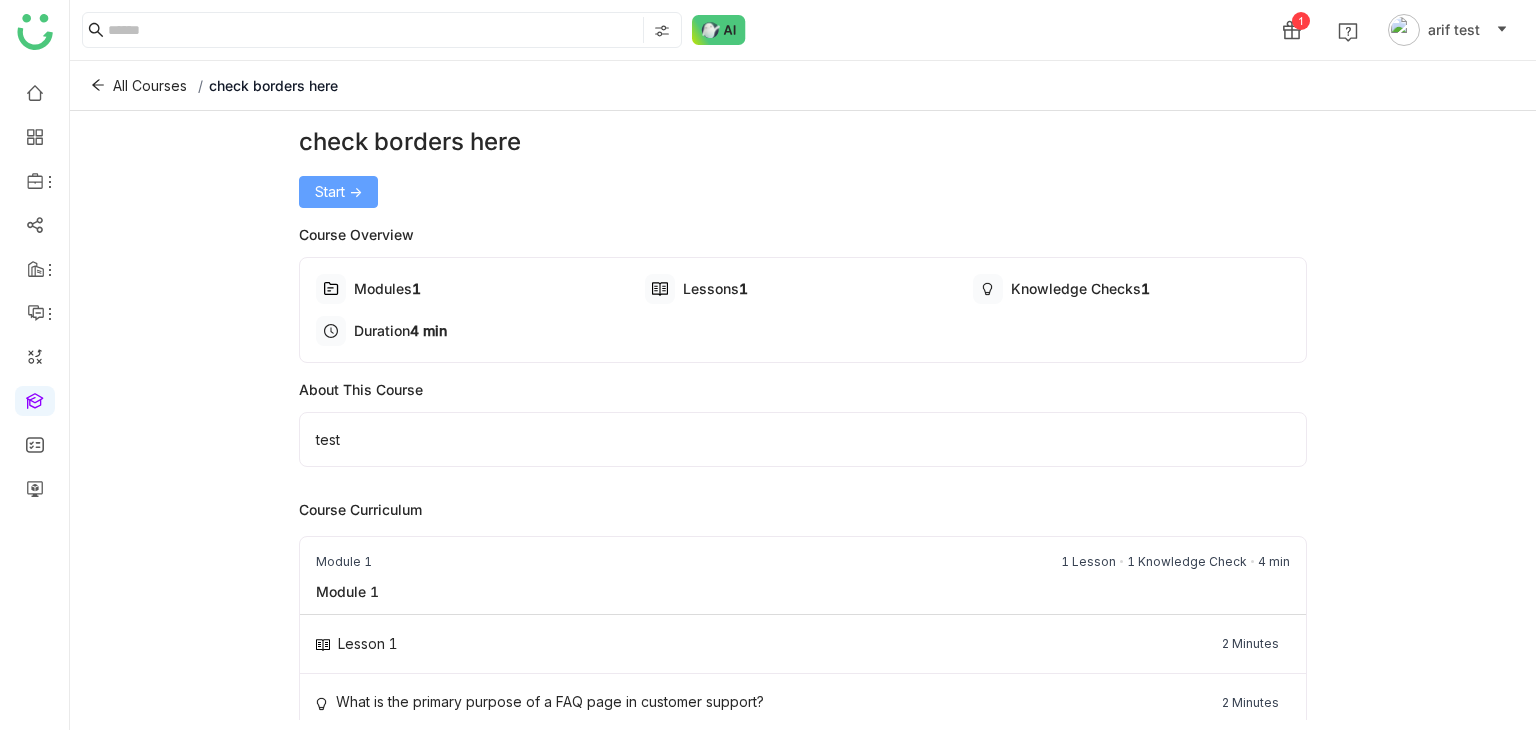 click on "Start ->" 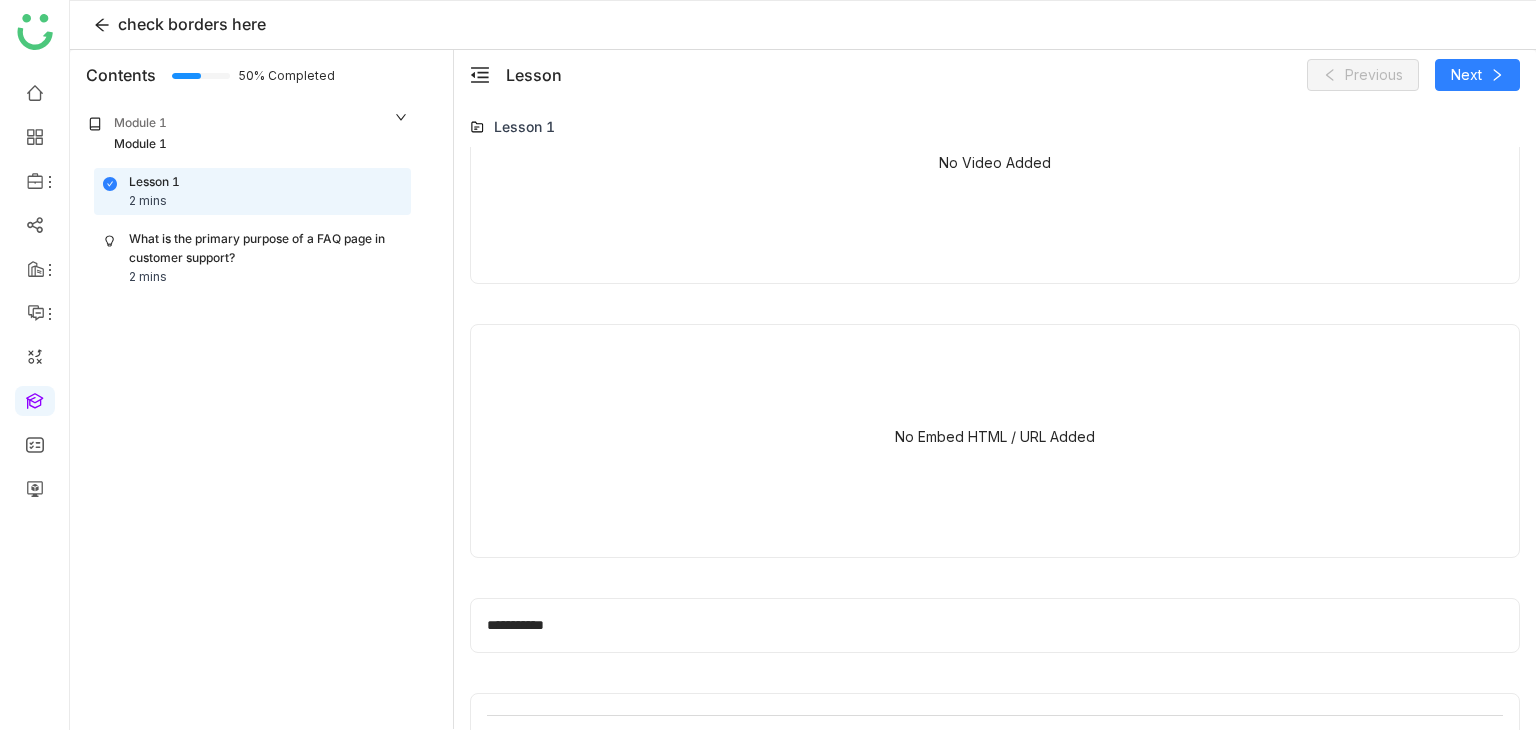 scroll, scrollTop: 376, scrollLeft: 0, axis: vertical 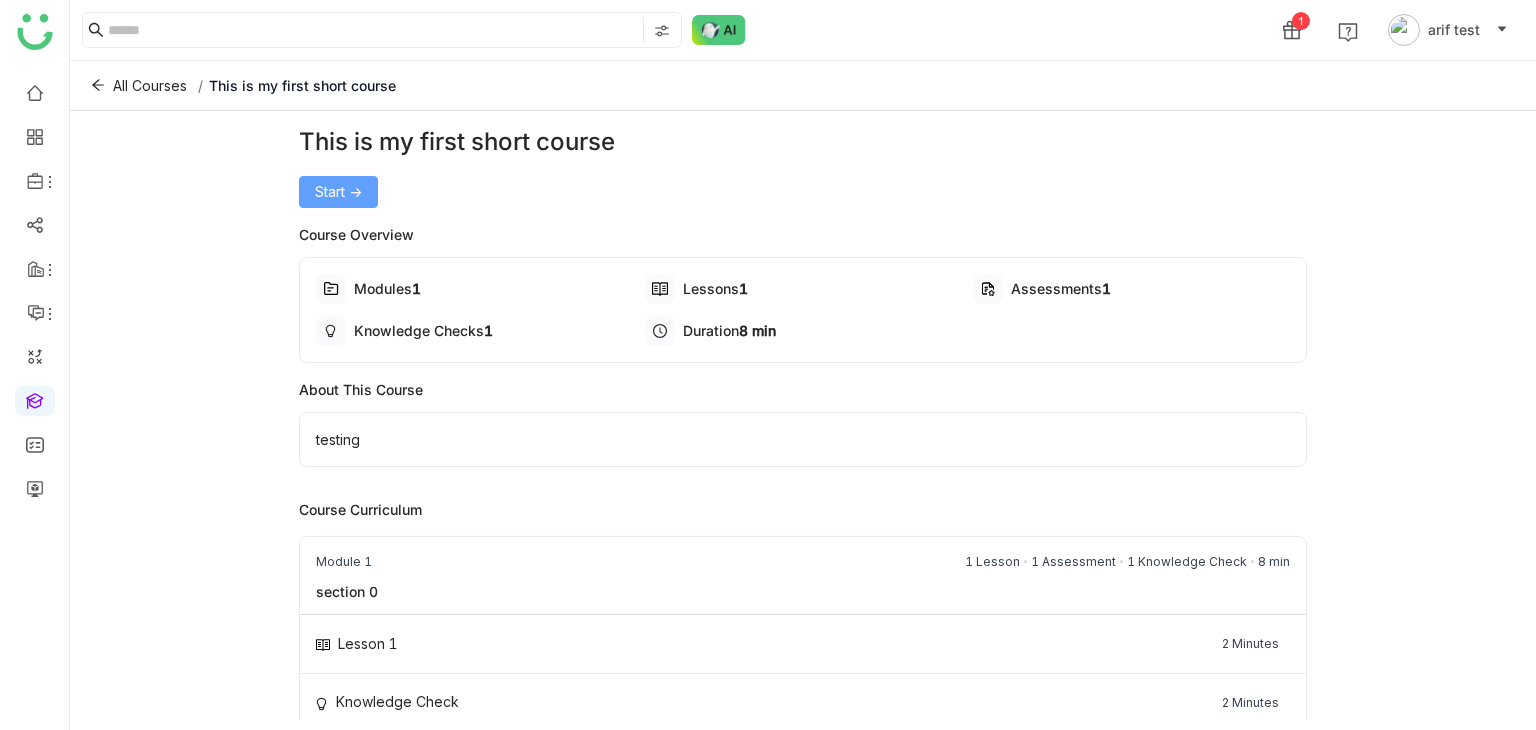 click on "Start ->" 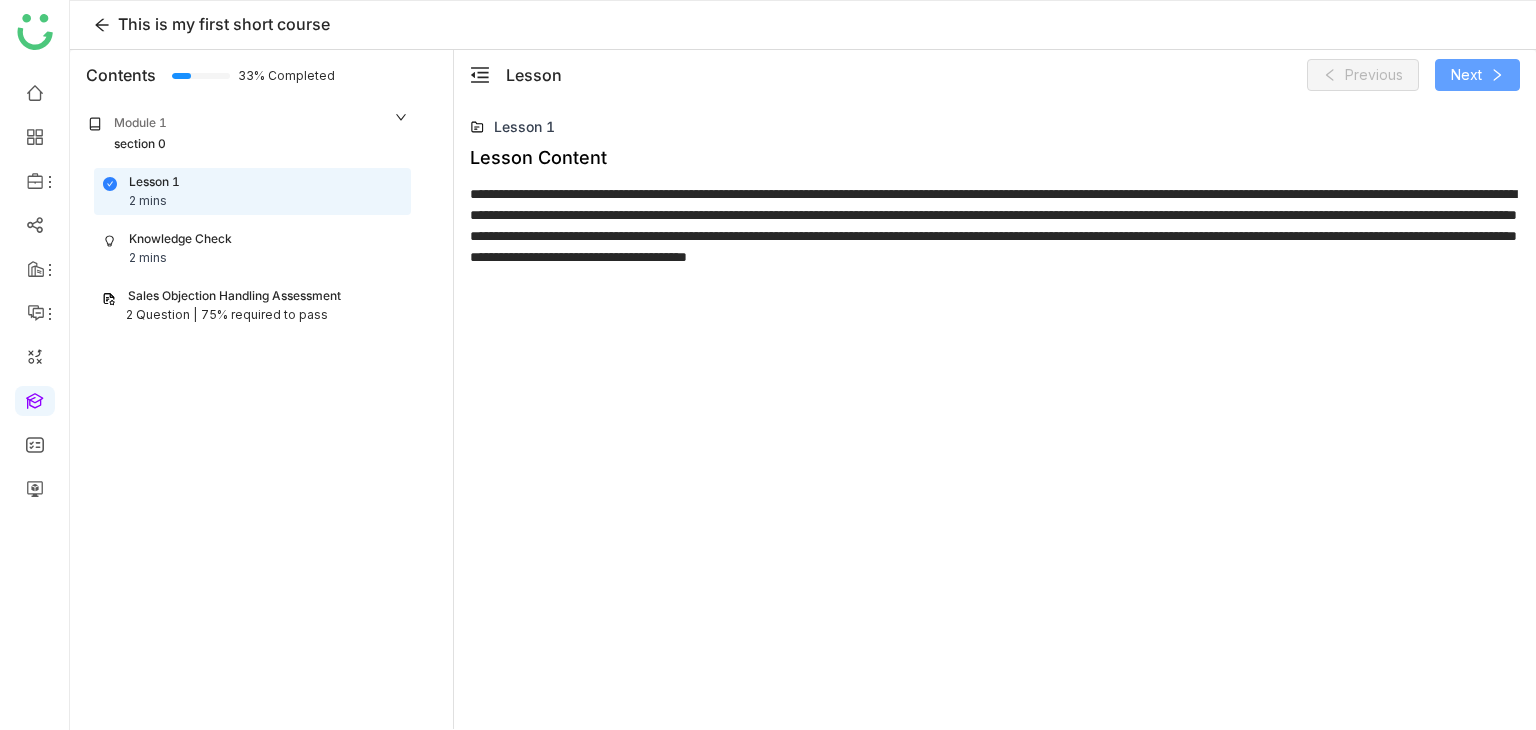 click on "Next" 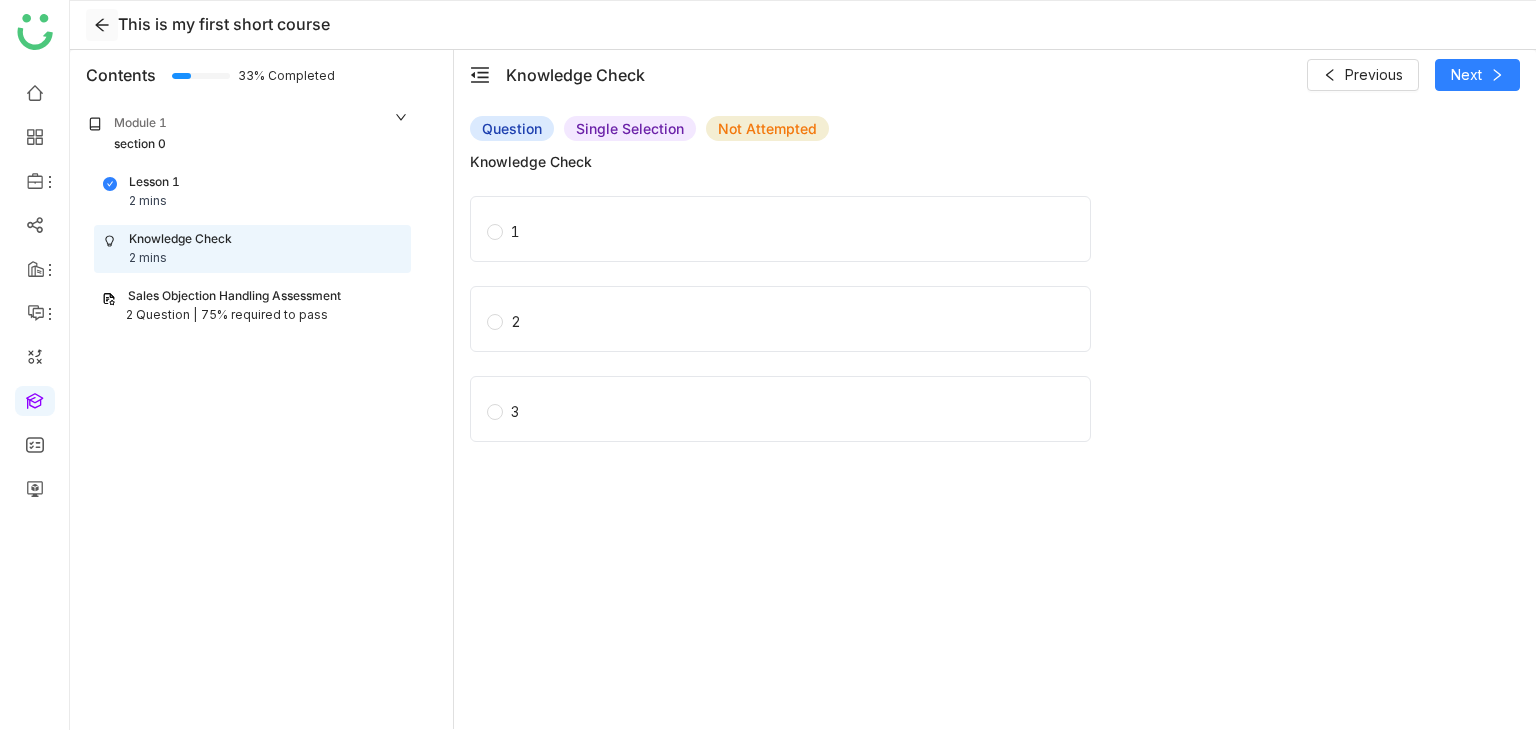 click 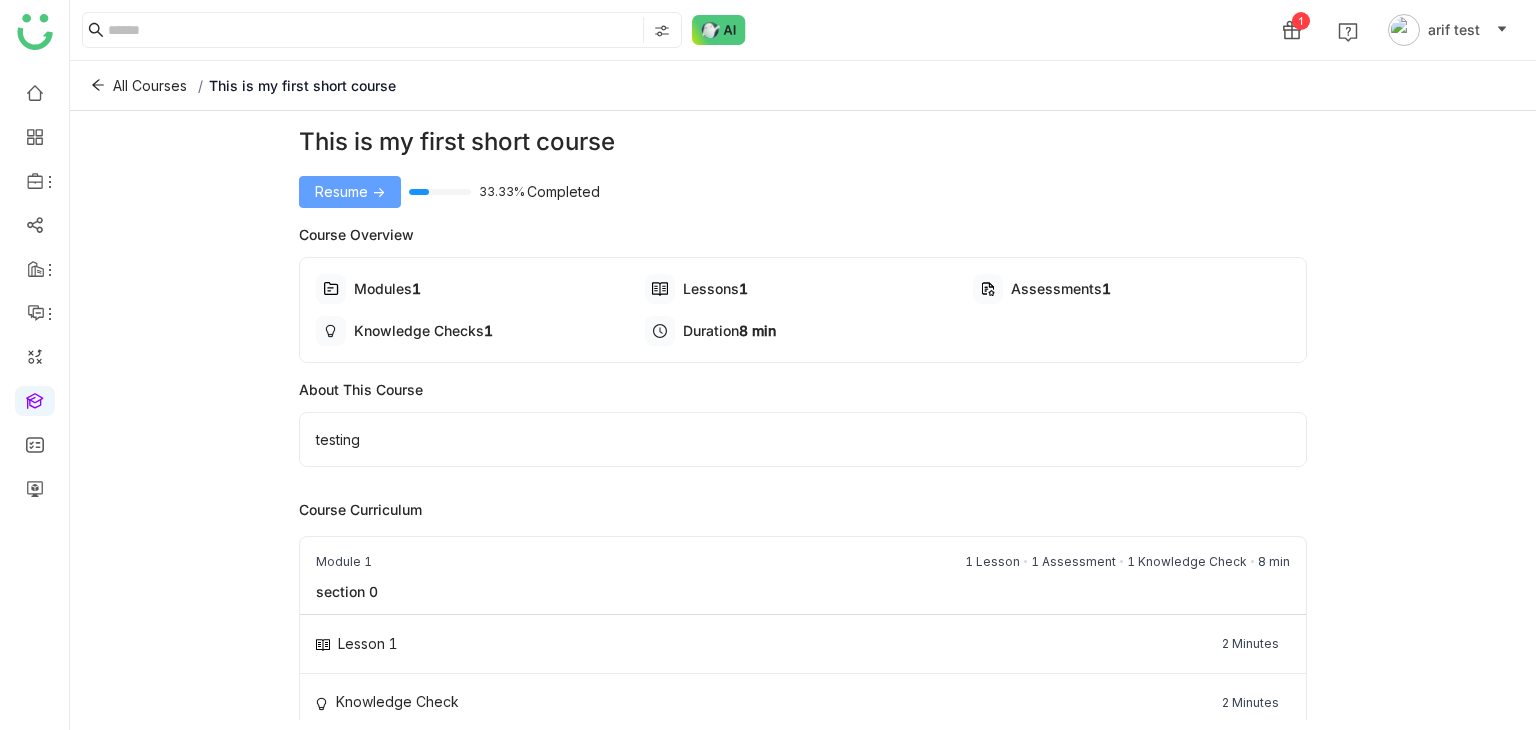 click on "Resume ->" 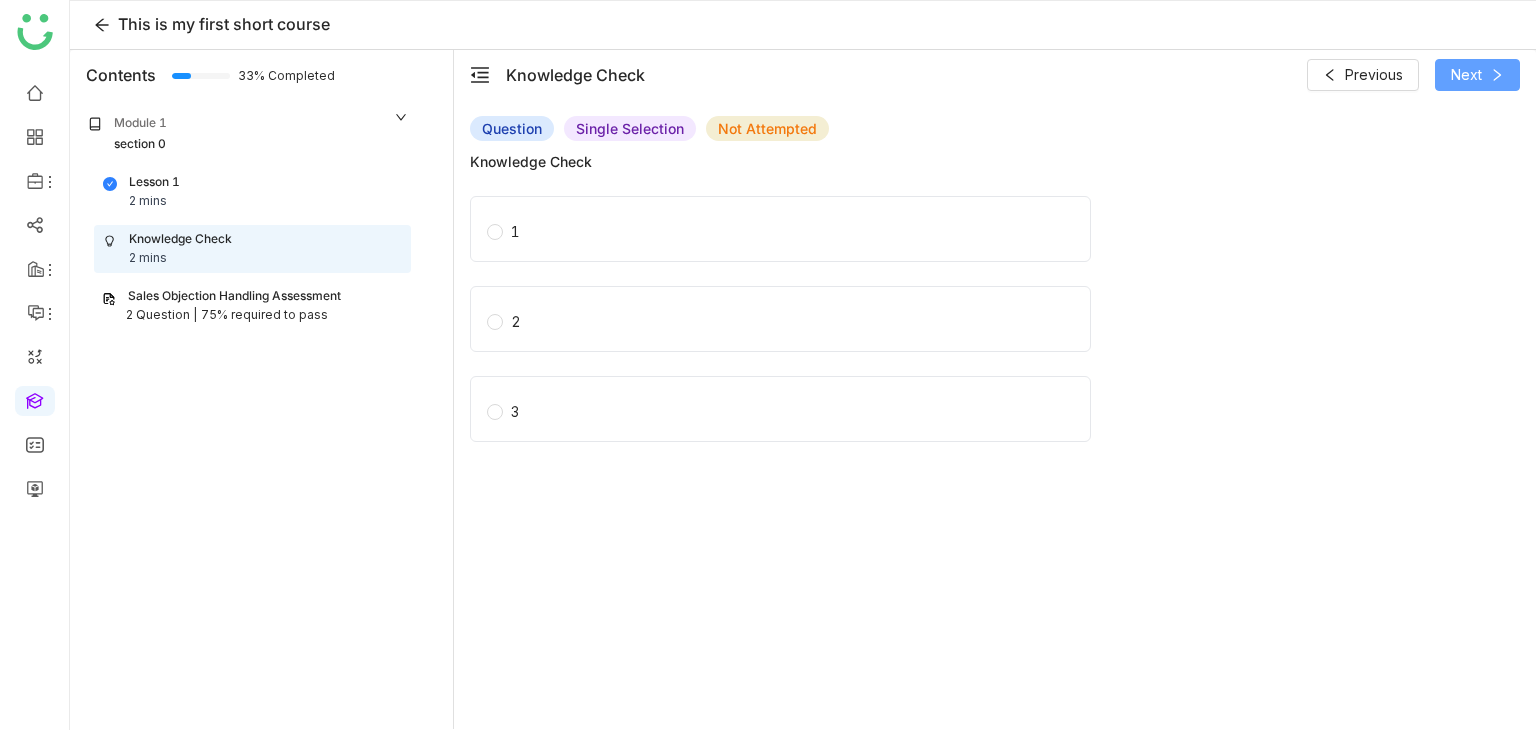 click on "Next" 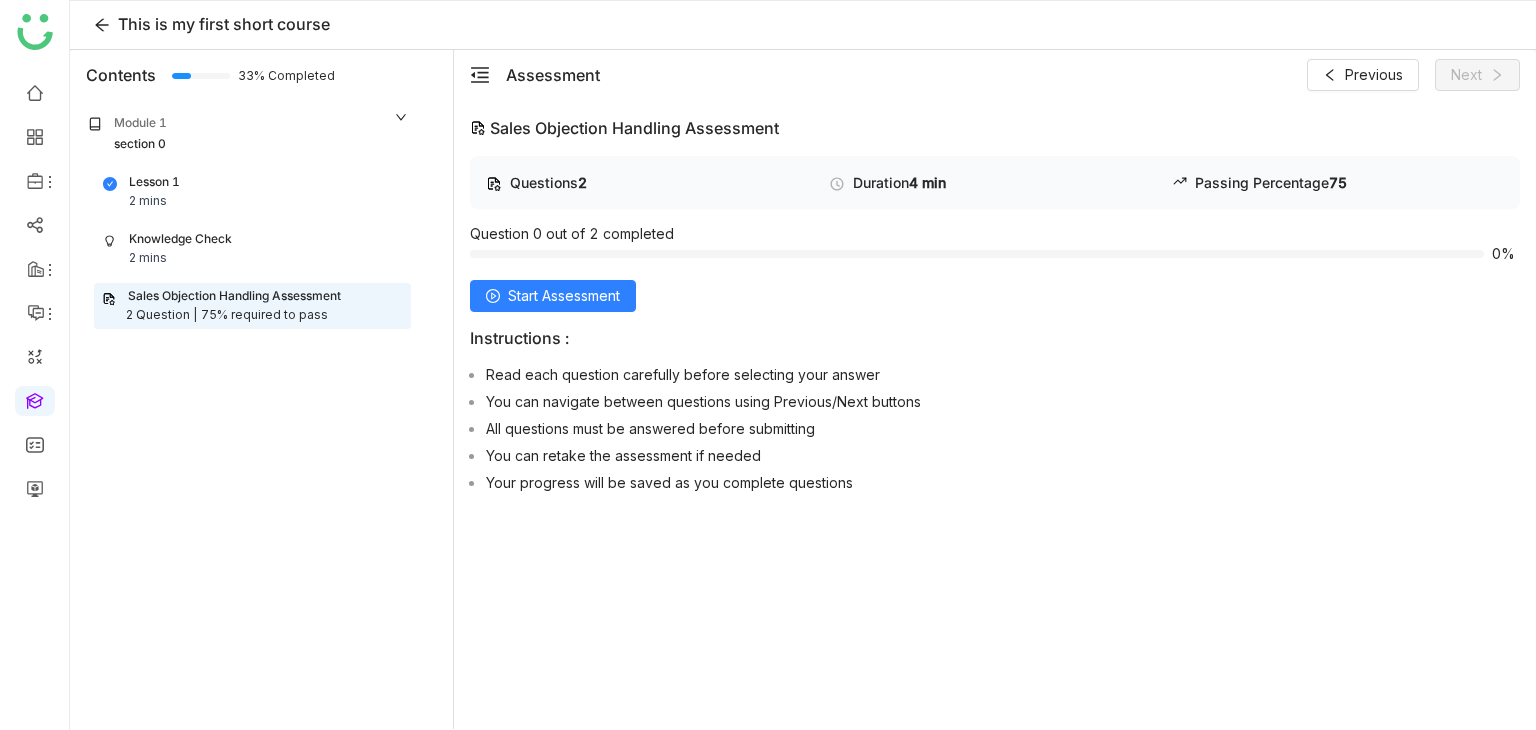 click on "Start Assessment" 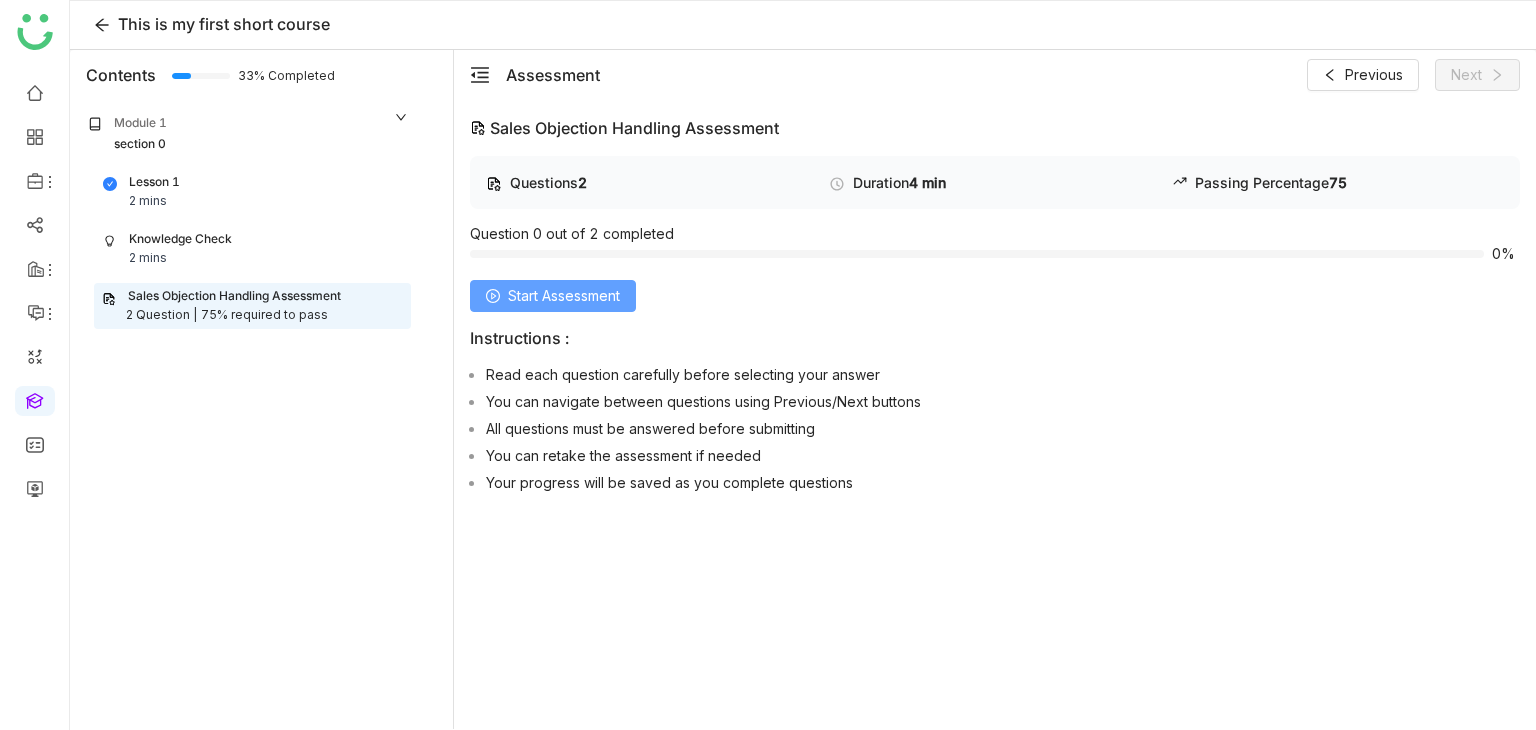 click on "Start Assessment" 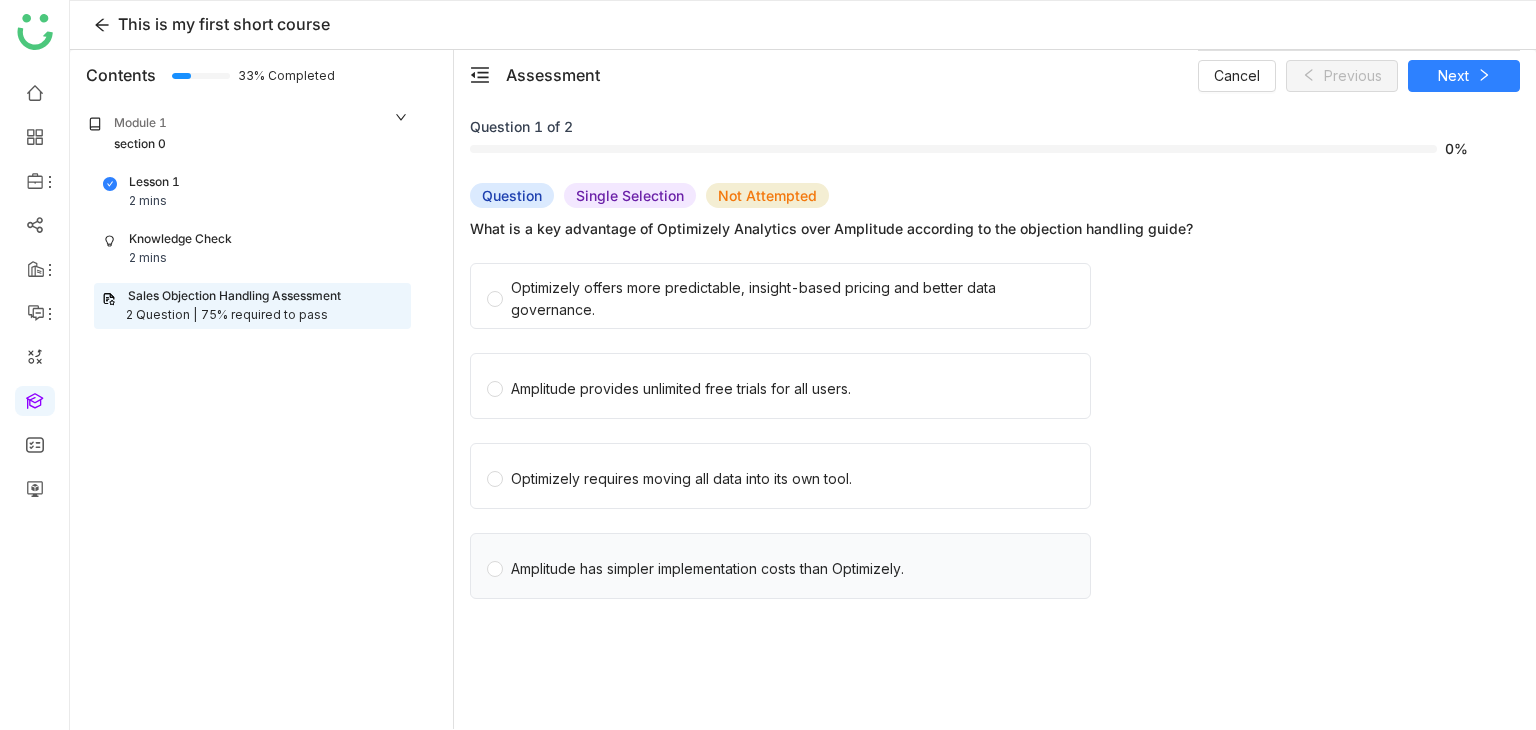 click on "Amplitude has simpler implementation costs than Optimizely." 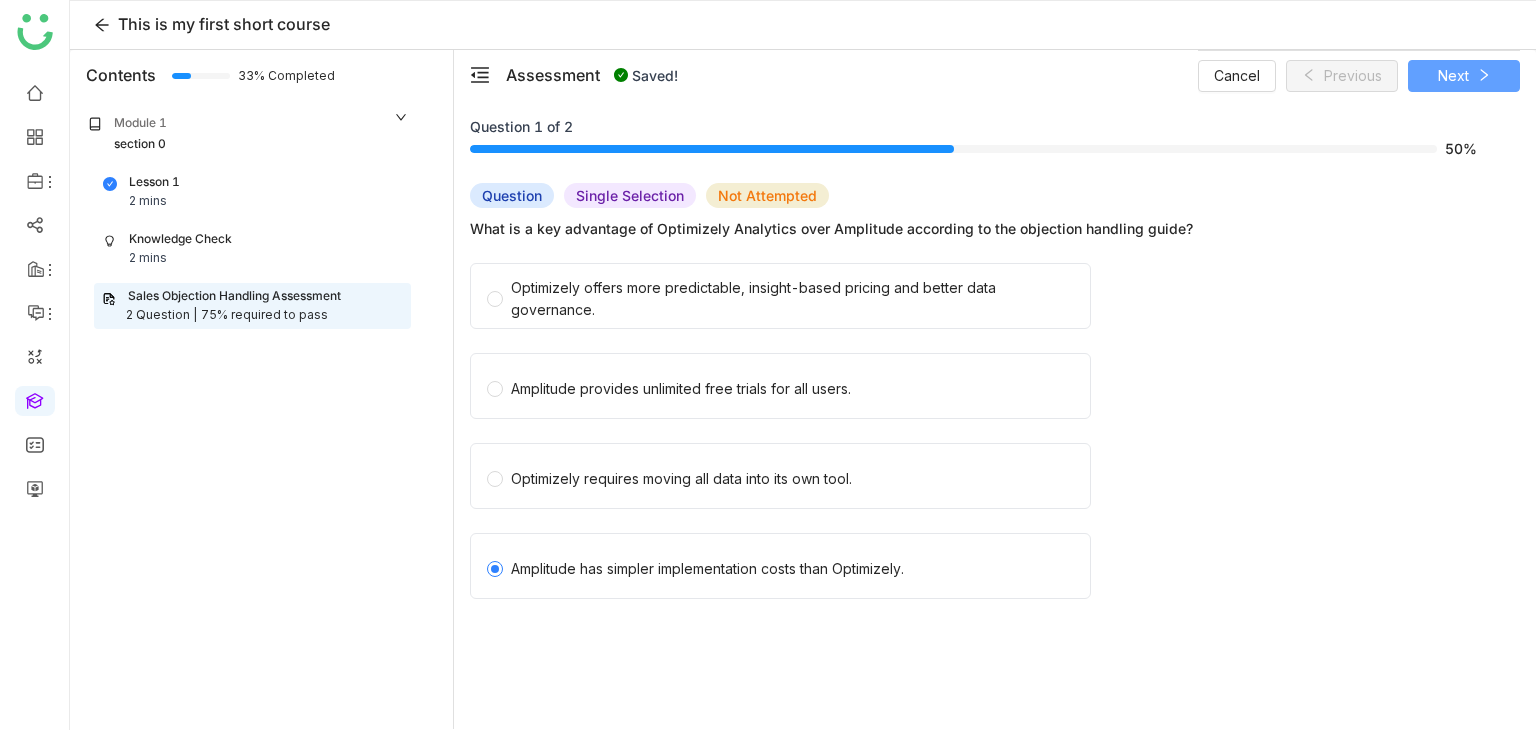 click 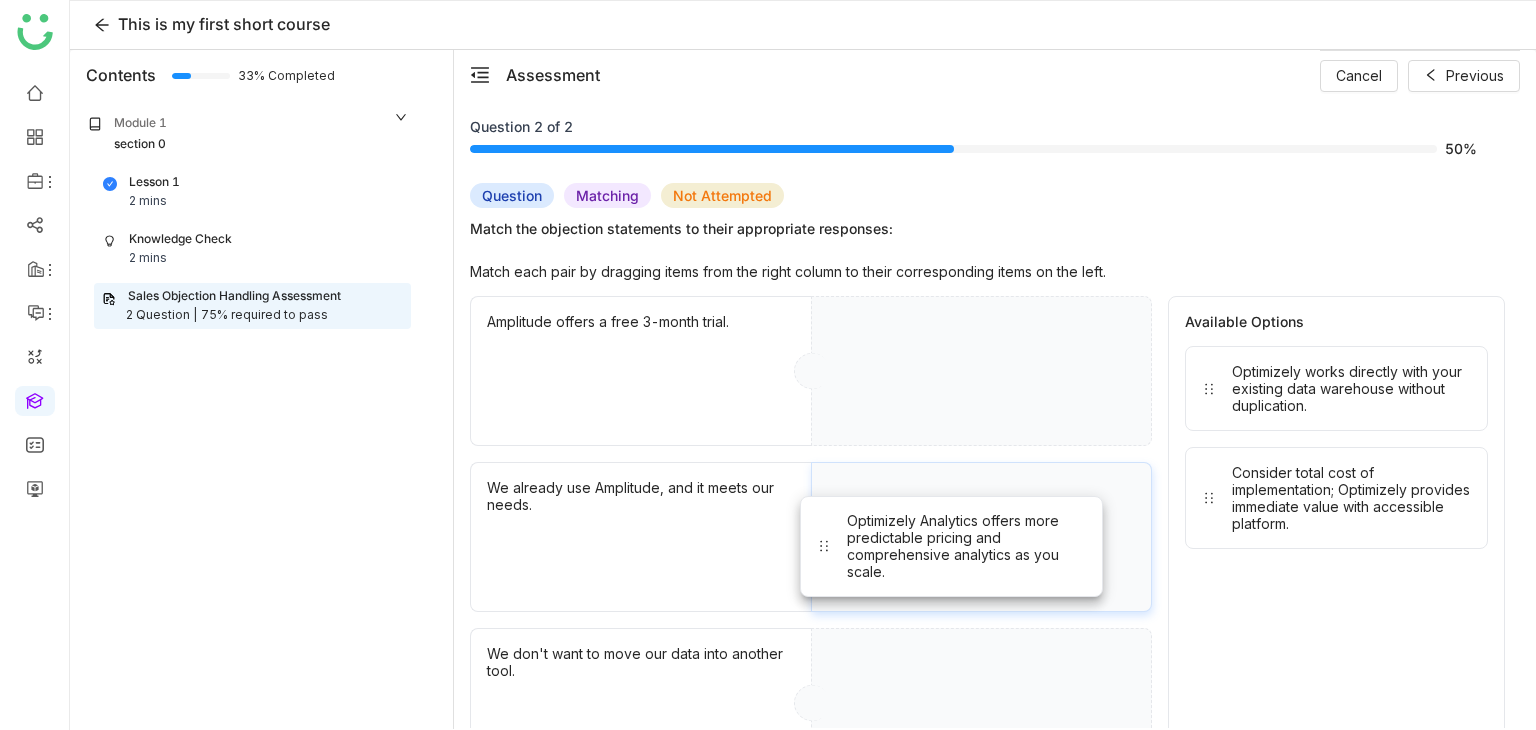 drag, startPoint x: 1344, startPoint y: 426, endPoint x: 959, endPoint y: 577, distance: 413.5529 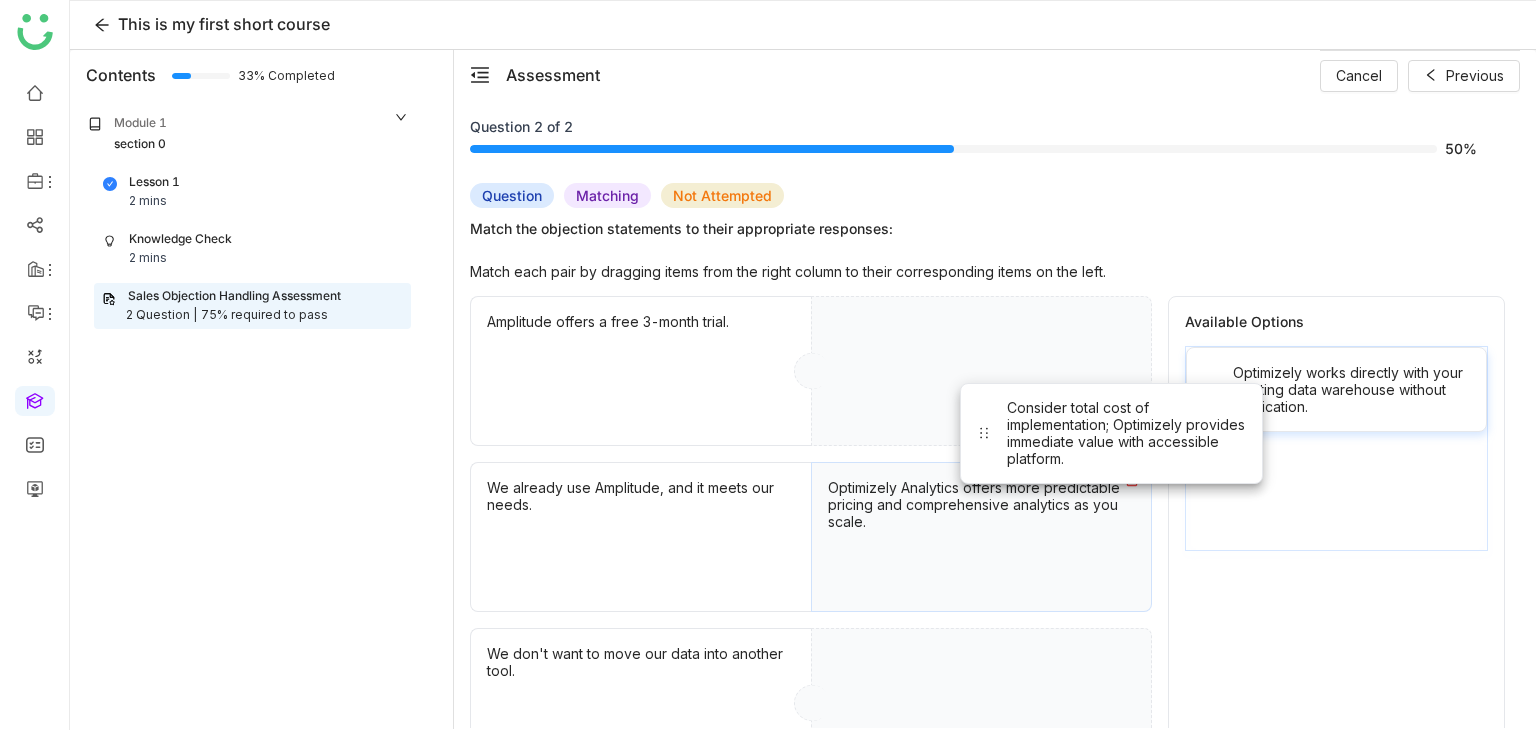 drag, startPoint x: 1294, startPoint y: 509, endPoint x: 1122, endPoint y: 410, distance: 198.45654 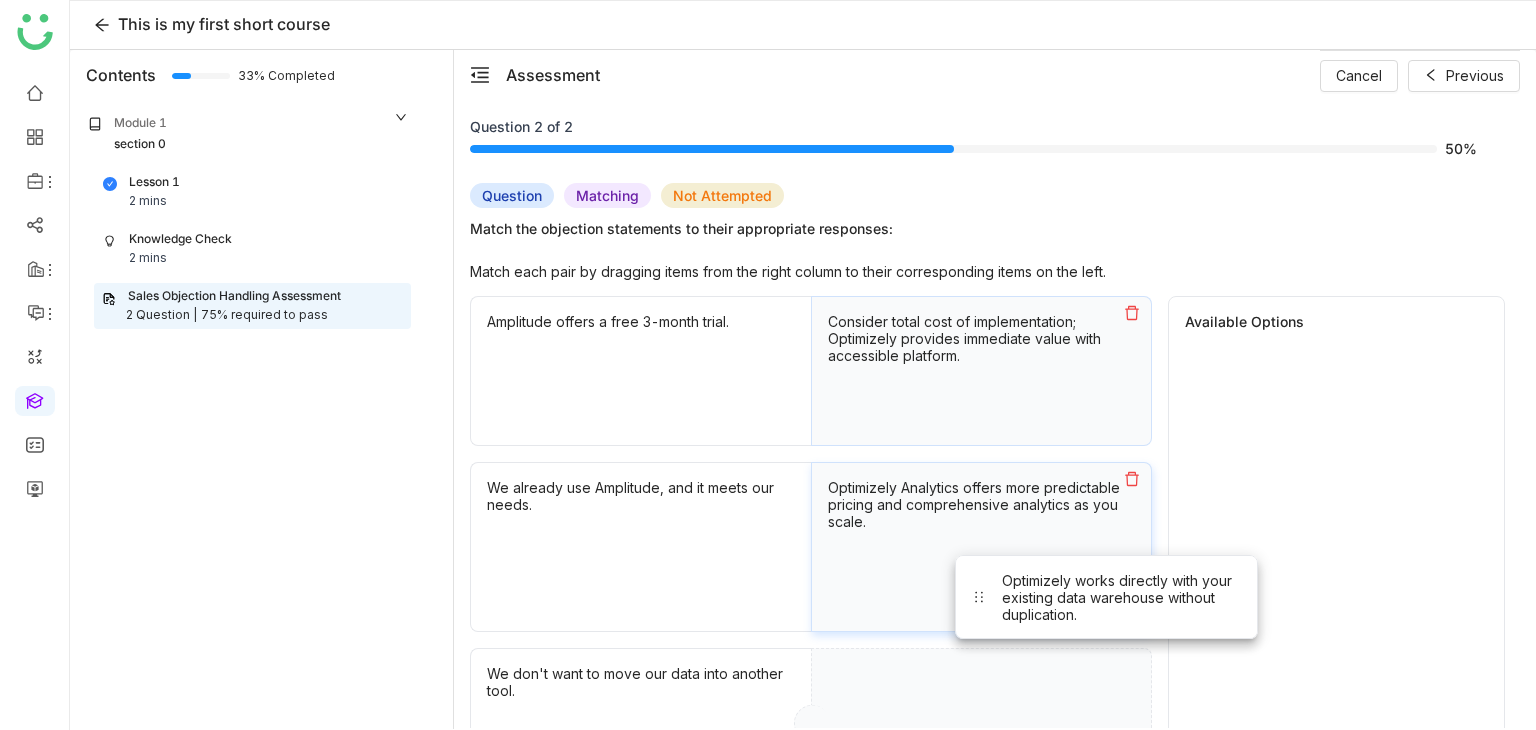 drag, startPoint x: 1338, startPoint y: 397, endPoint x: 1082, endPoint y: 625, distance: 342.8119 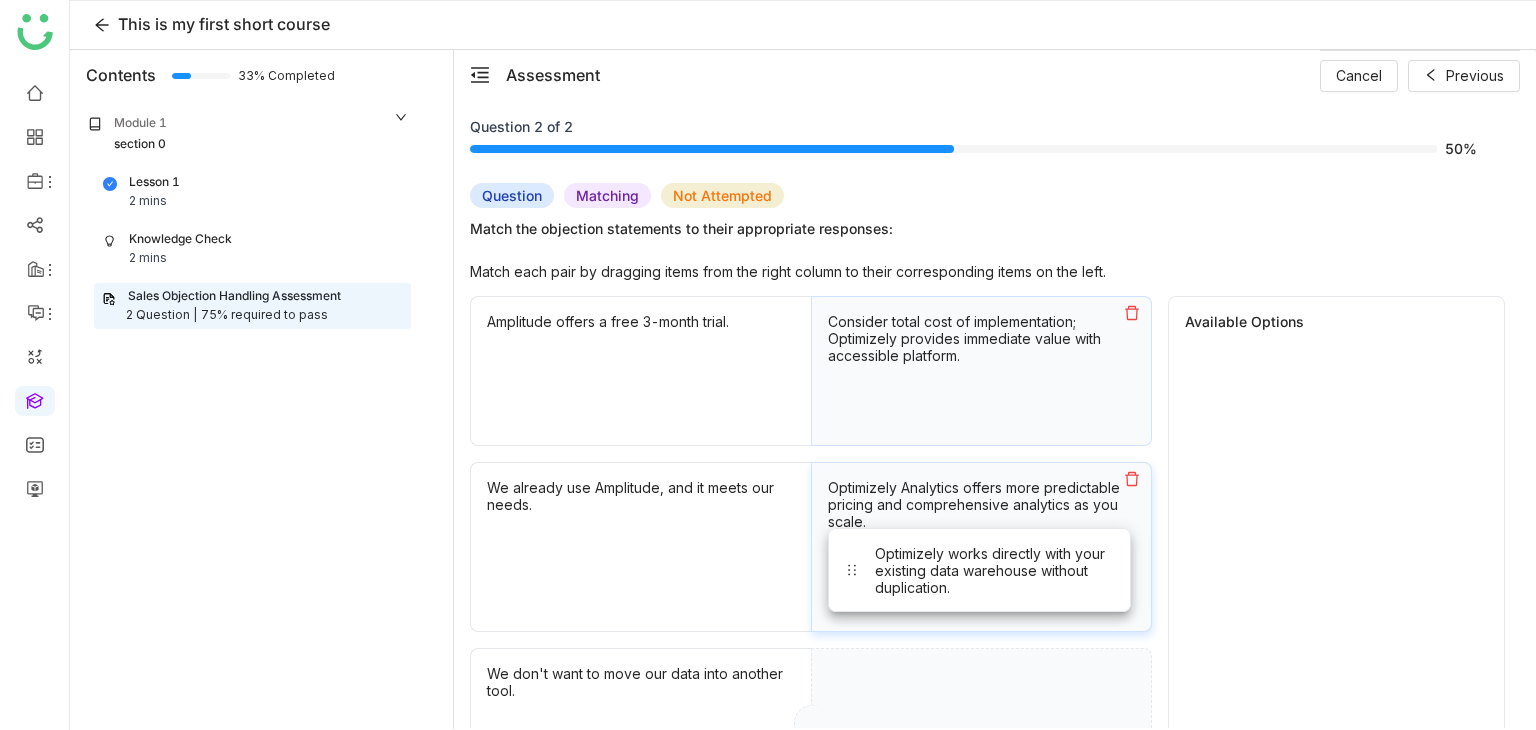 click at bounding box center (981, 723) 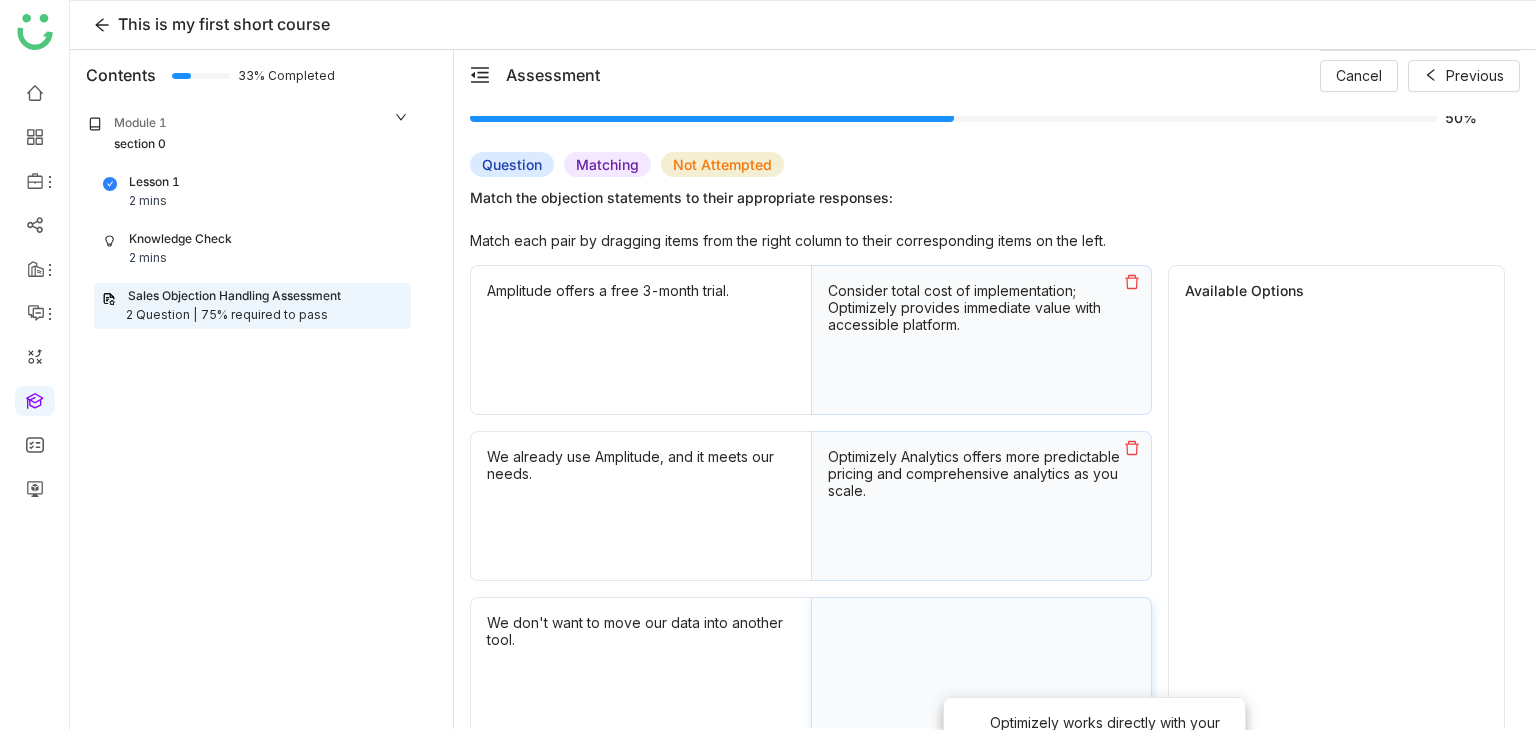 drag, startPoint x: 1257, startPoint y: 365, endPoint x: 1011, endPoint y: 719, distance: 431.08237 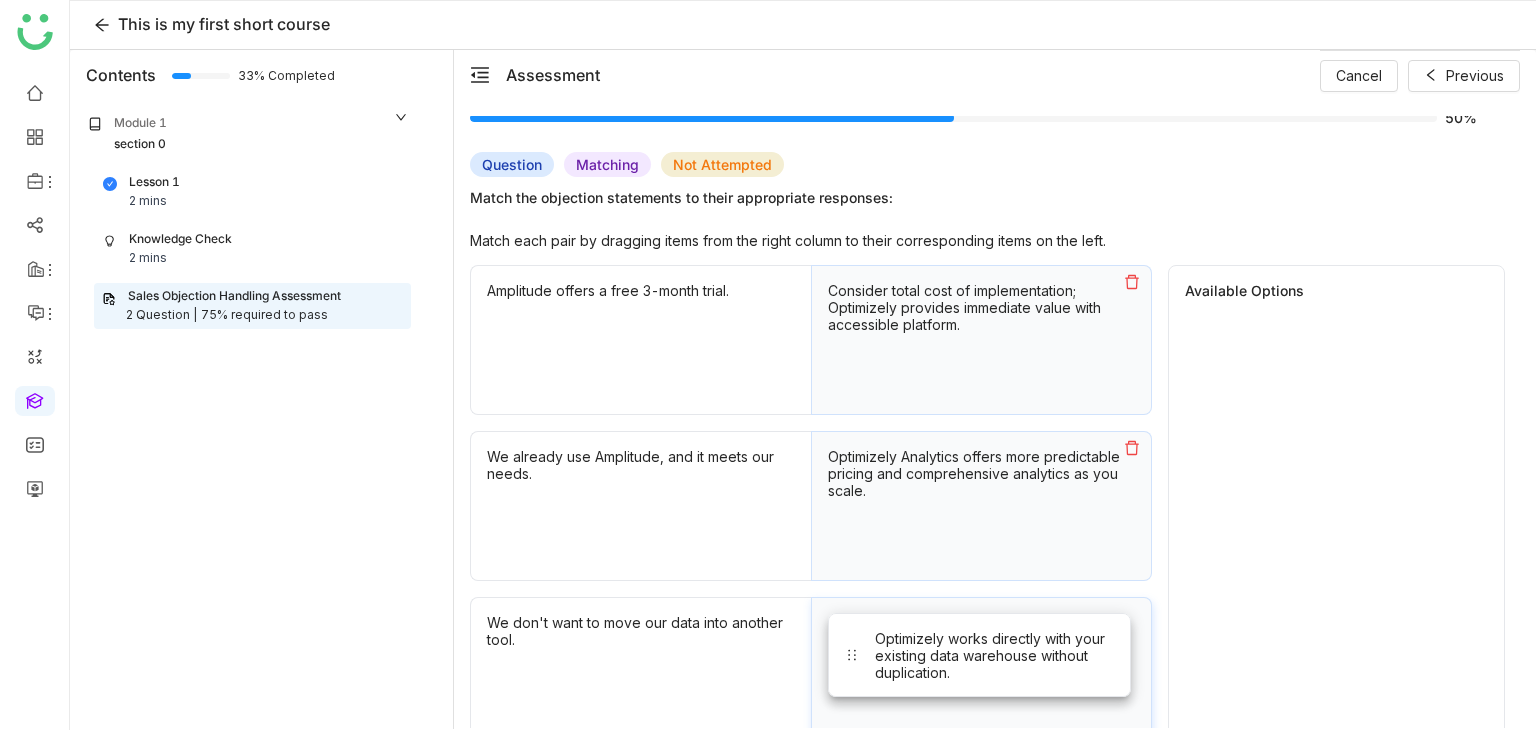 scroll, scrollTop: 31, scrollLeft: 0, axis: vertical 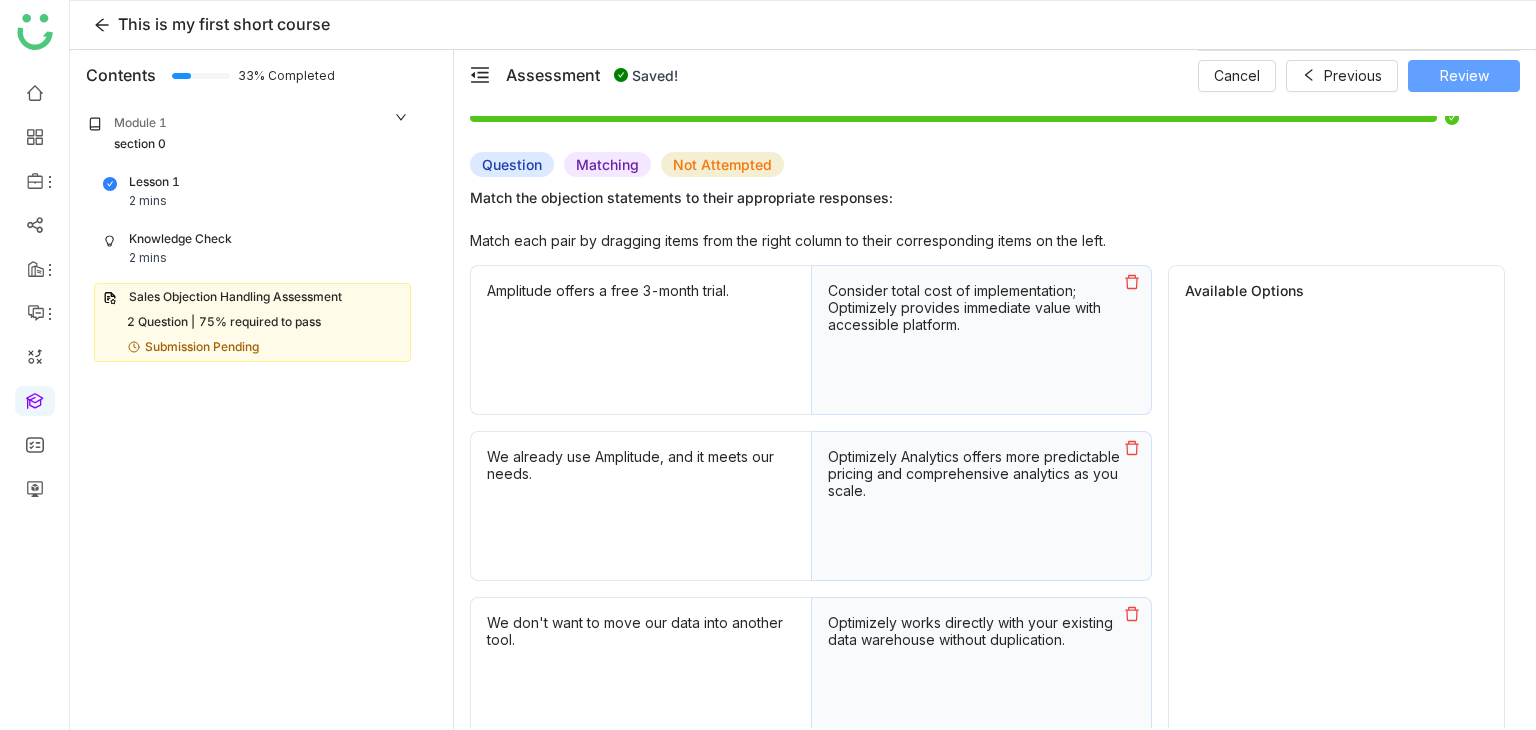 click on "Review" at bounding box center [1464, 76] 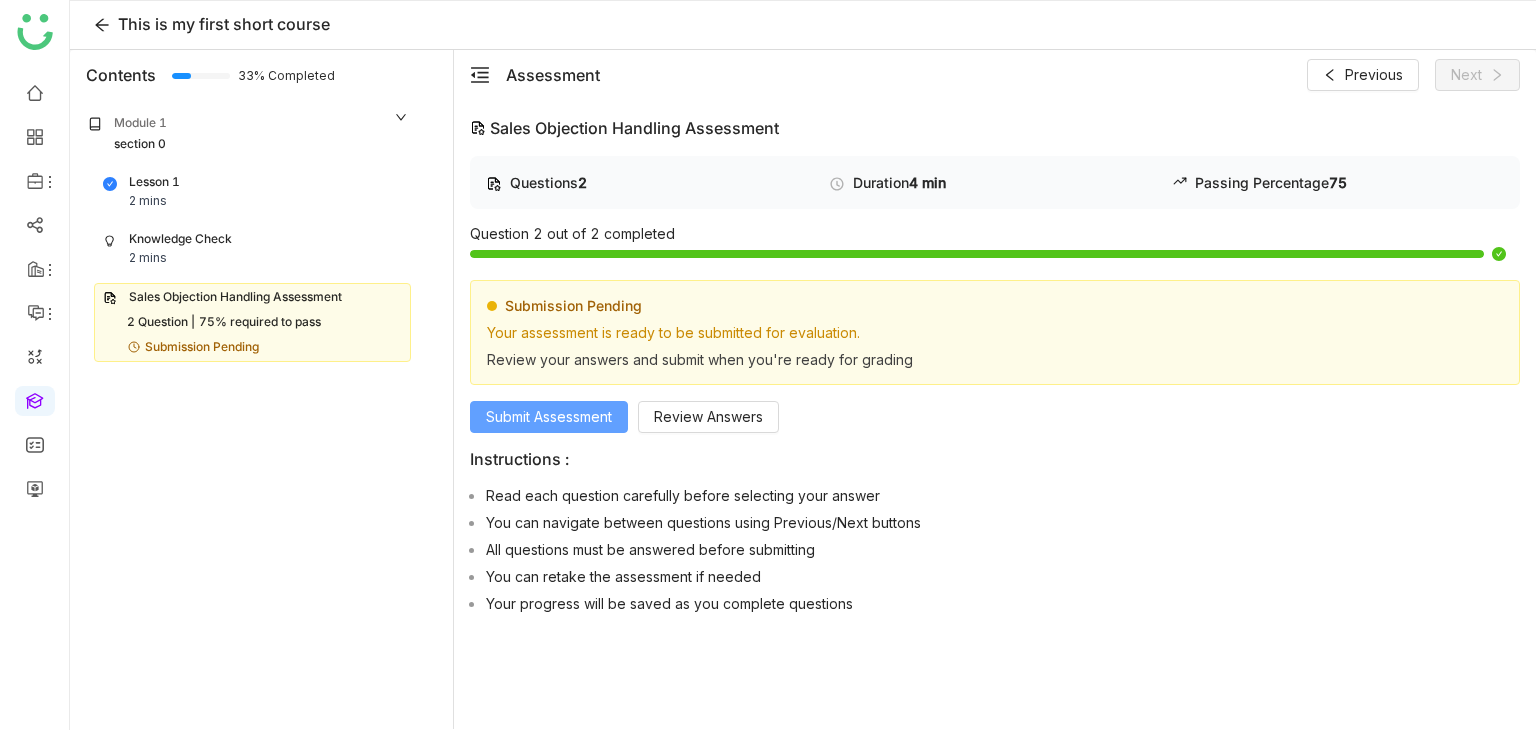 click on "Submit Assessment" 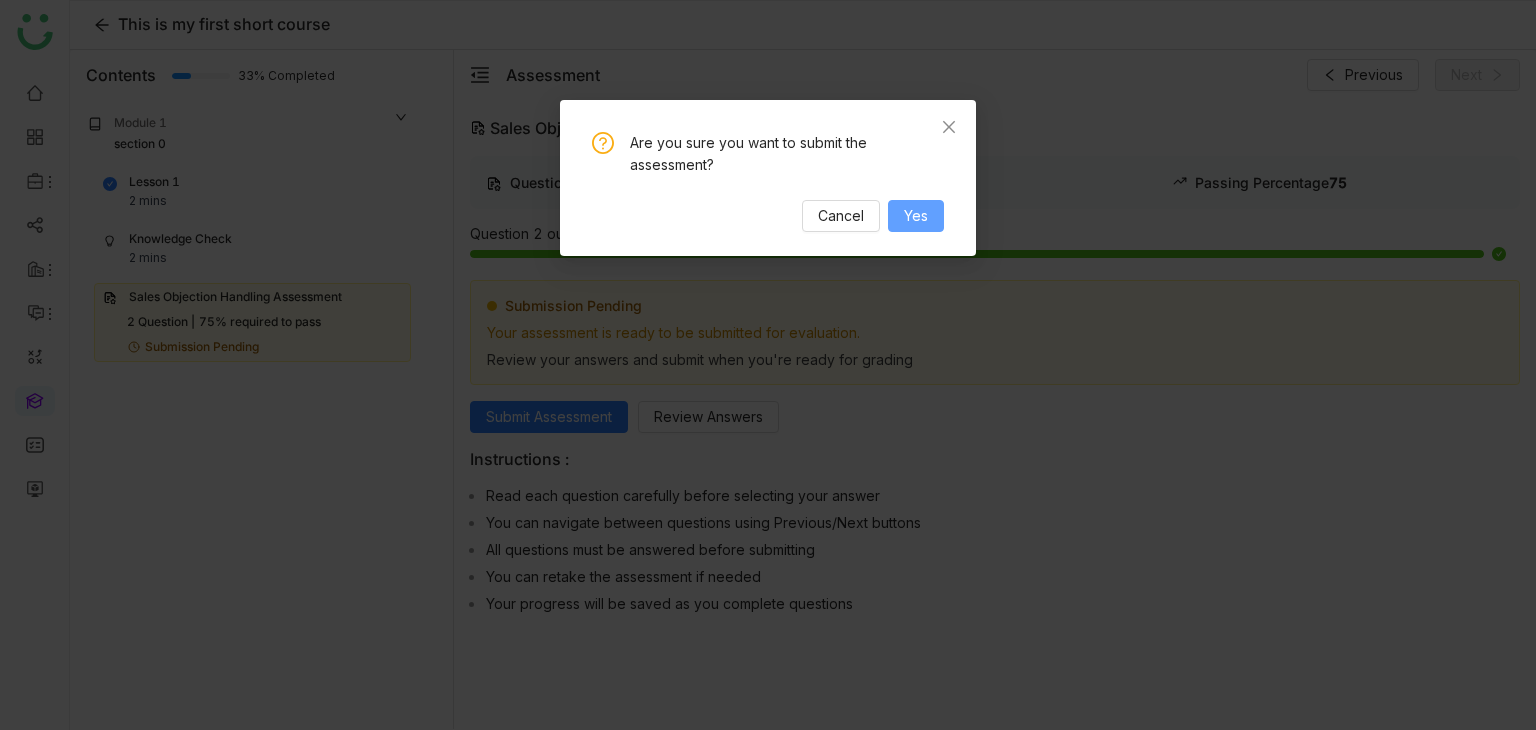 click on "Yes" at bounding box center [916, 216] 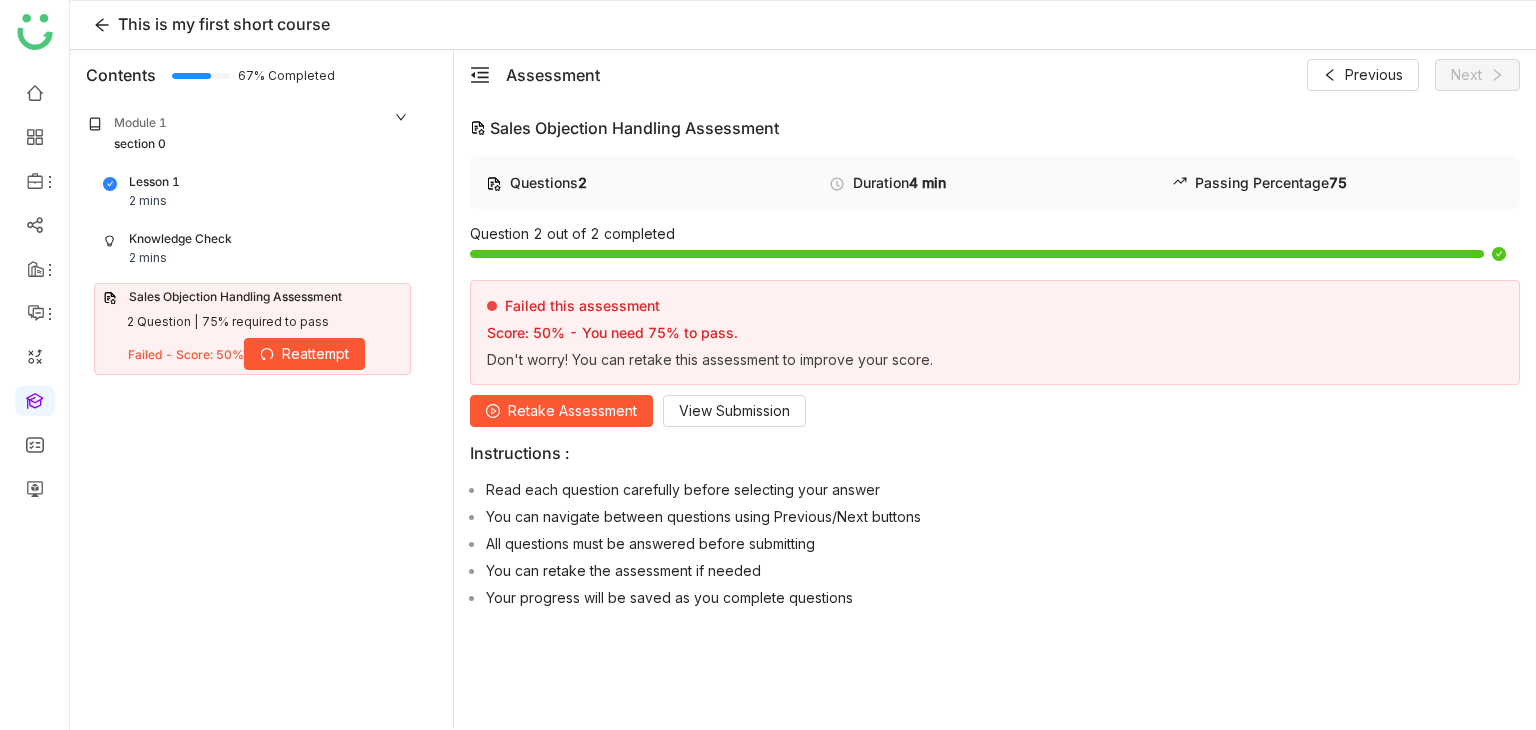 click on "Reattempt" at bounding box center (315, 354) 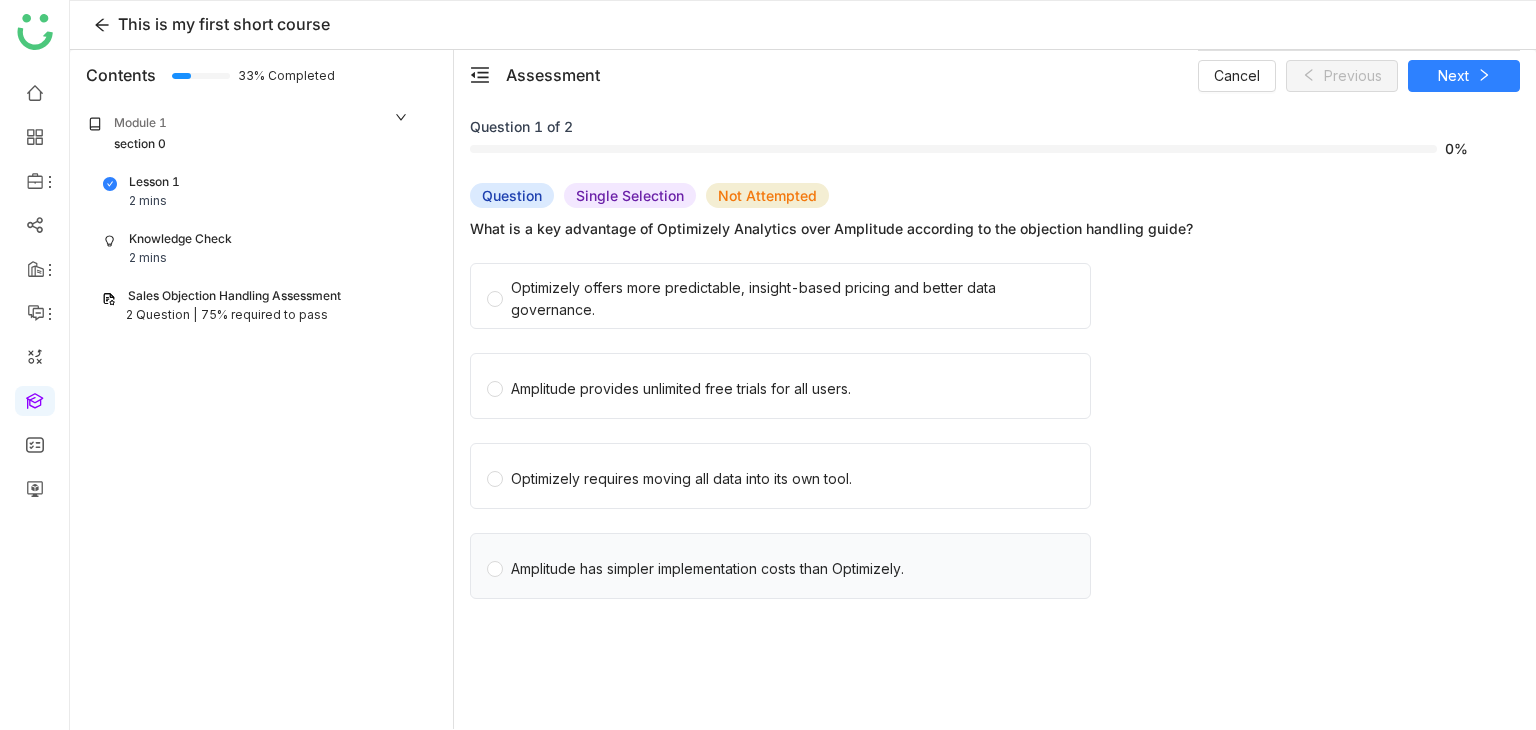 click on "Amplitude has simpler implementation costs than Optimizely." 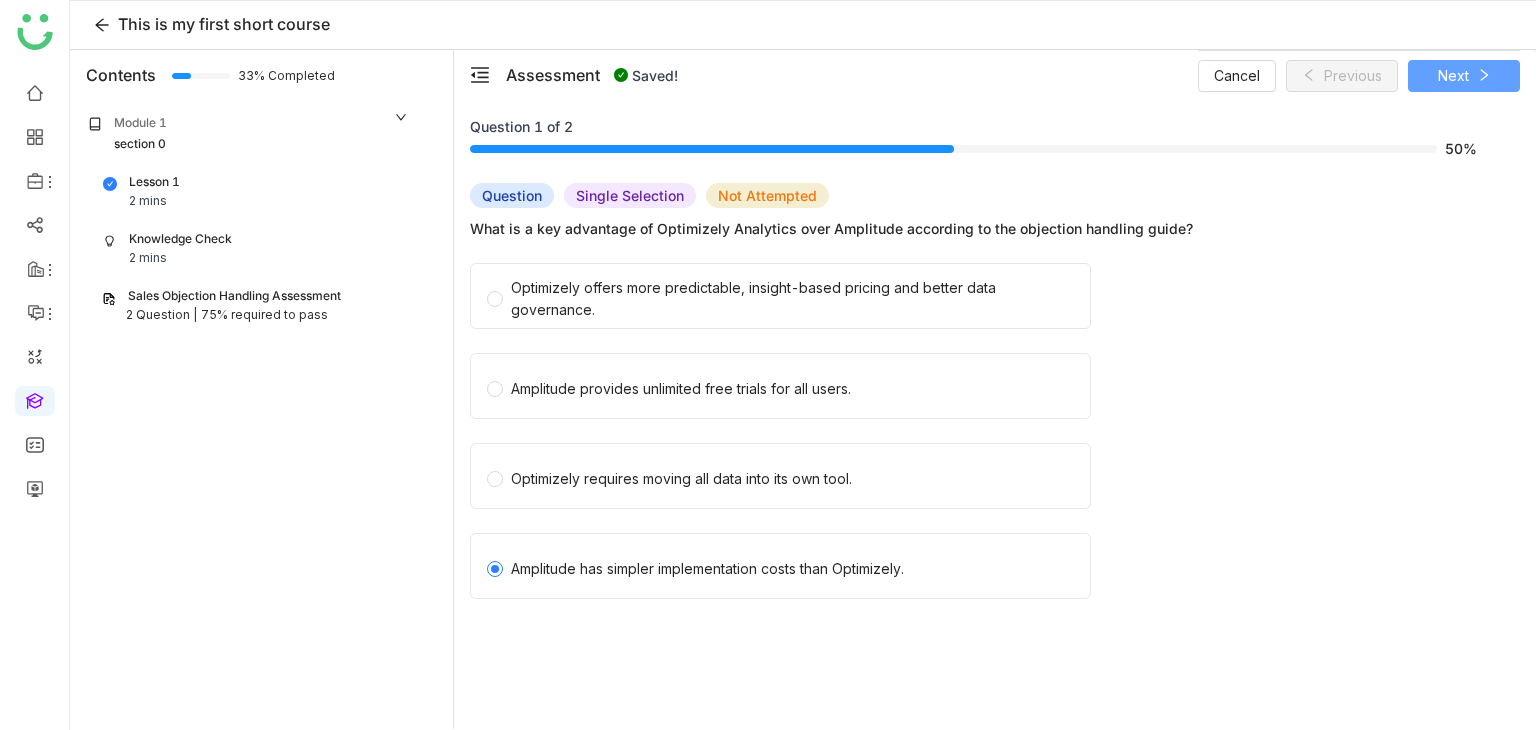 click on "Next" at bounding box center [1464, 76] 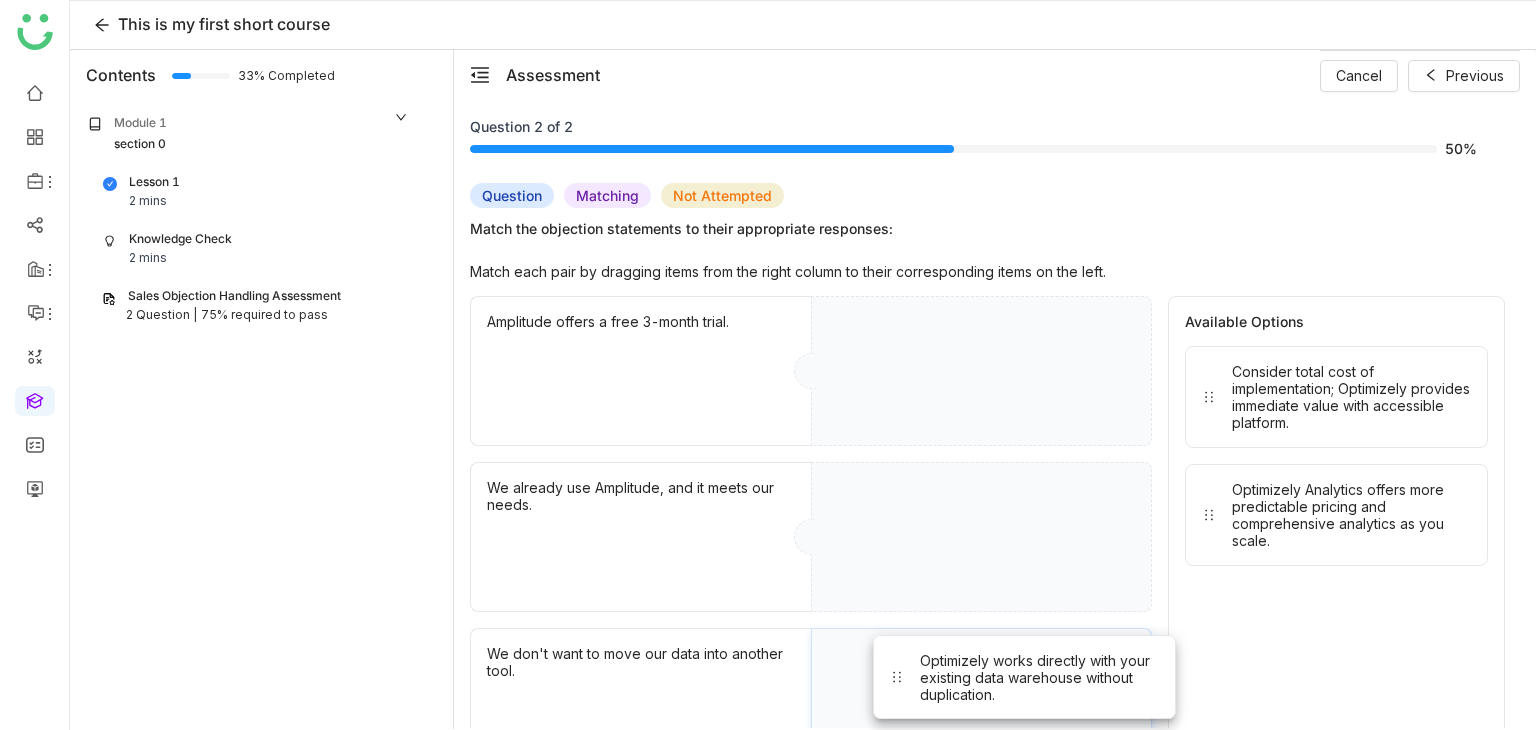drag, startPoint x: 1280, startPoint y: 401, endPoint x: 1203, endPoint y: 550, distance: 167.72 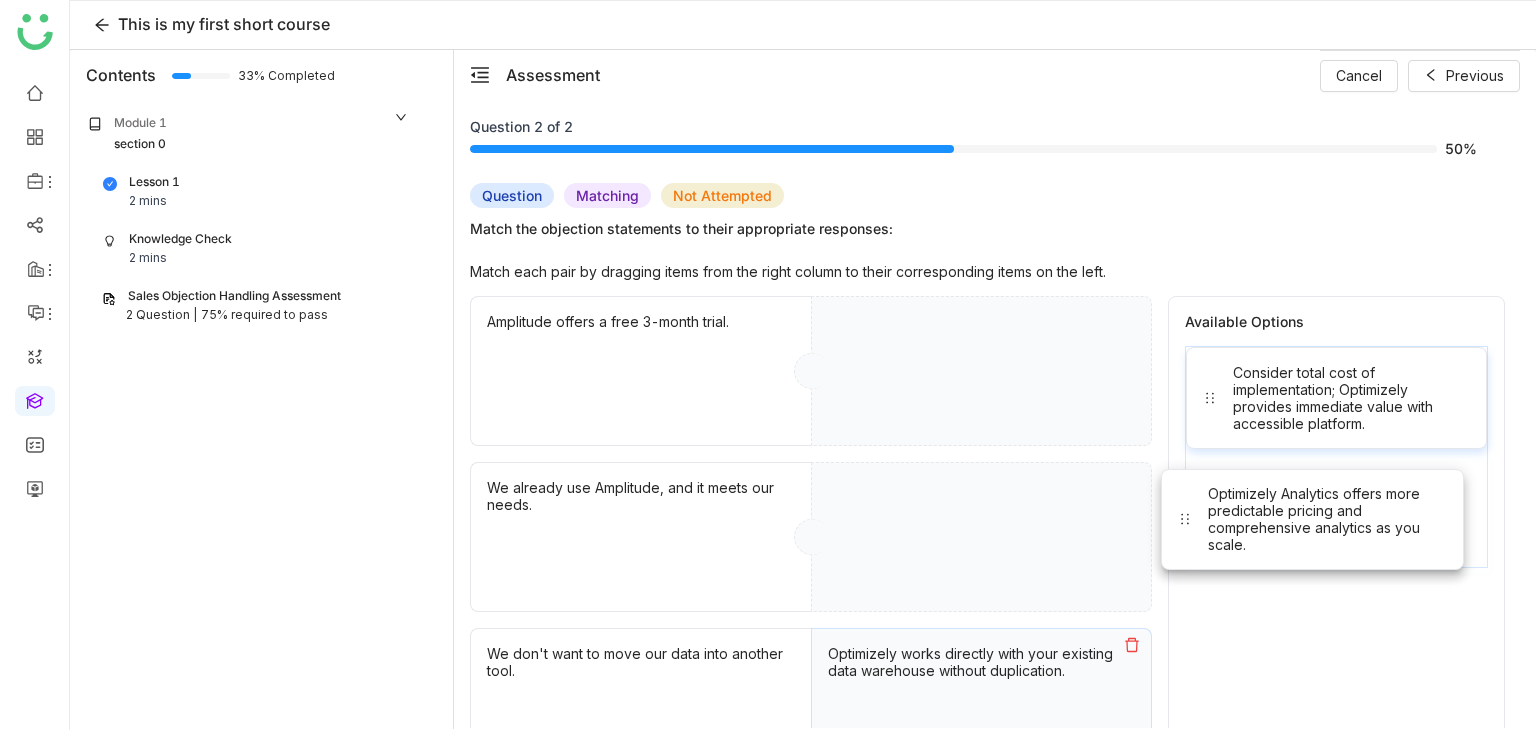 drag, startPoint x: 1314, startPoint y: 519, endPoint x: 1056, endPoint y: 549, distance: 259.73834 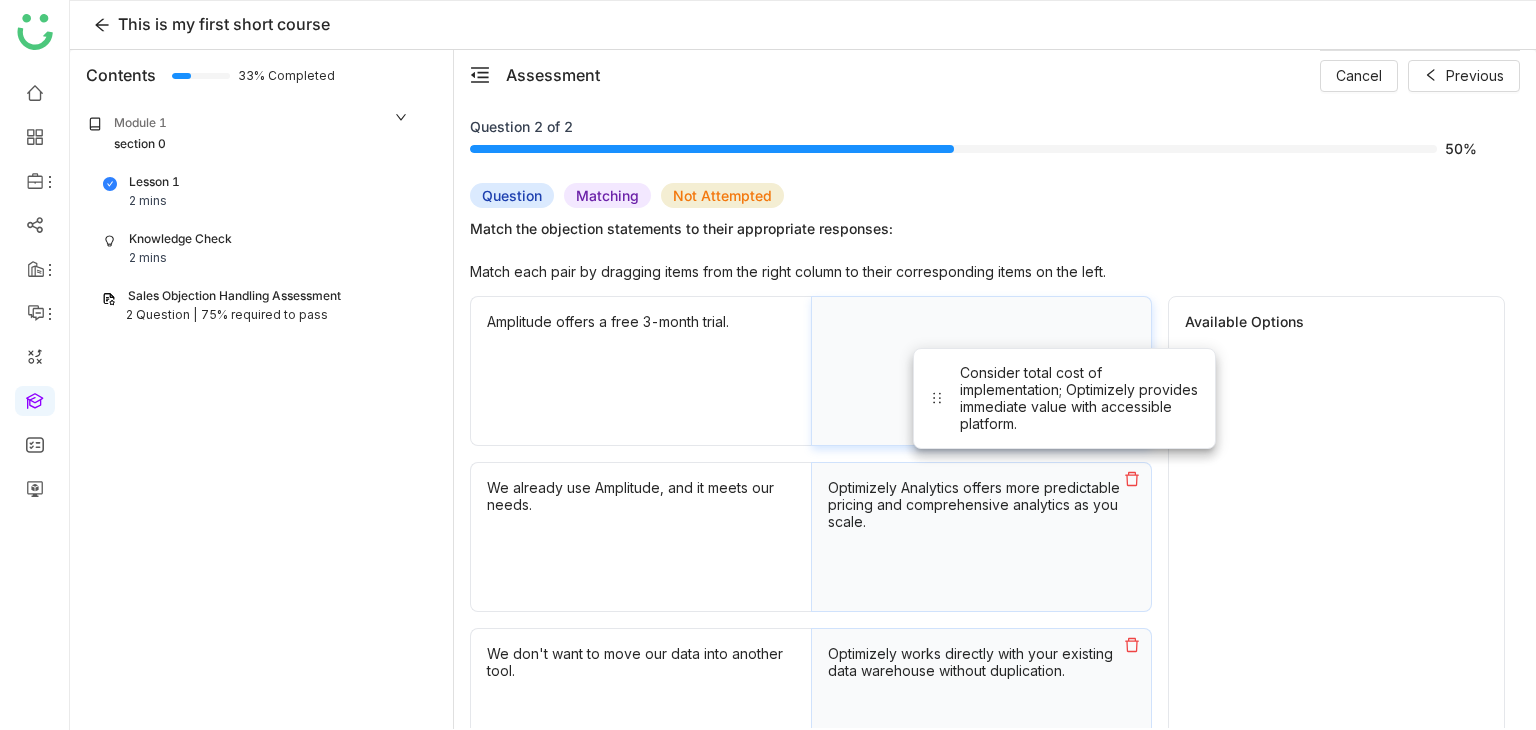 drag, startPoint x: 1320, startPoint y: 365, endPoint x: 1090, endPoint y: 348, distance: 230.62741 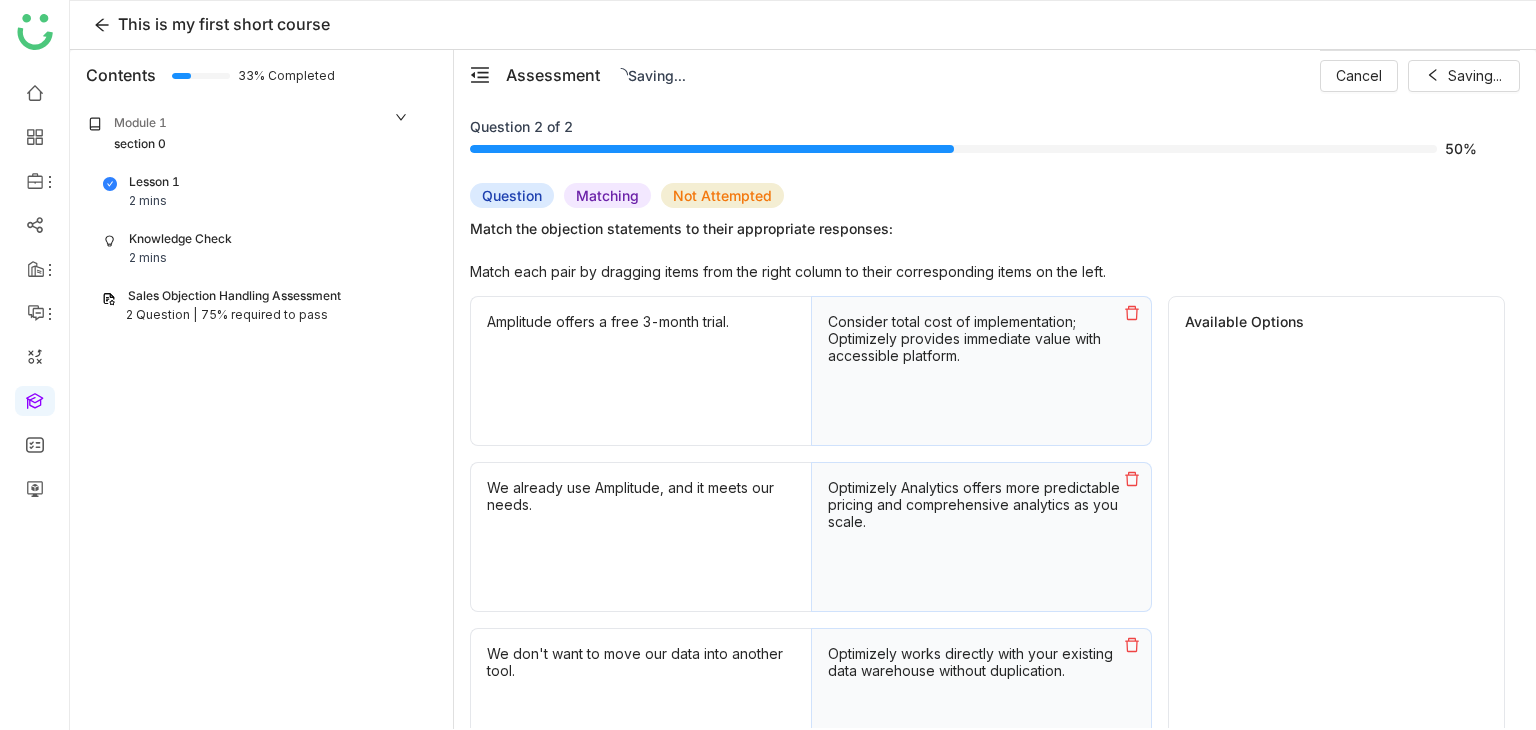 click on "Cancel   Saving..." at bounding box center [1420, 75] 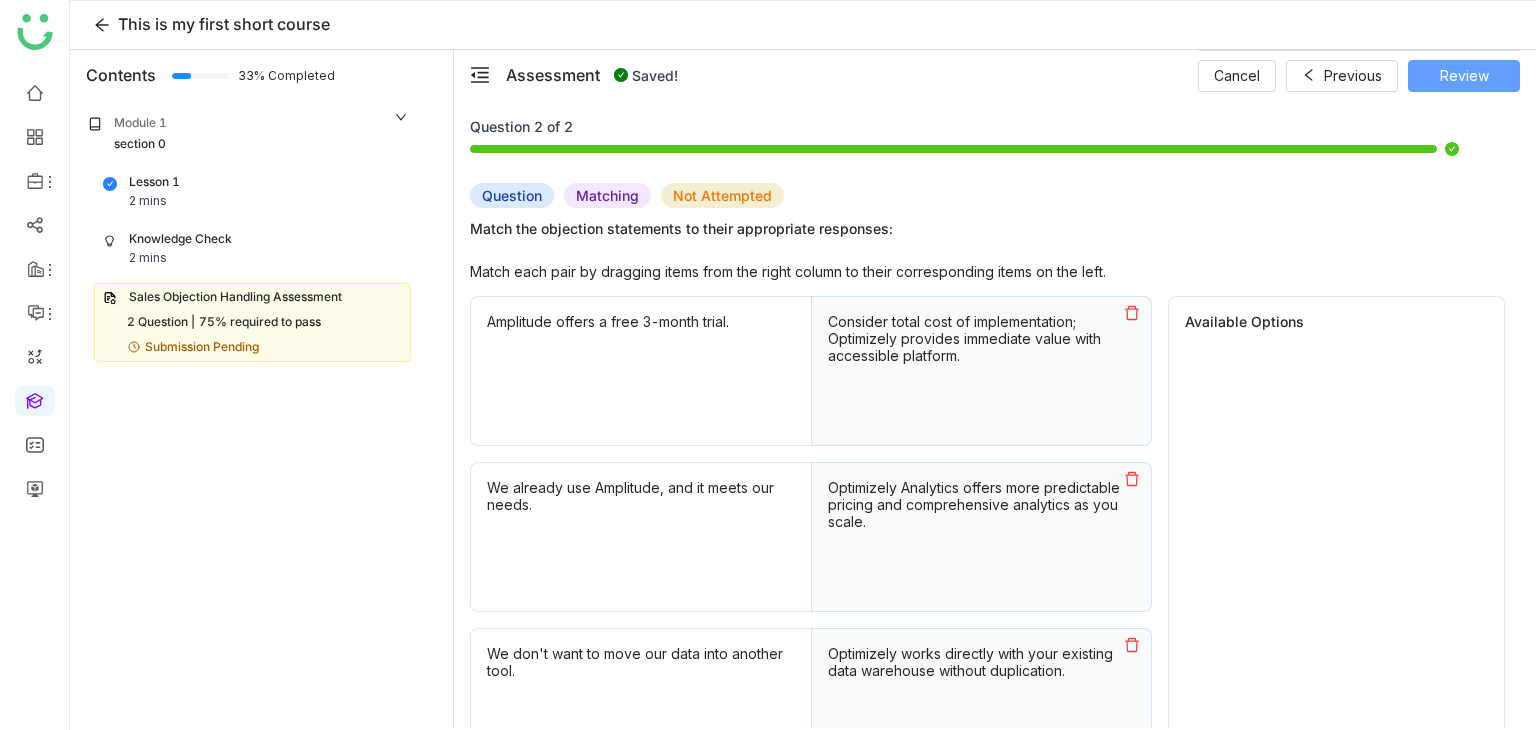 click on "Review" at bounding box center (1464, 76) 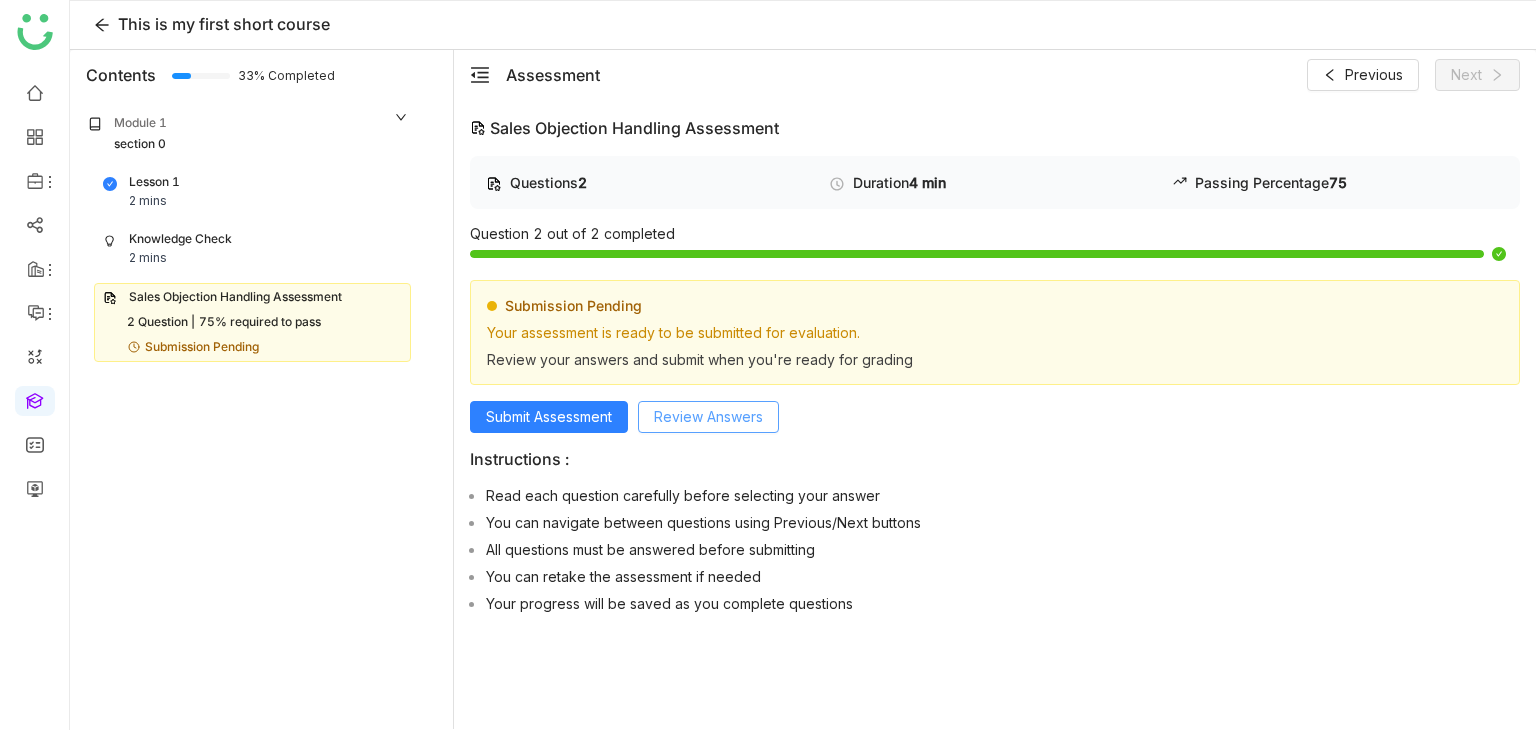 click on "Review Answers" 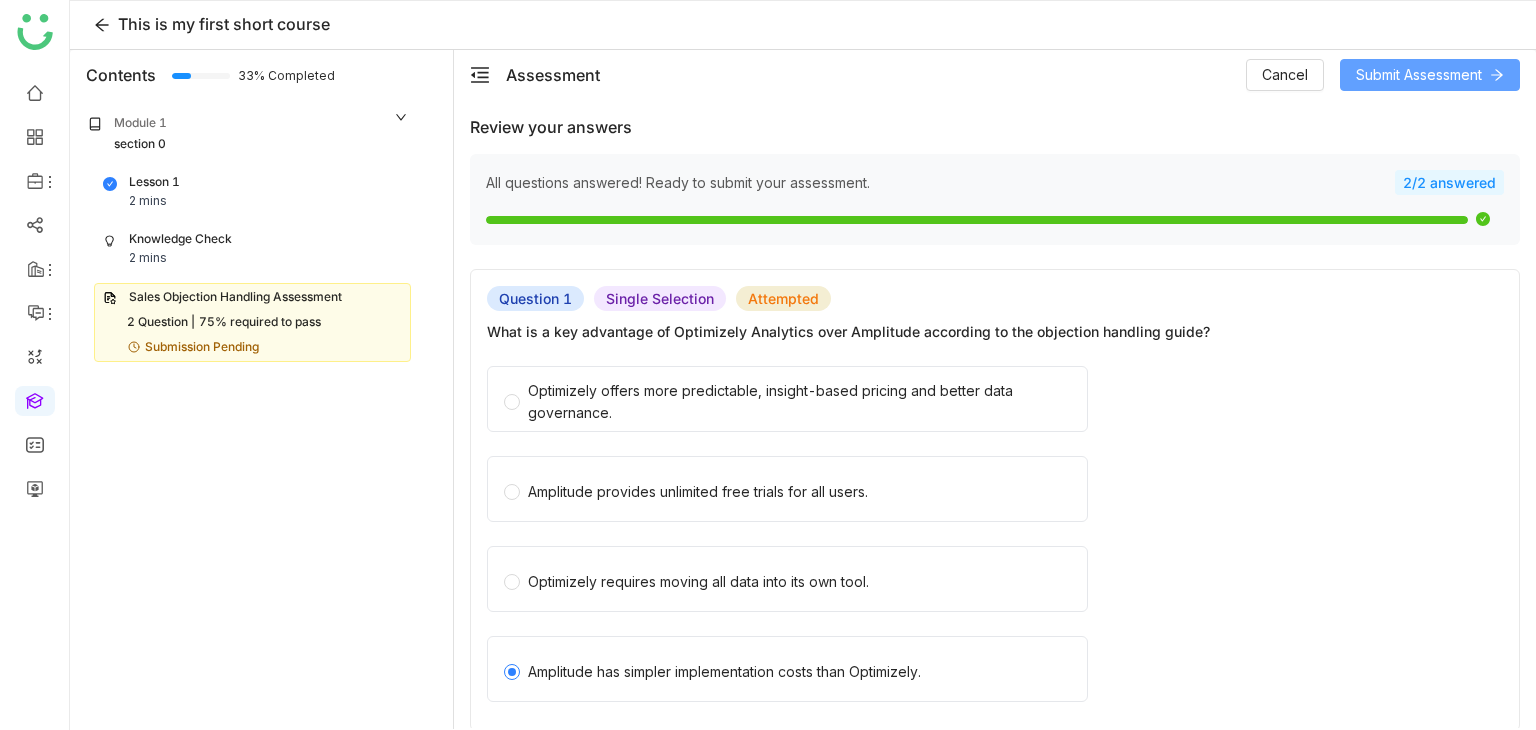 click on "Submit Assessment" at bounding box center [1419, 75] 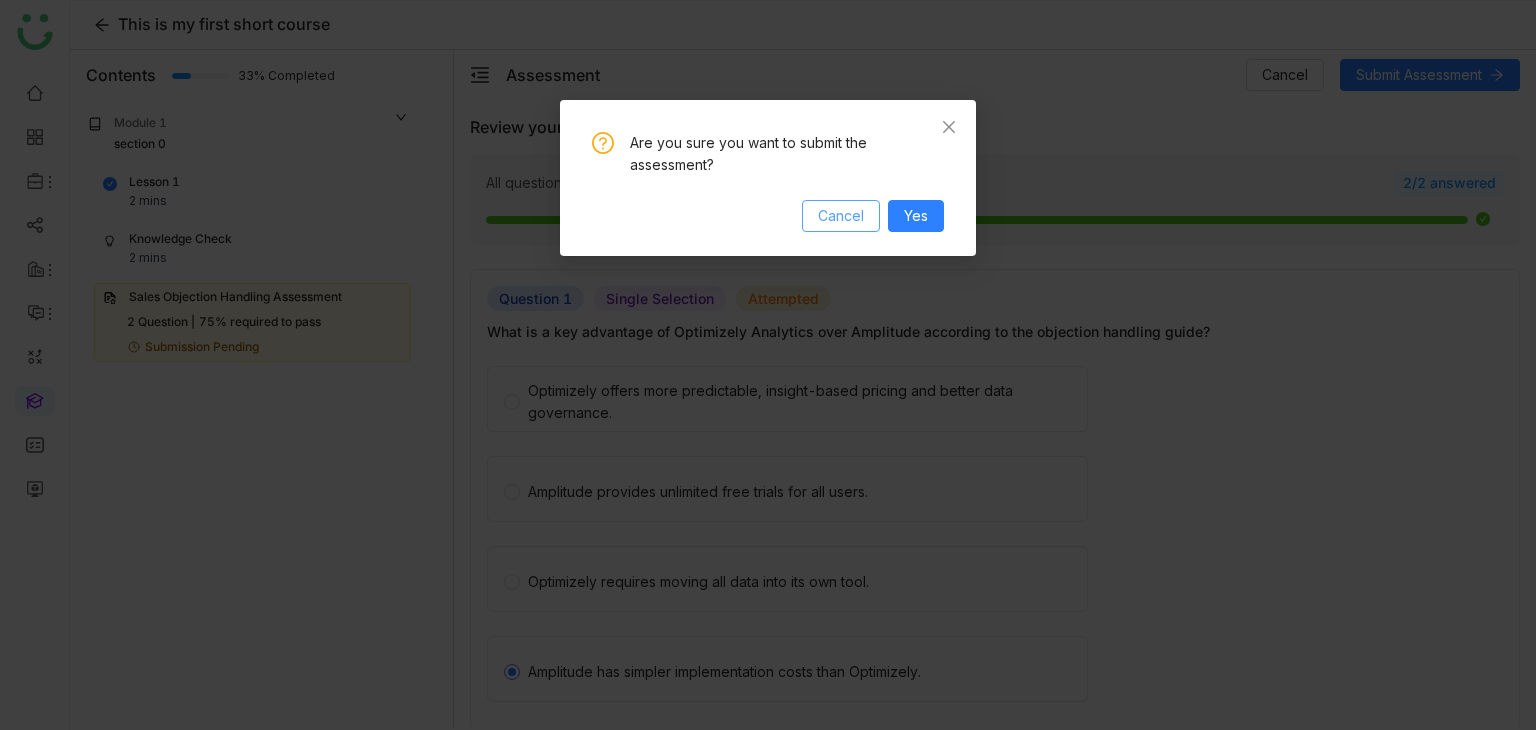 click on "Cancel" at bounding box center [841, 216] 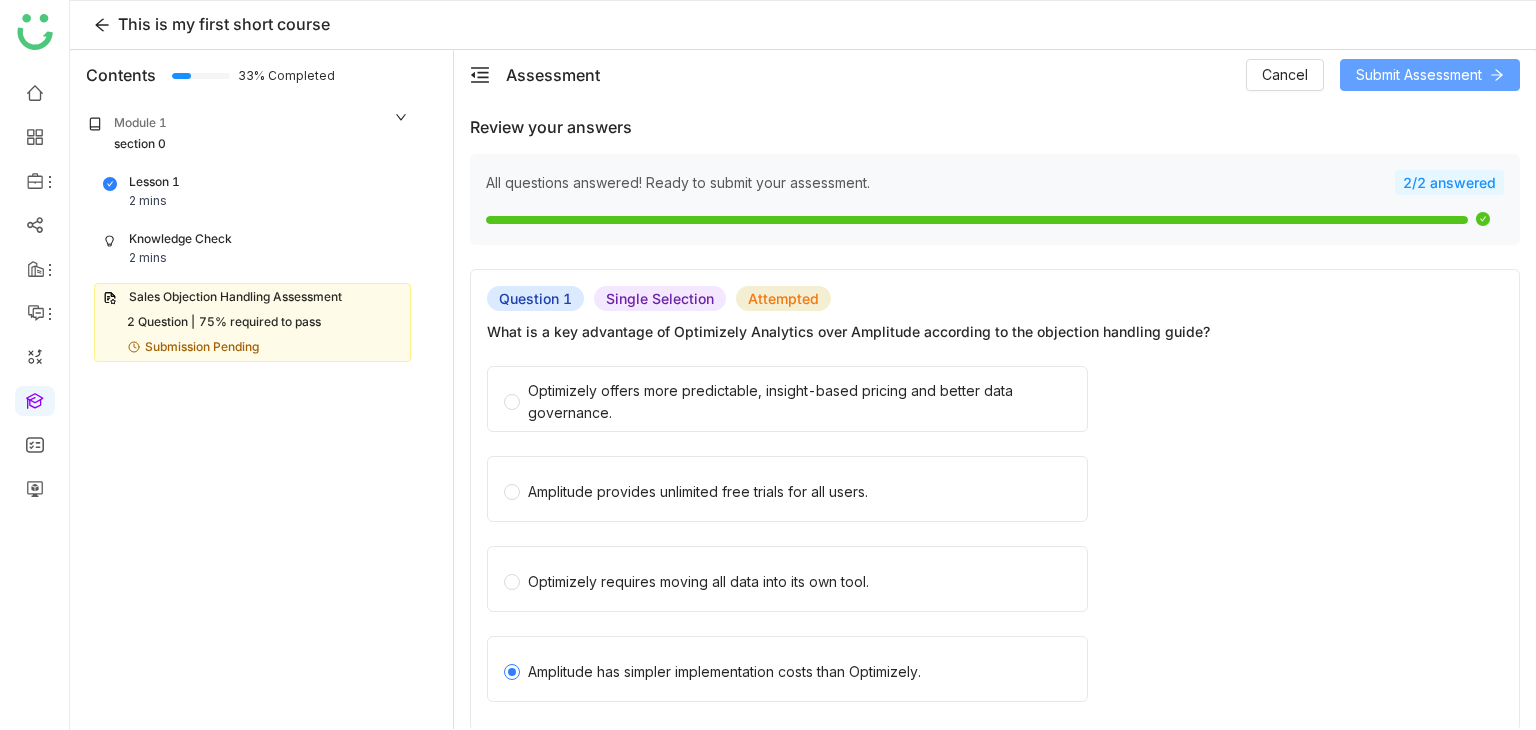 scroll, scrollTop: 0, scrollLeft: 0, axis: both 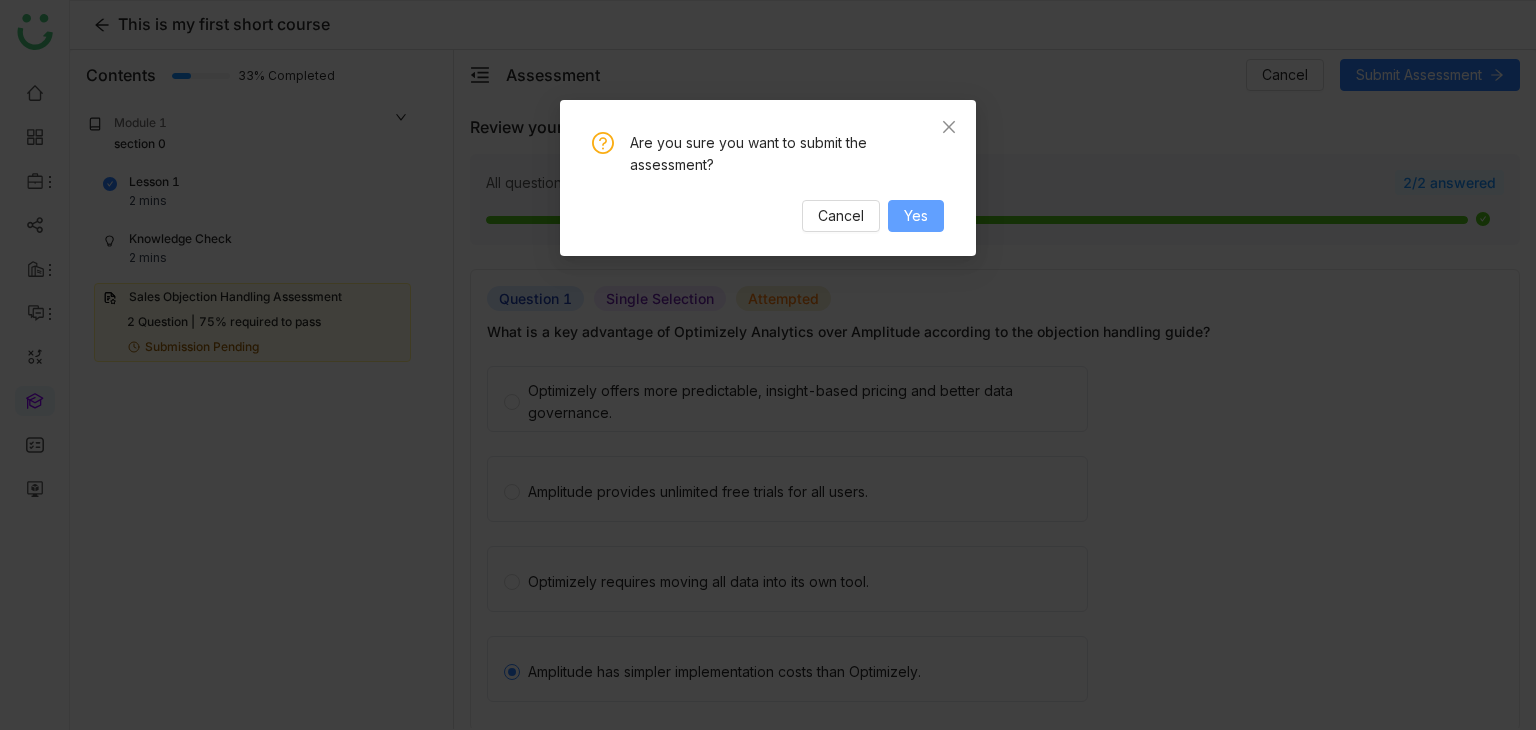 click on "Yes" at bounding box center [916, 216] 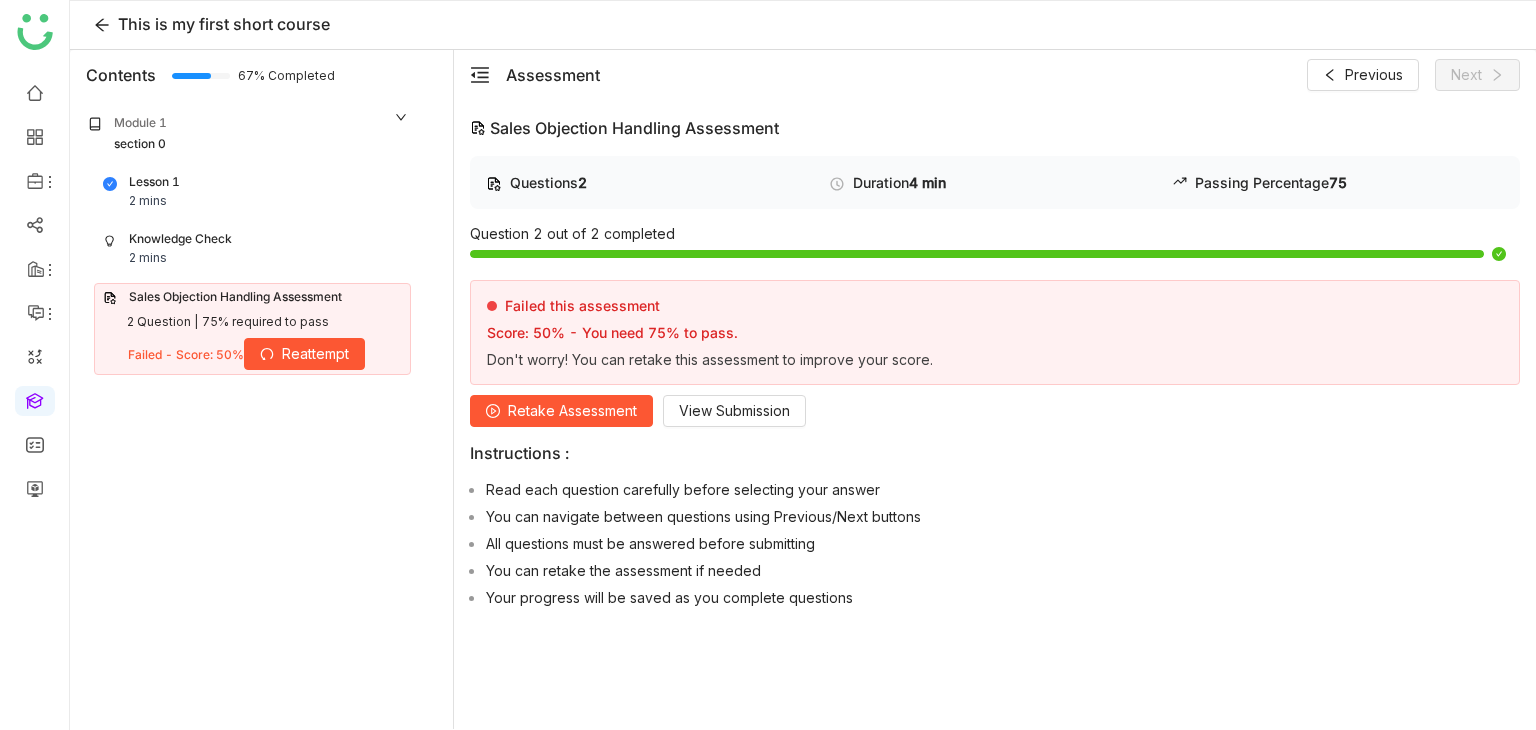 click on "Retake Assessment" 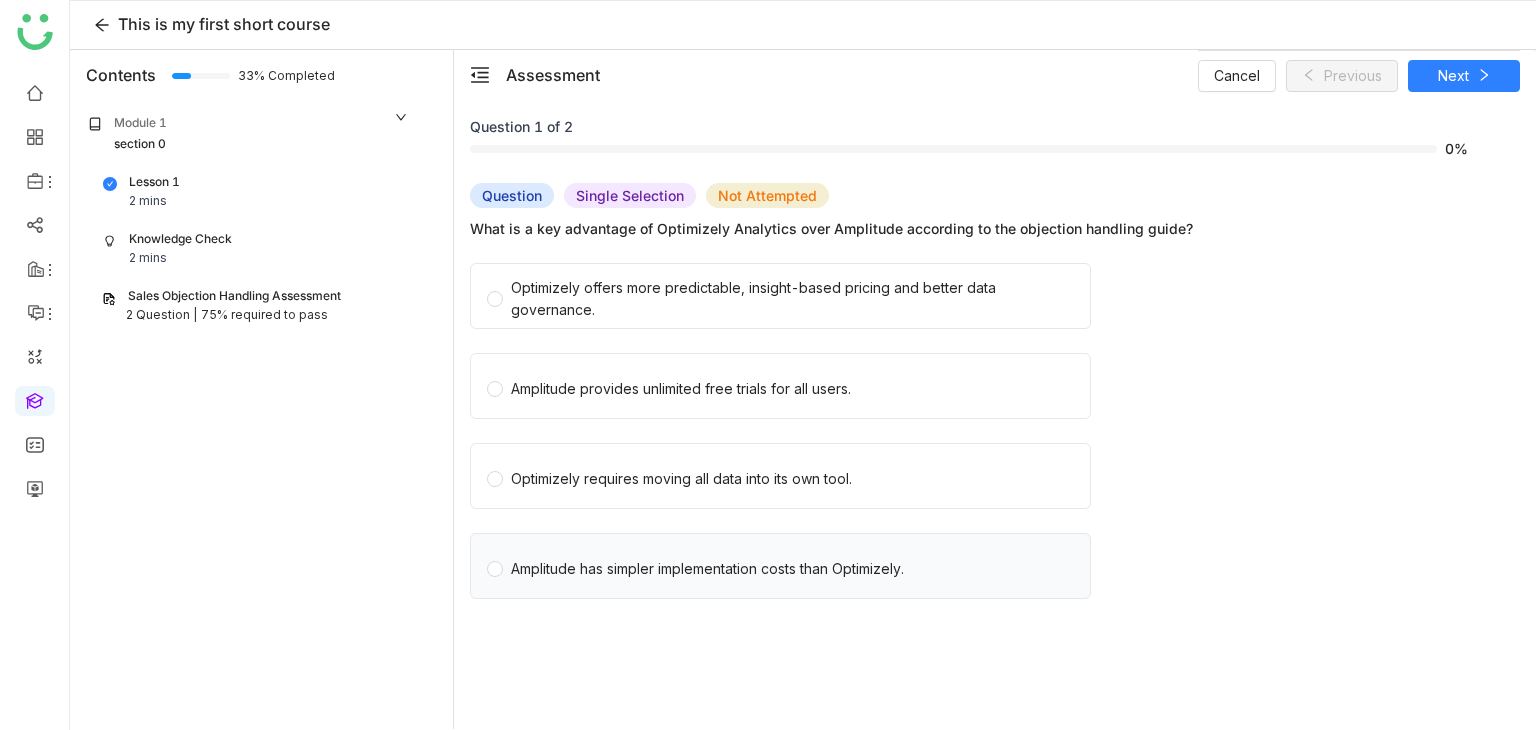 click on "Amplitude has simpler implementation costs than Optimizely." 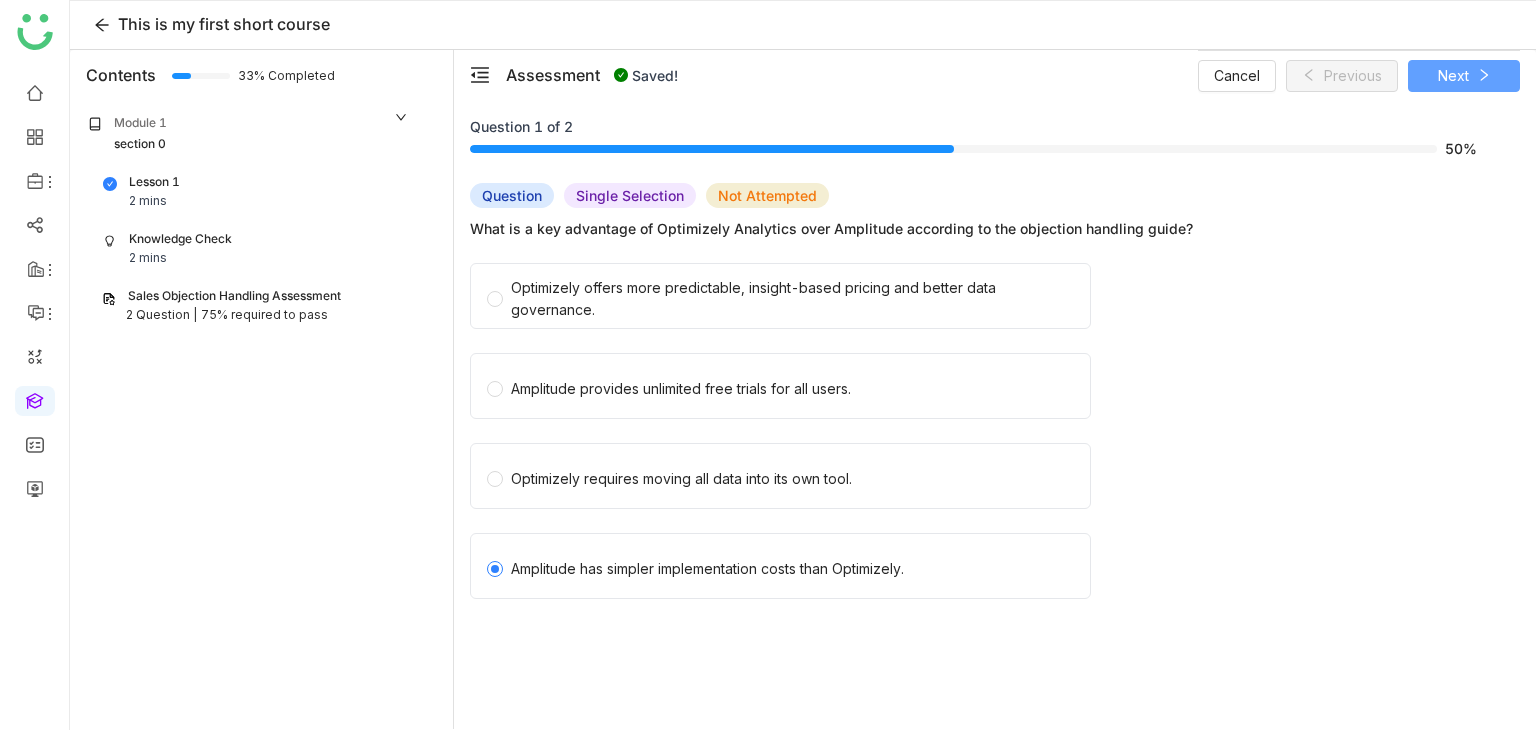 click on "Next" at bounding box center (1453, 76) 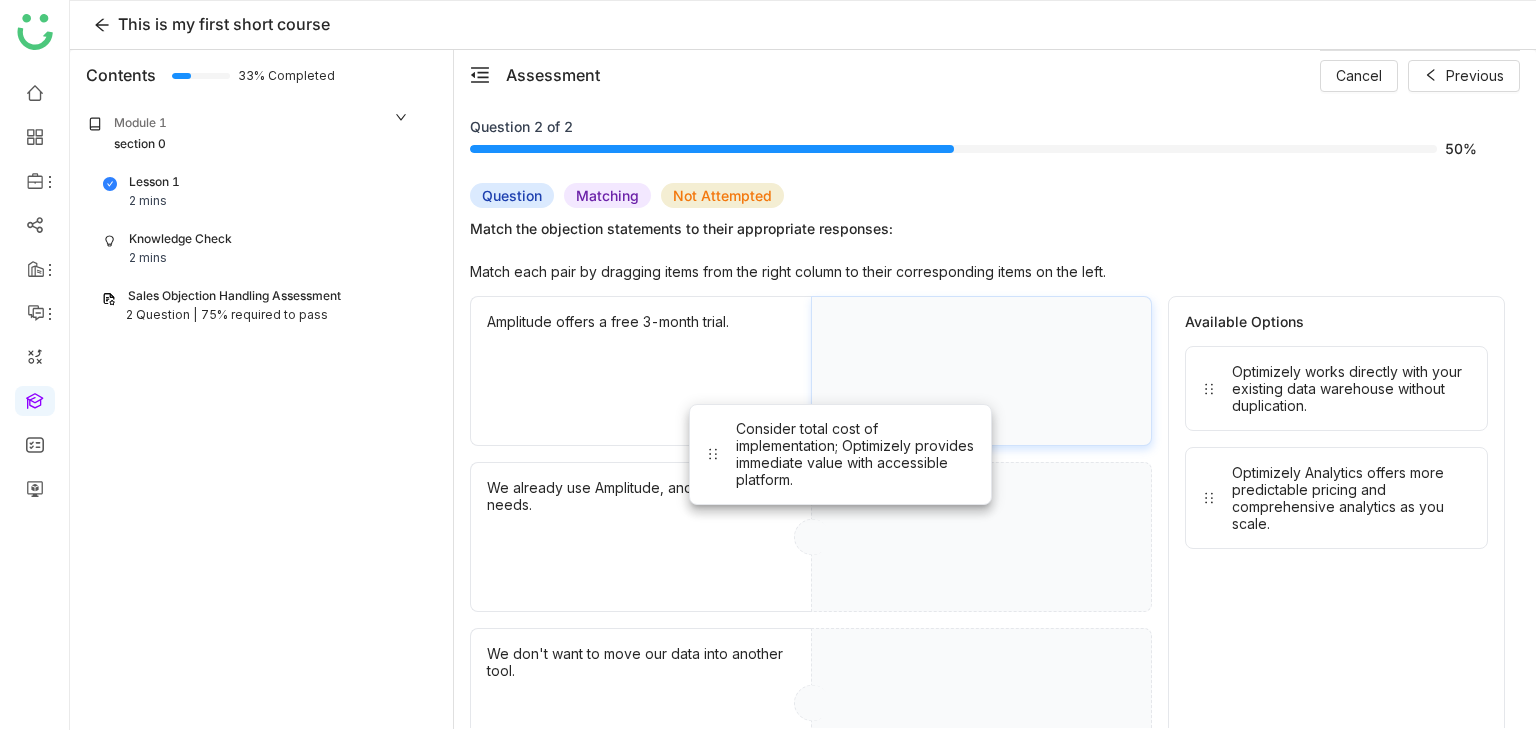 drag, startPoint x: 1340, startPoint y: 485, endPoint x: 897, endPoint y: 412, distance: 448.9744 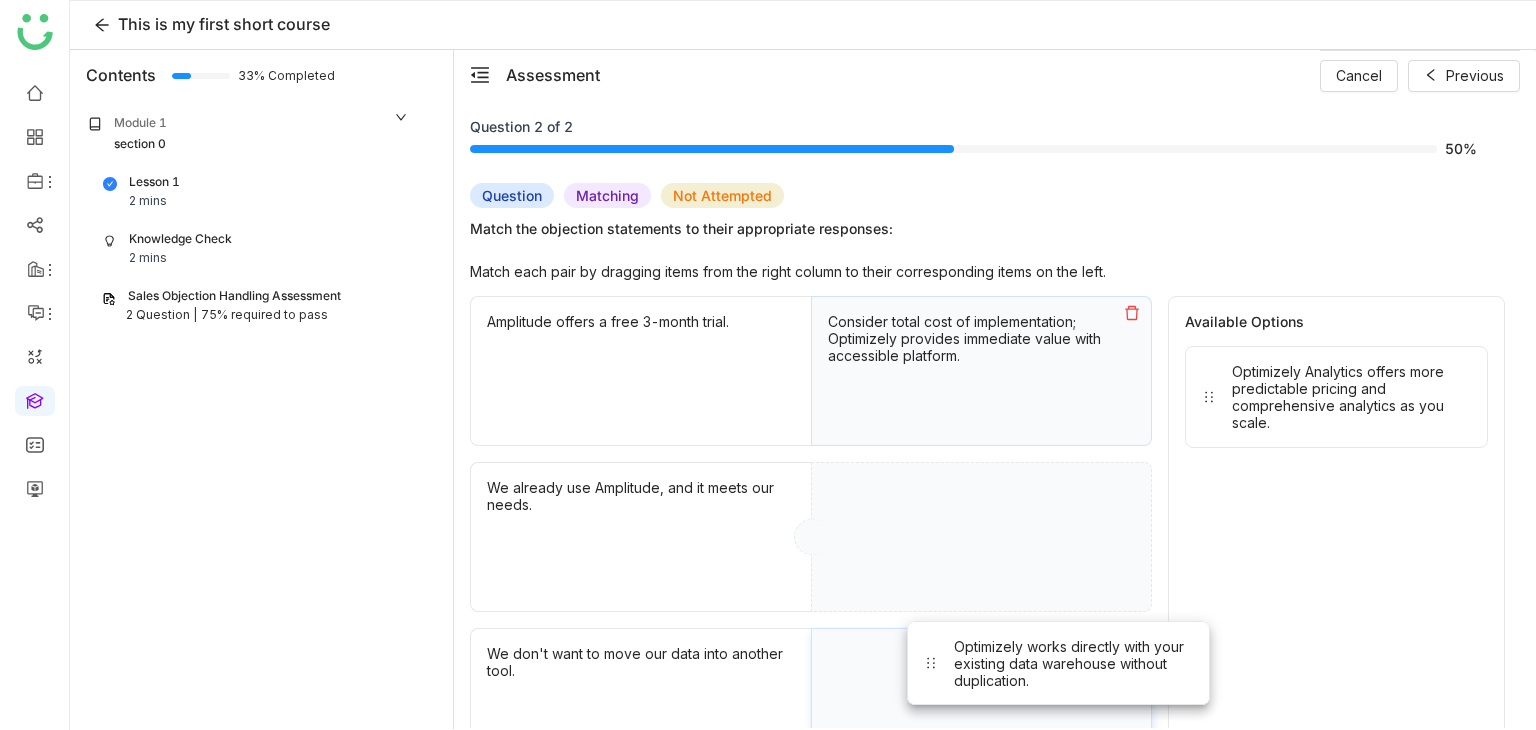 drag, startPoint x: 1270, startPoint y: 382, endPoint x: 989, endPoint y: 659, distance: 394.5757 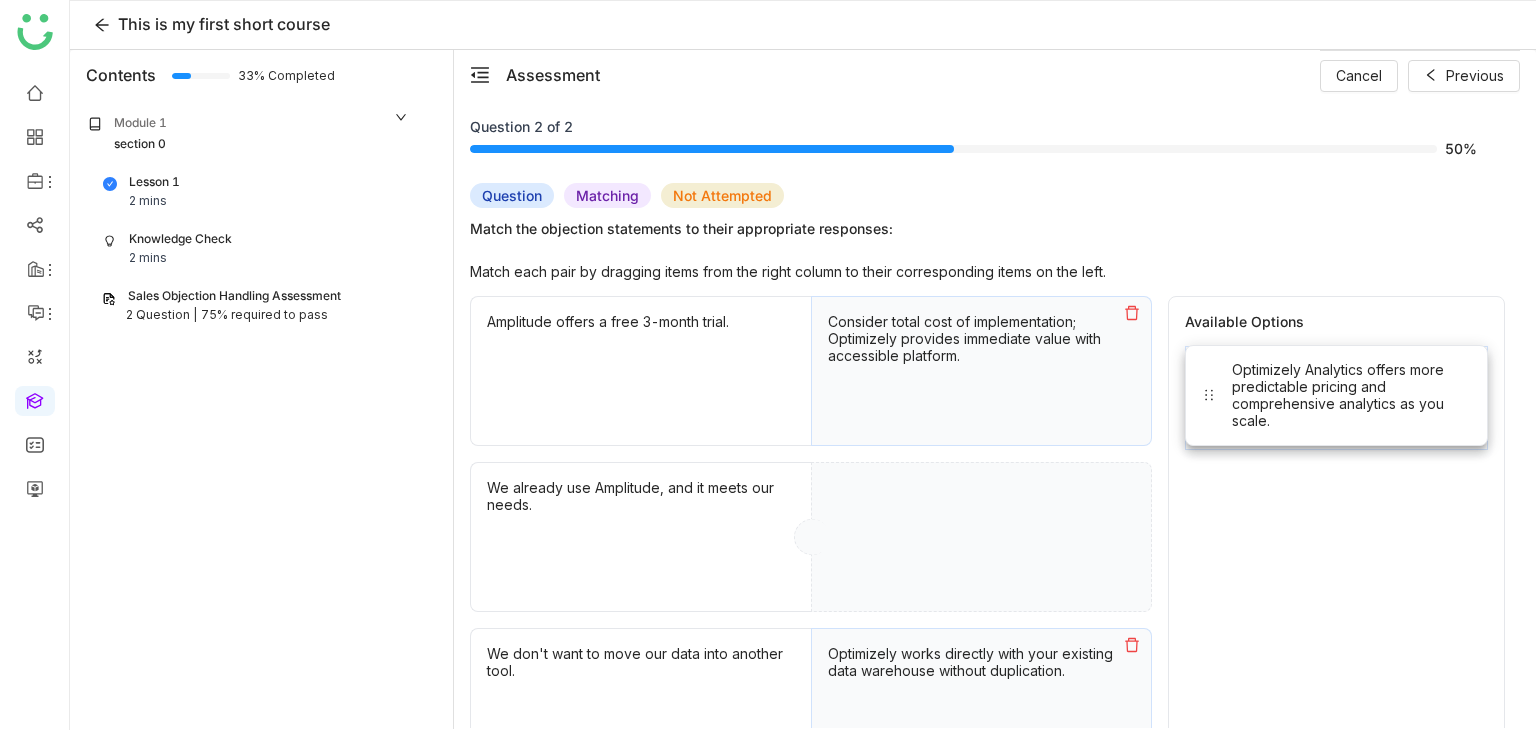drag, startPoint x: 1282, startPoint y: 423, endPoint x: 922, endPoint y: 584, distance: 394.3615 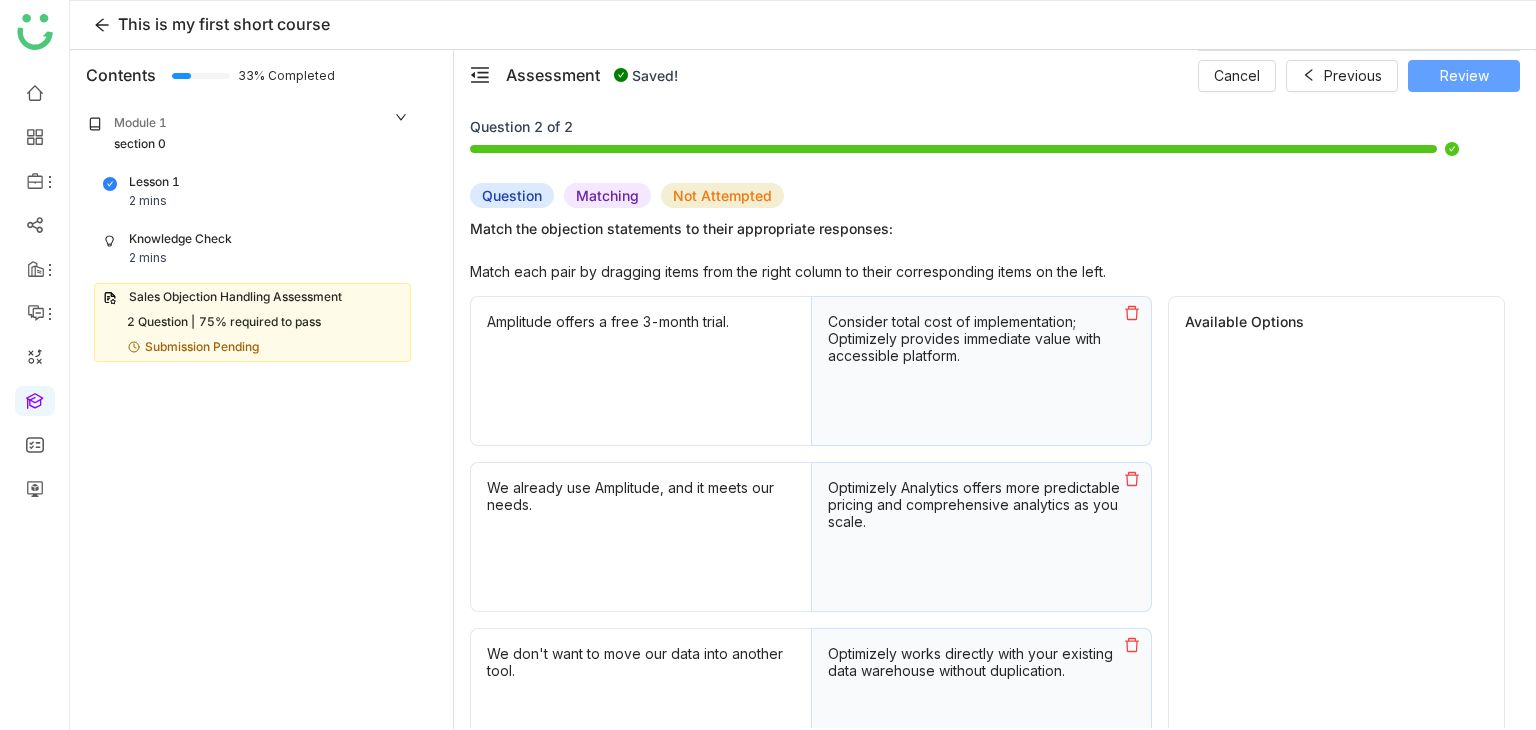 click on "Review" at bounding box center (1464, 76) 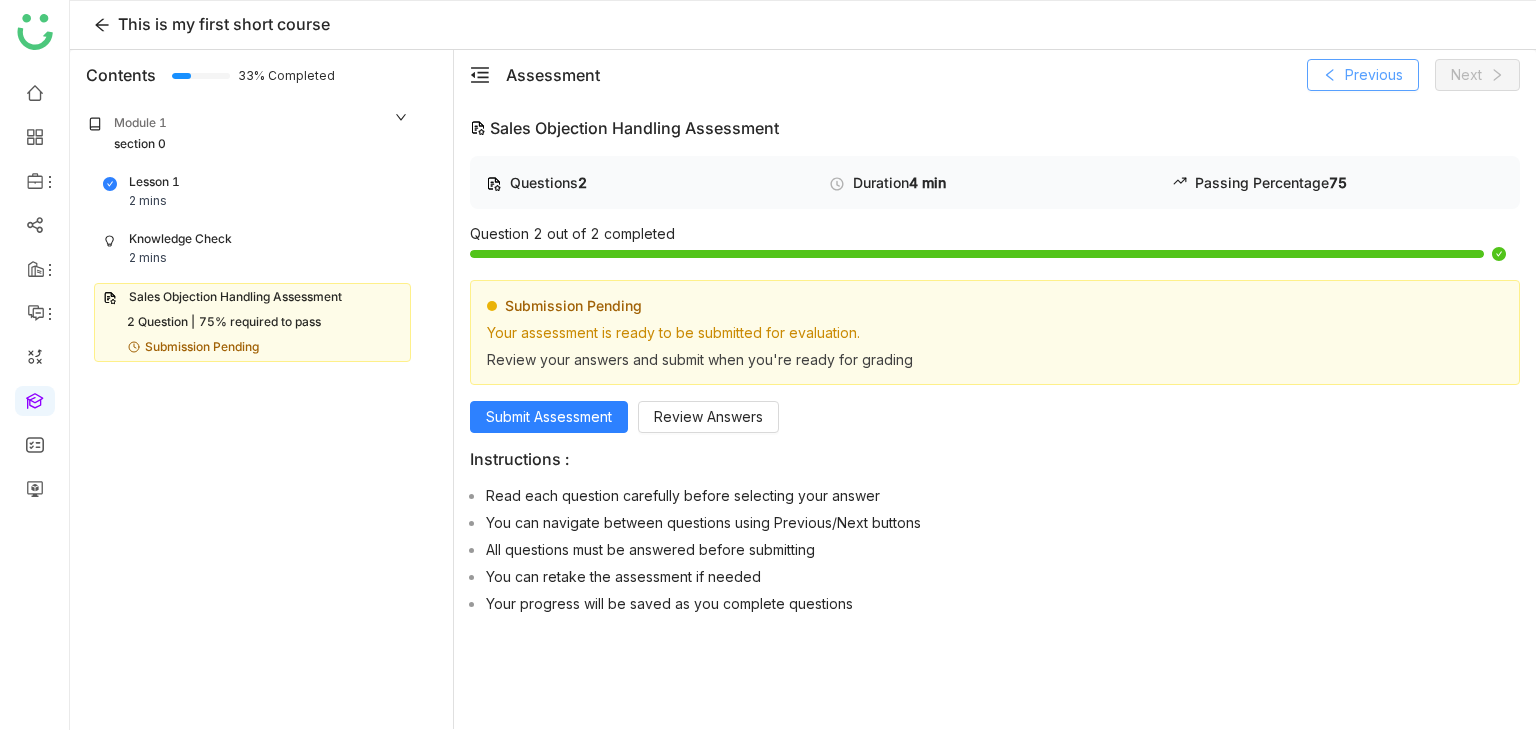 click on "Previous" 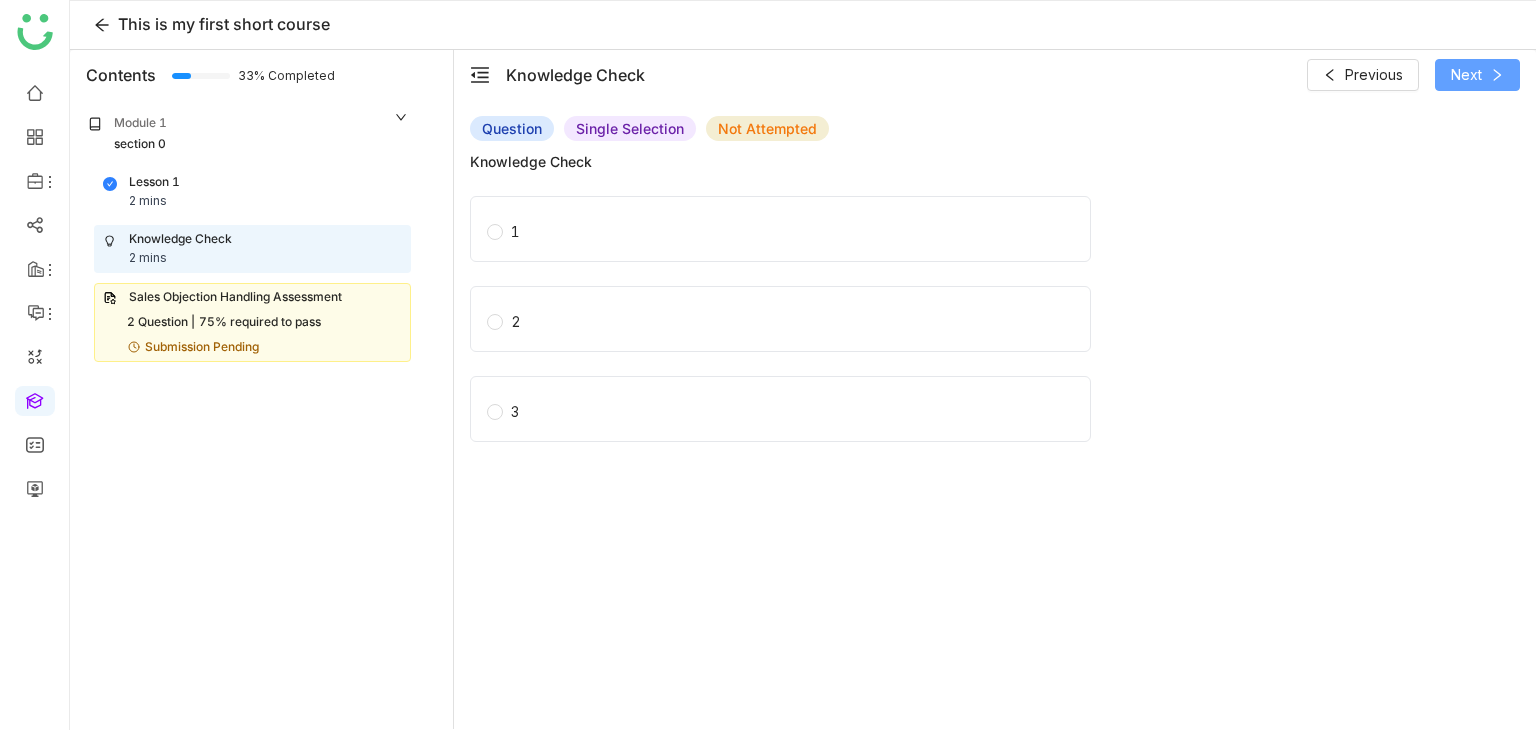 click on "Next" 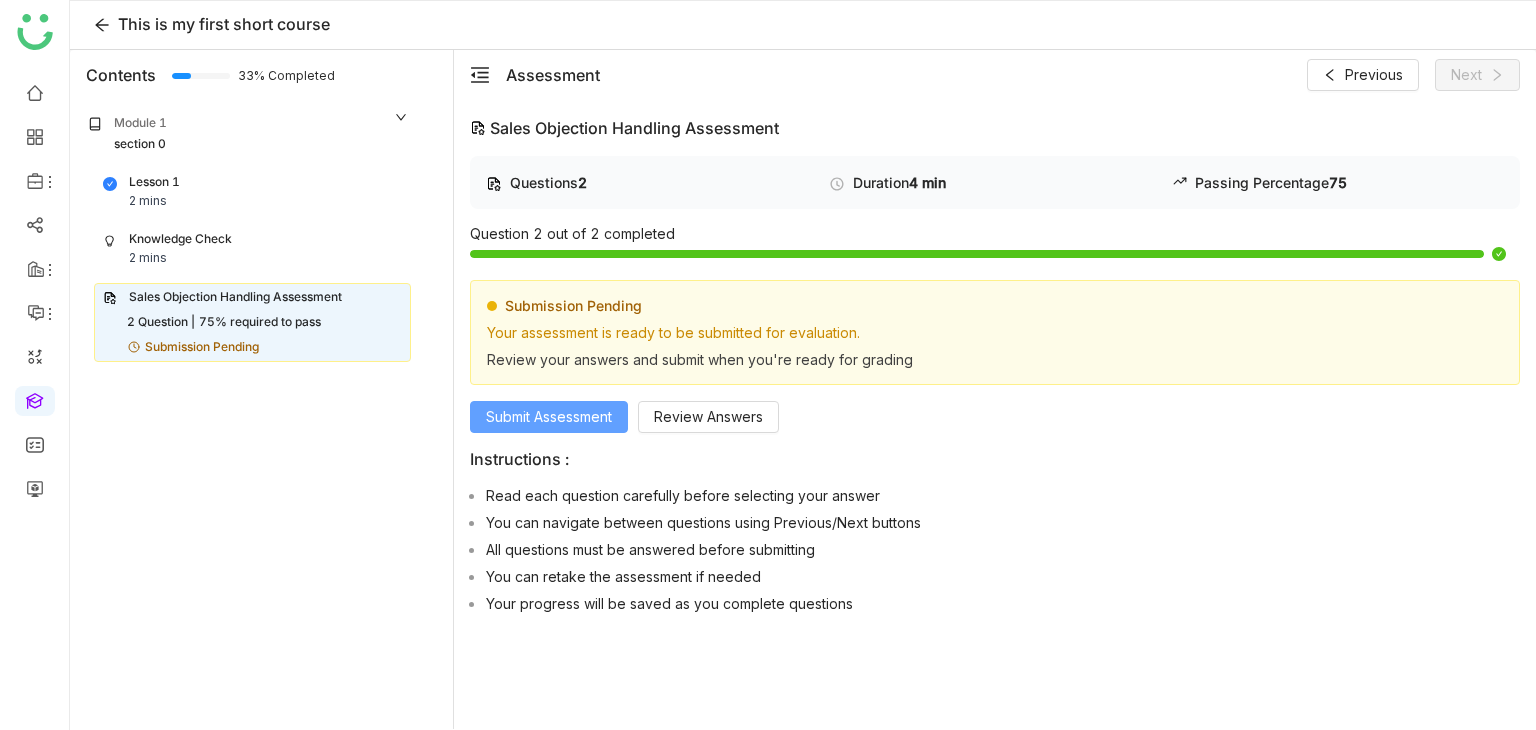 click on "Submit Assessment" 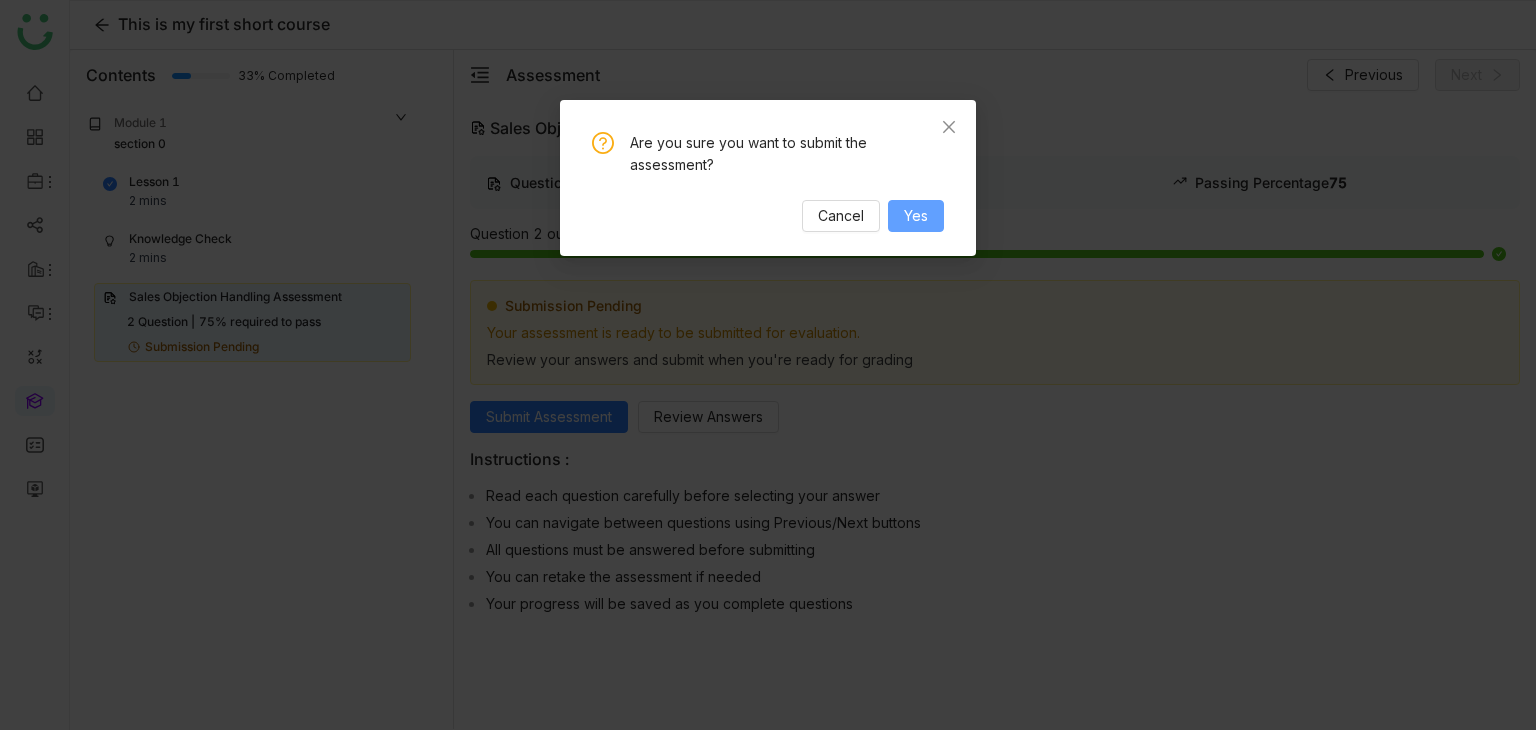 click on "Yes" at bounding box center [916, 216] 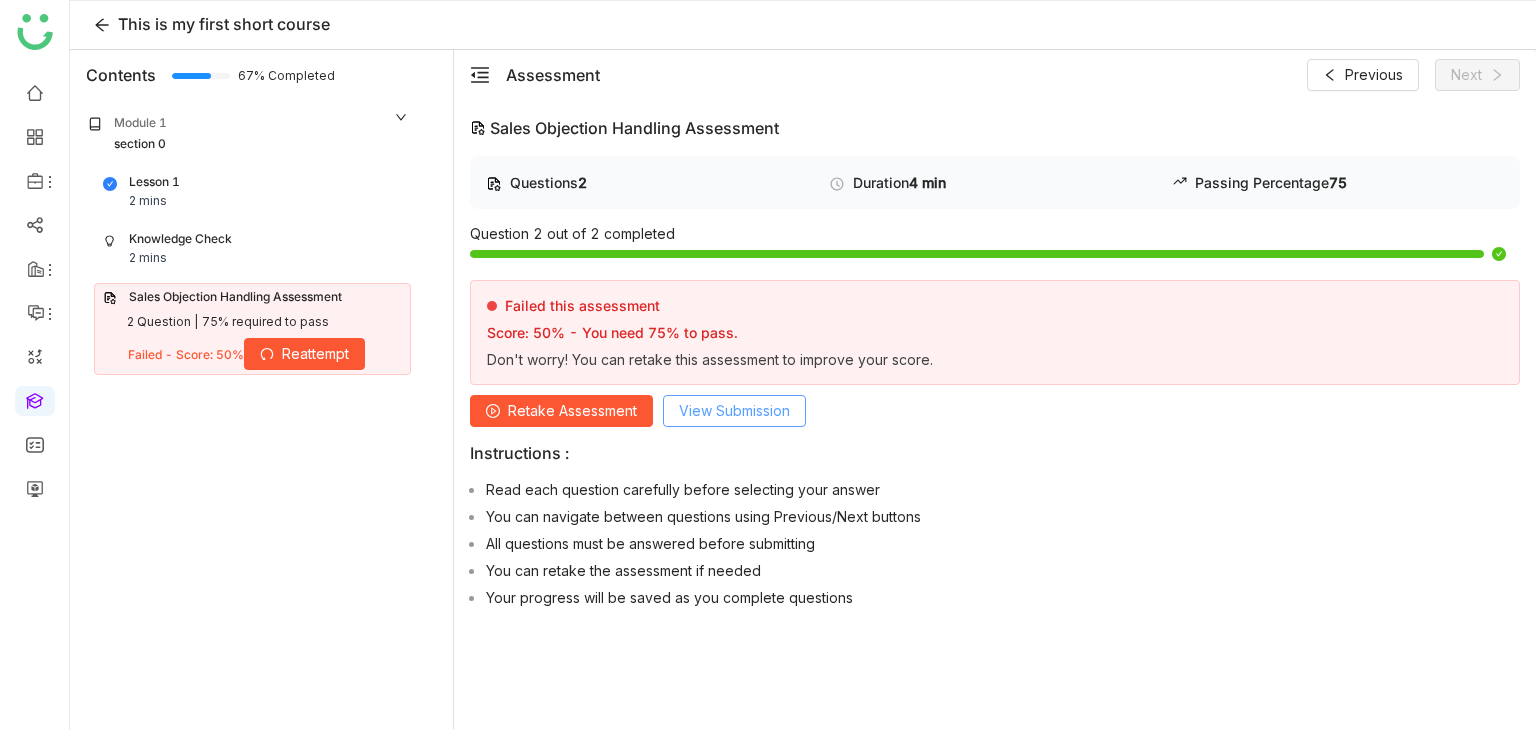 click on "View Submission" 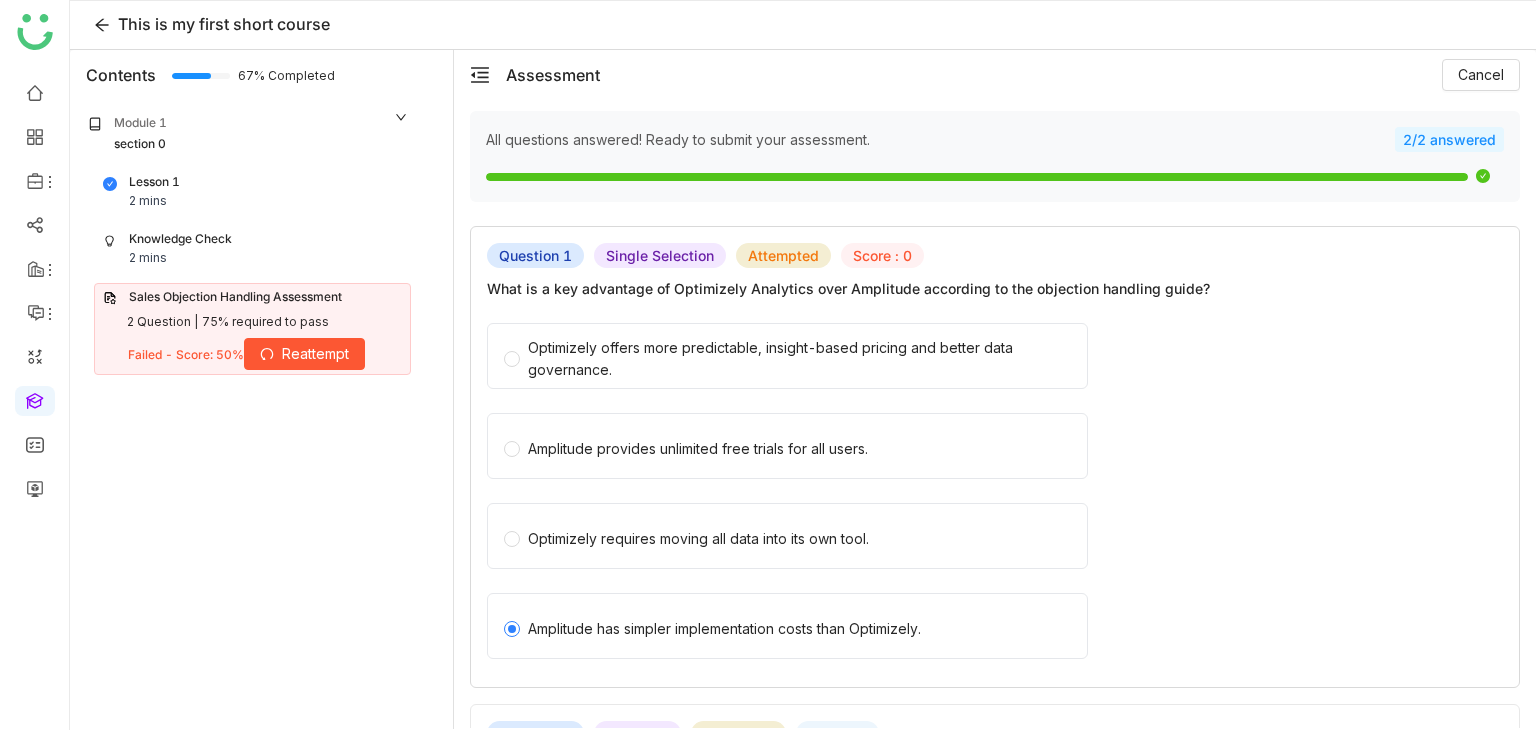 scroll, scrollTop: 0, scrollLeft: 0, axis: both 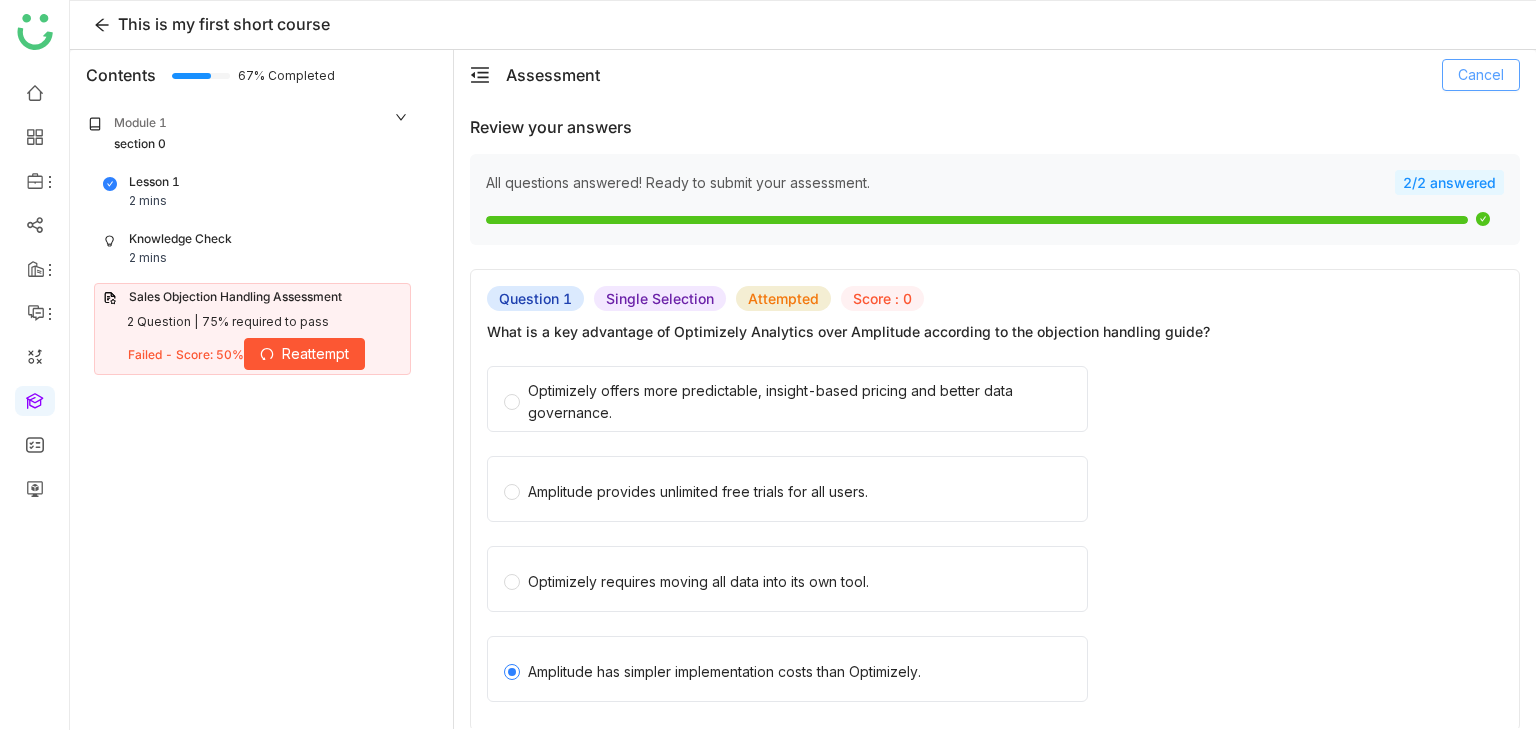 click on "Cancel" at bounding box center [1481, 75] 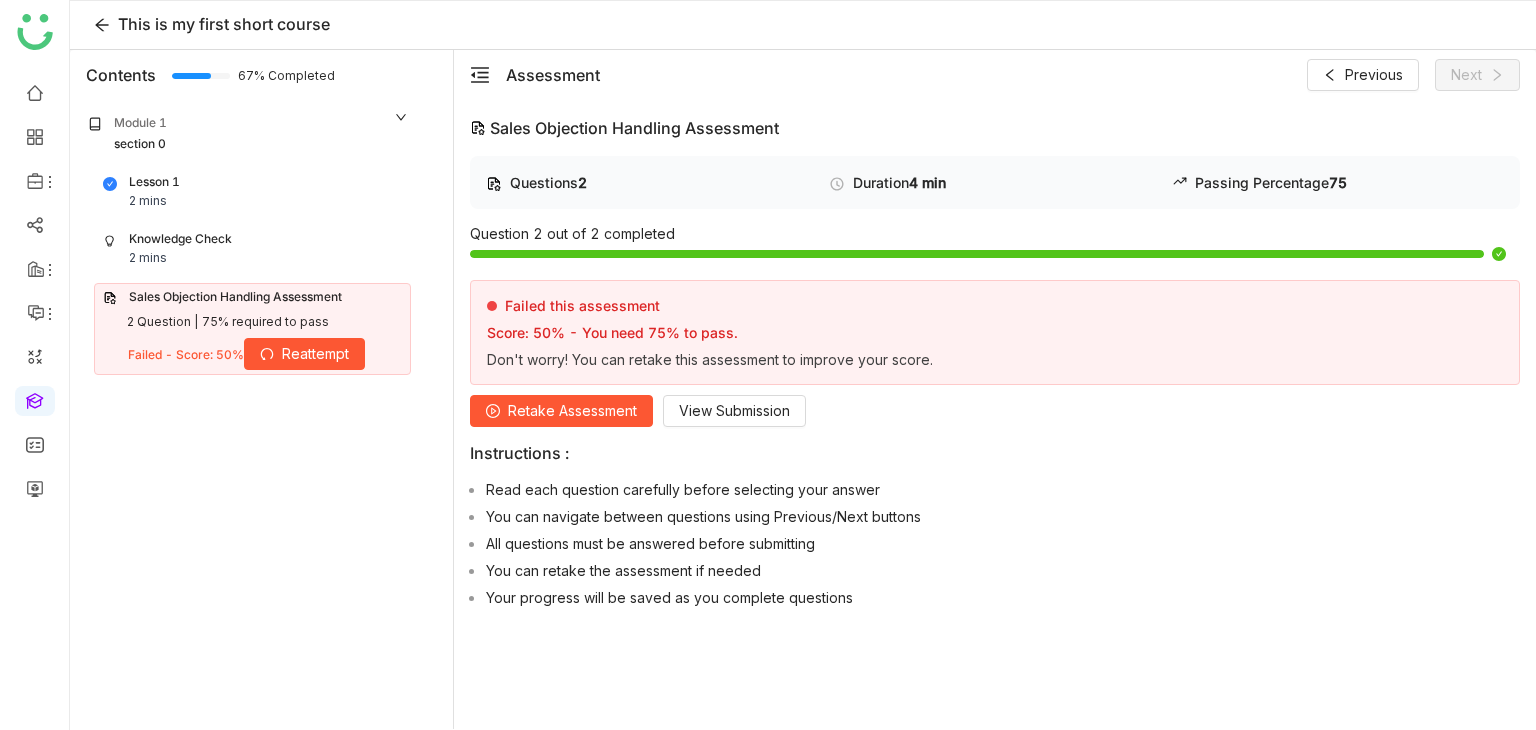 click on "Reattempt" at bounding box center [315, 354] 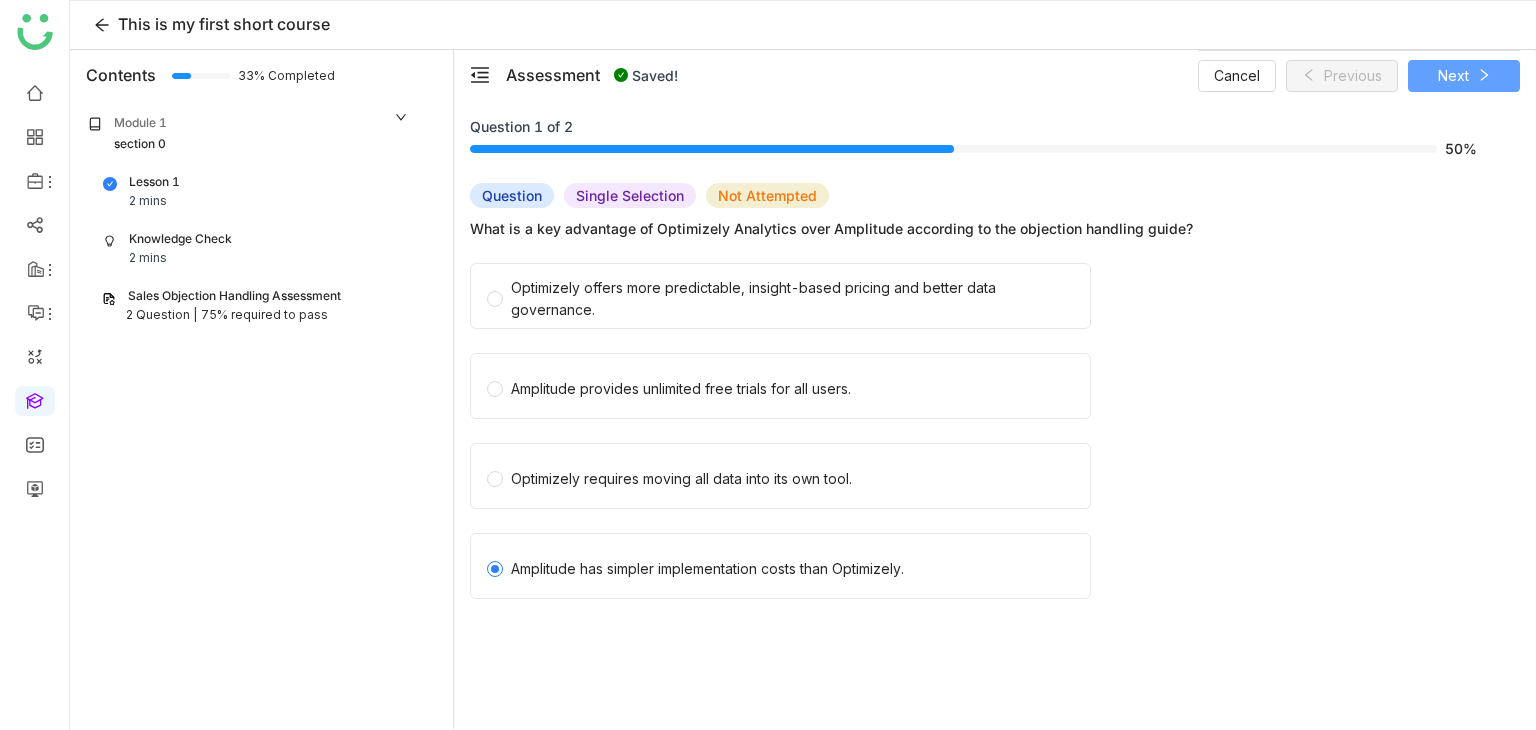 click on "Next" at bounding box center [1453, 76] 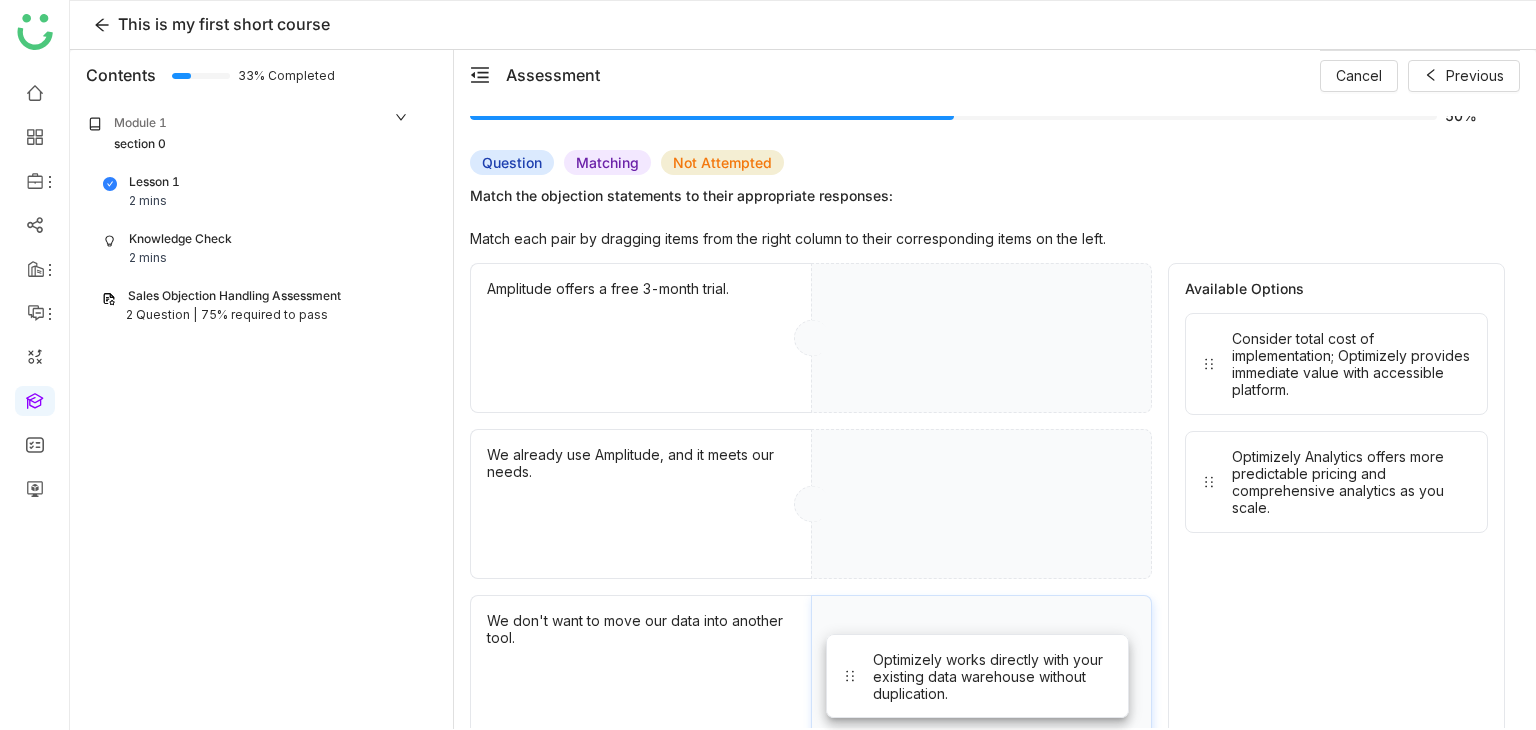 drag, startPoint x: 1382, startPoint y: 426, endPoint x: 1015, endPoint y: 722, distance: 471.4923 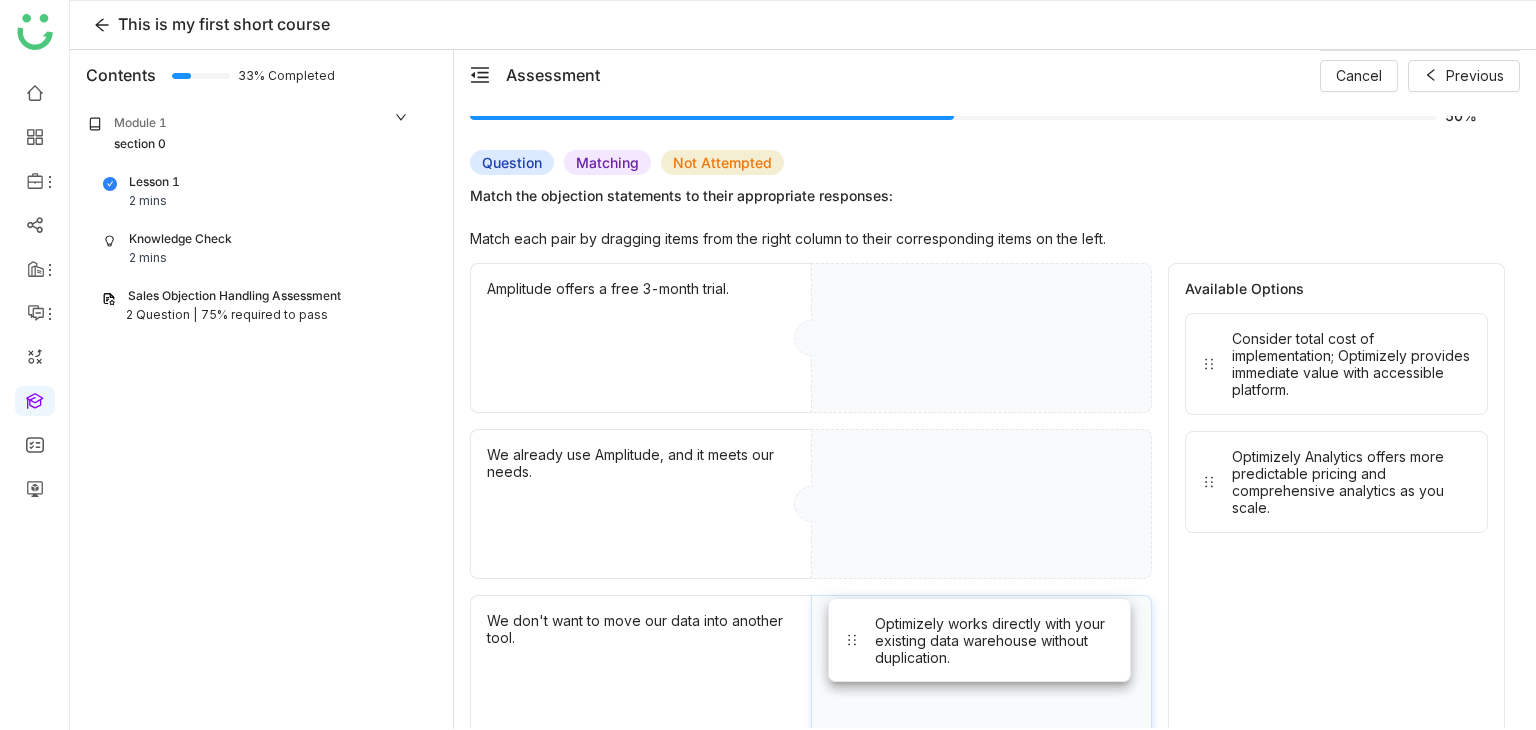 scroll, scrollTop: 45, scrollLeft: 0, axis: vertical 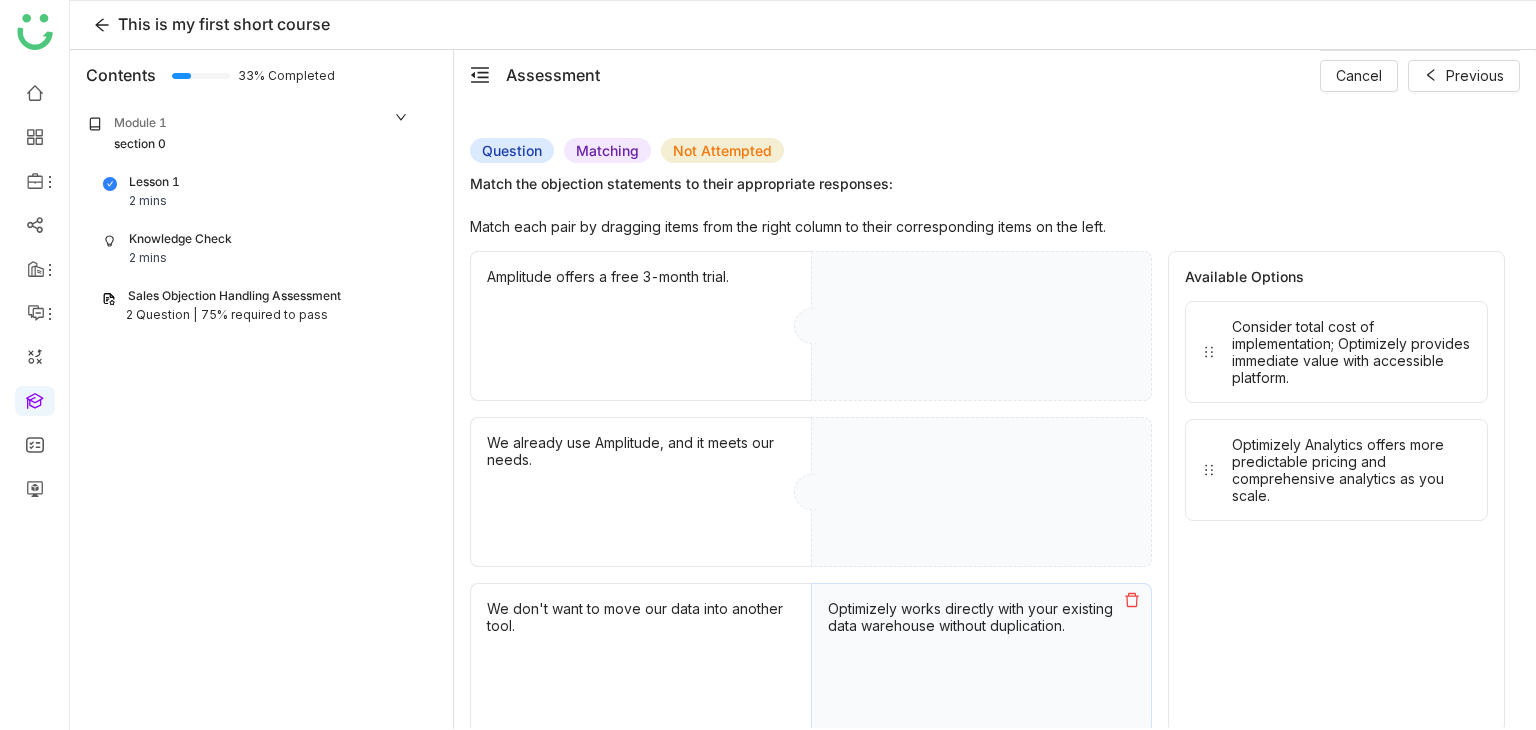 drag, startPoint x: 1285, startPoint y: 439, endPoint x: 992, endPoint y: 350, distance: 306.21887 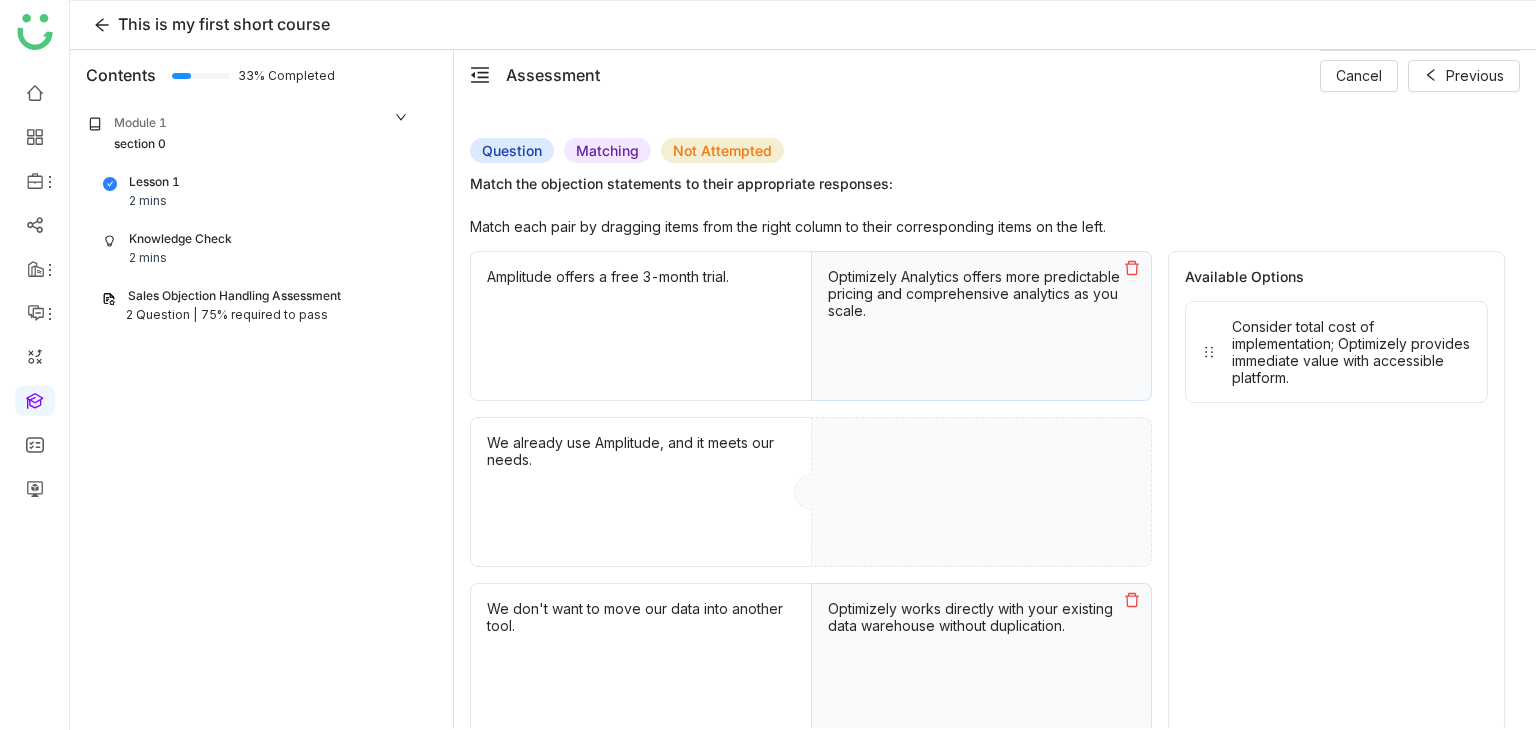 drag, startPoint x: 1214, startPoint y: 341, endPoint x: 1017, endPoint y: 426, distance: 214.55536 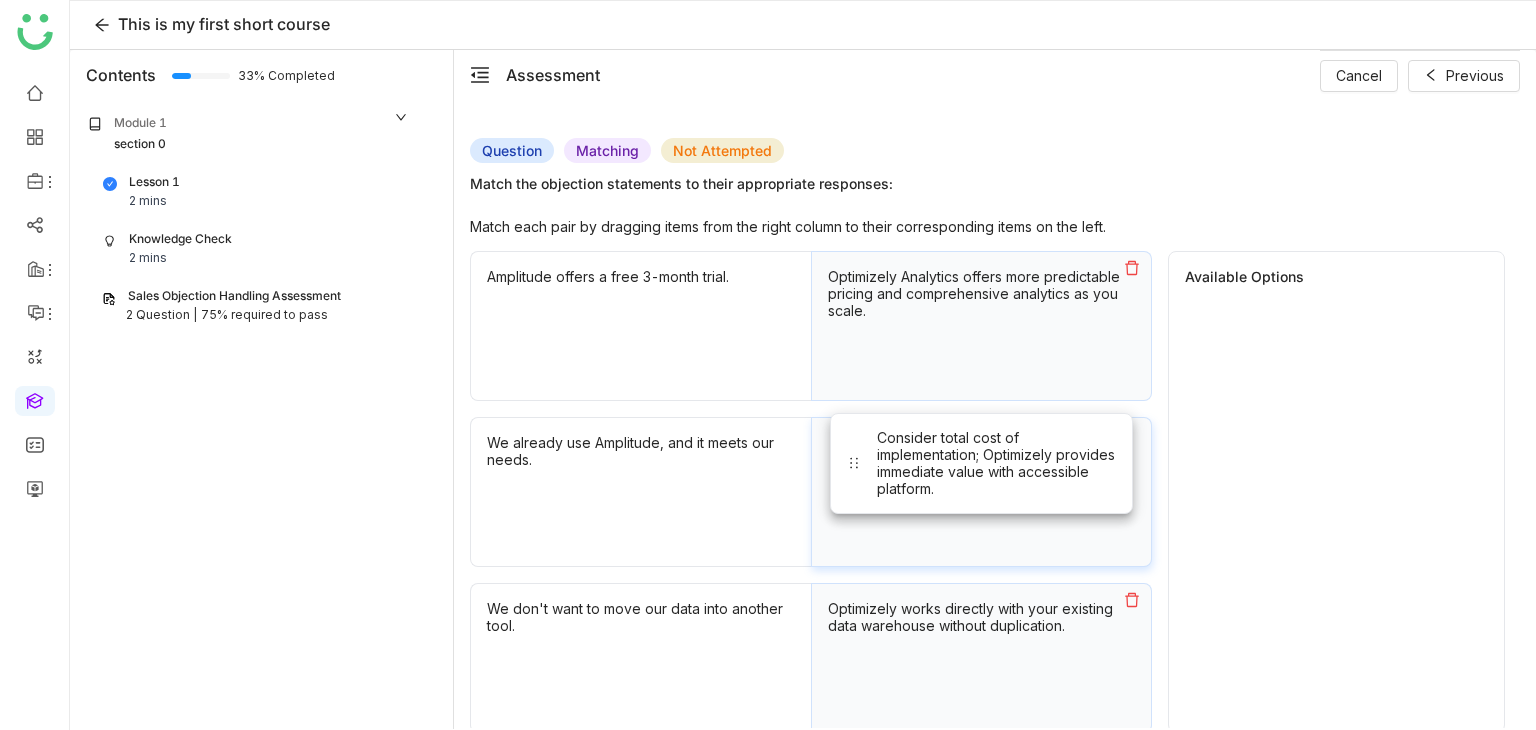 drag, startPoint x: 1344, startPoint y: 337, endPoint x: 988, endPoint y: 451, distance: 373.80743 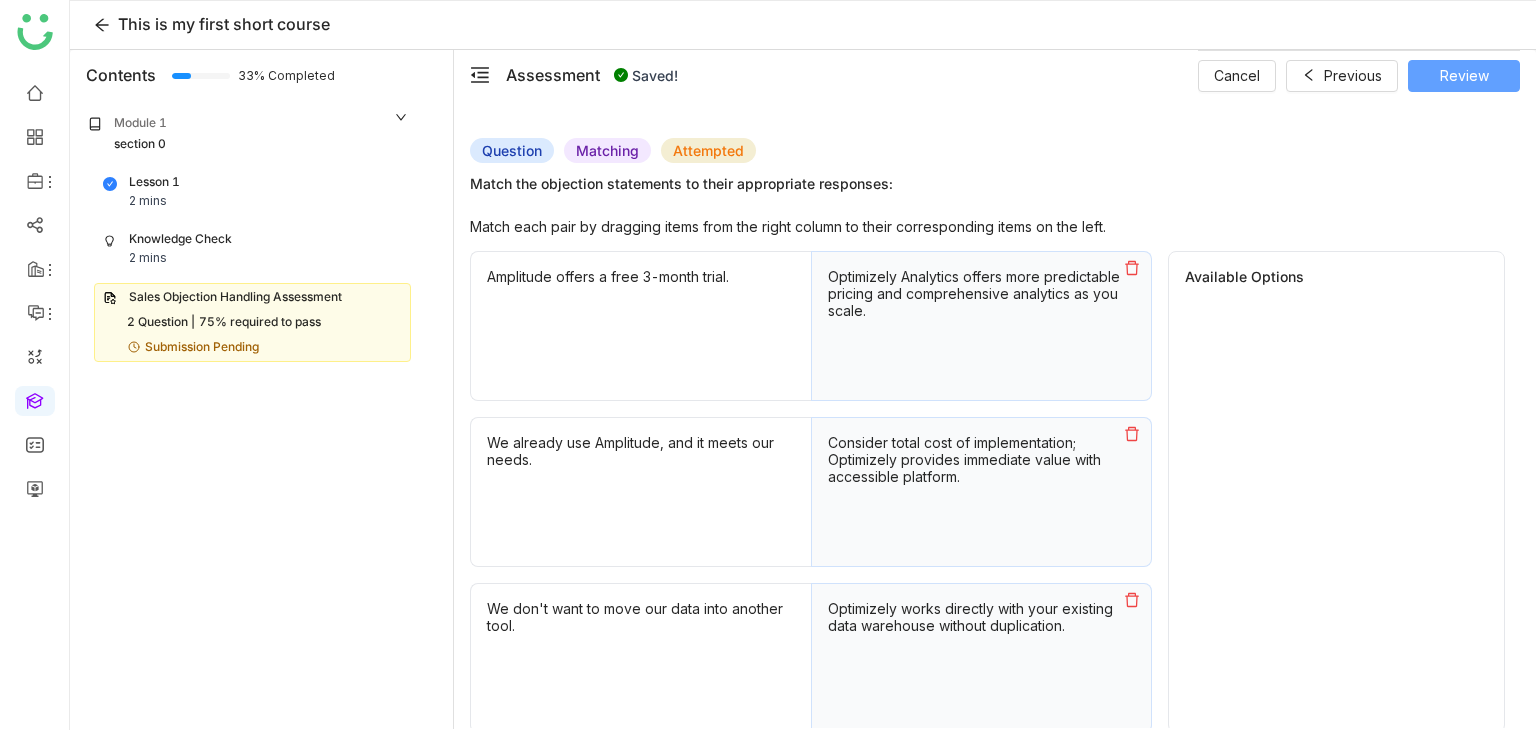 click on "Review" at bounding box center [1464, 76] 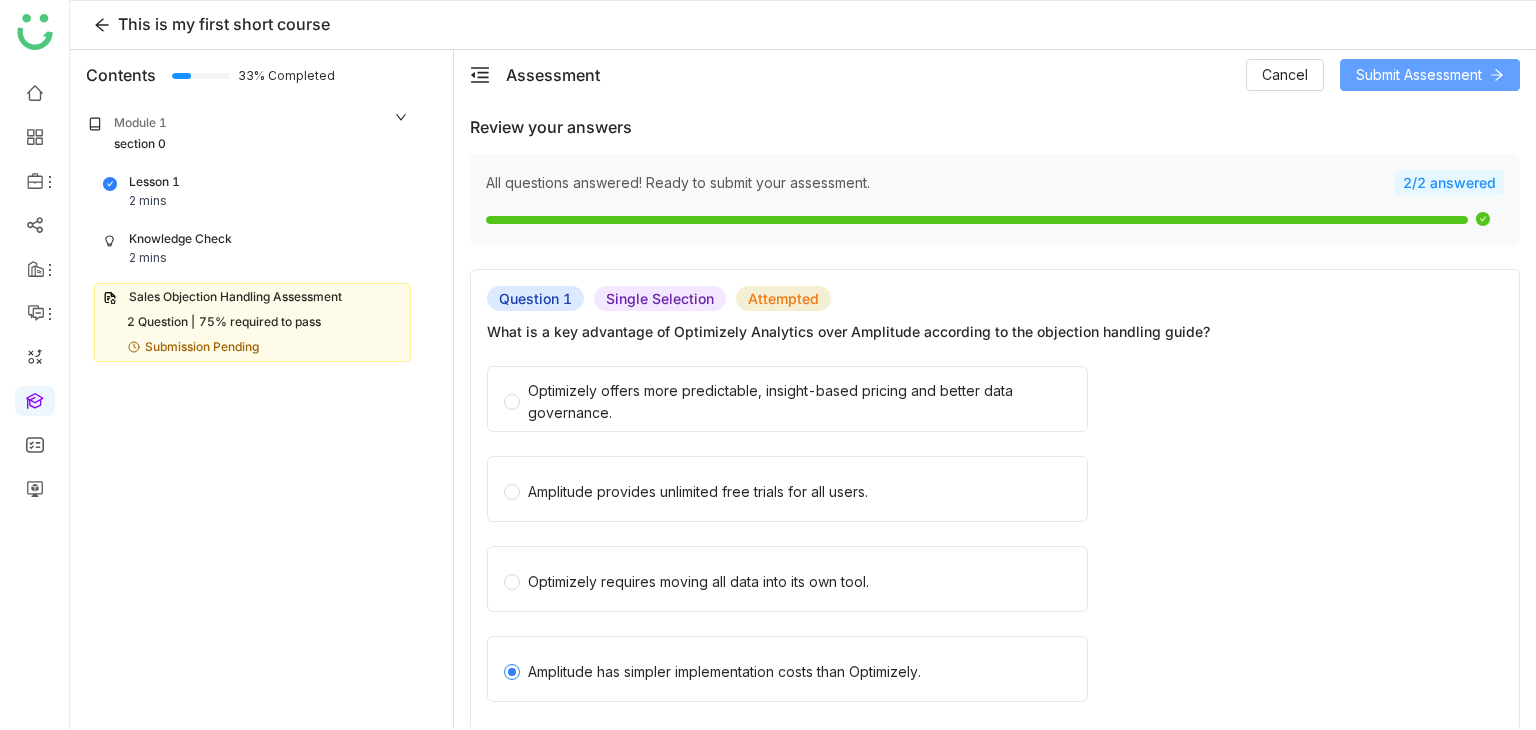 click on "Submit Assessment" at bounding box center (1430, 75) 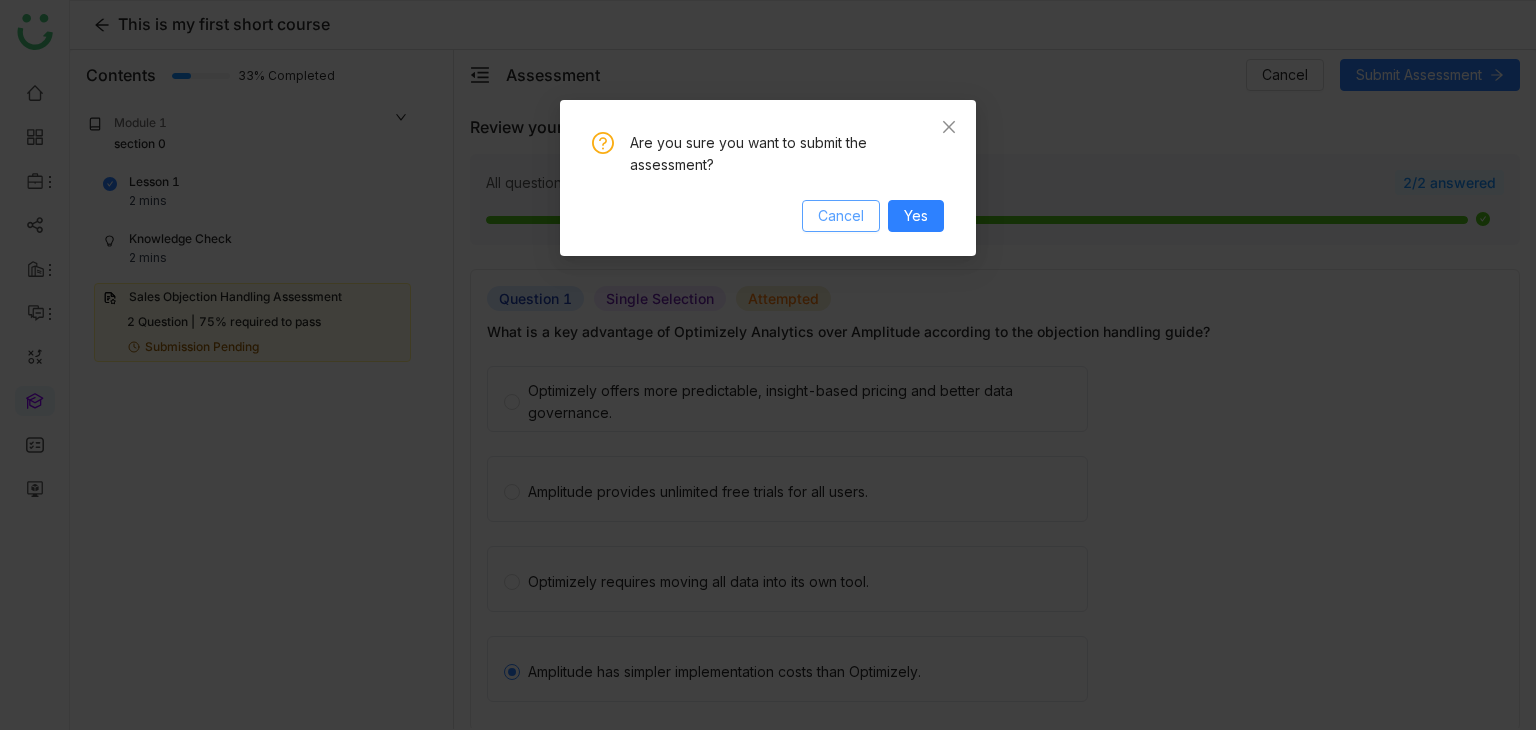 click on "Cancel" at bounding box center [841, 216] 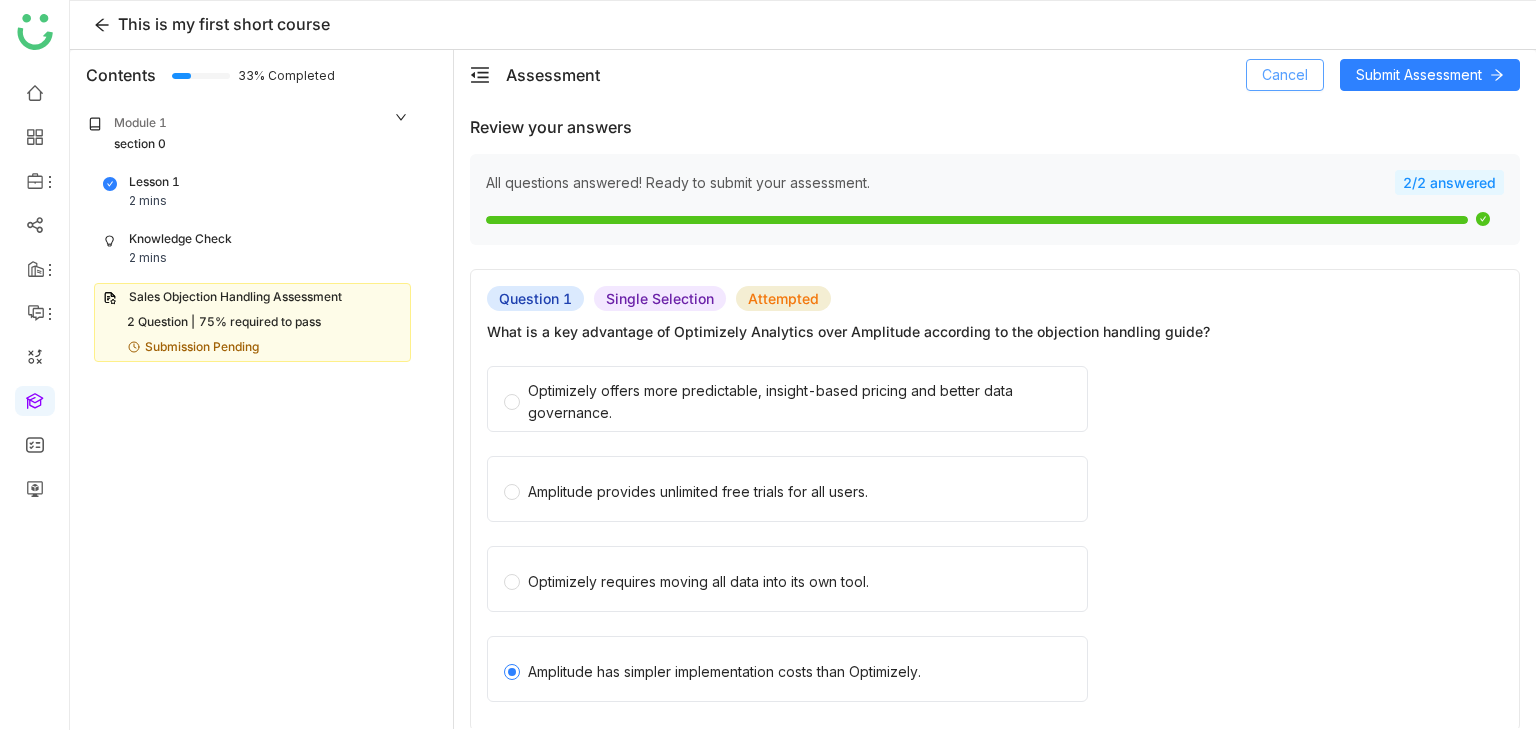 click on "Cancel" at bounding box center [1285, 75] 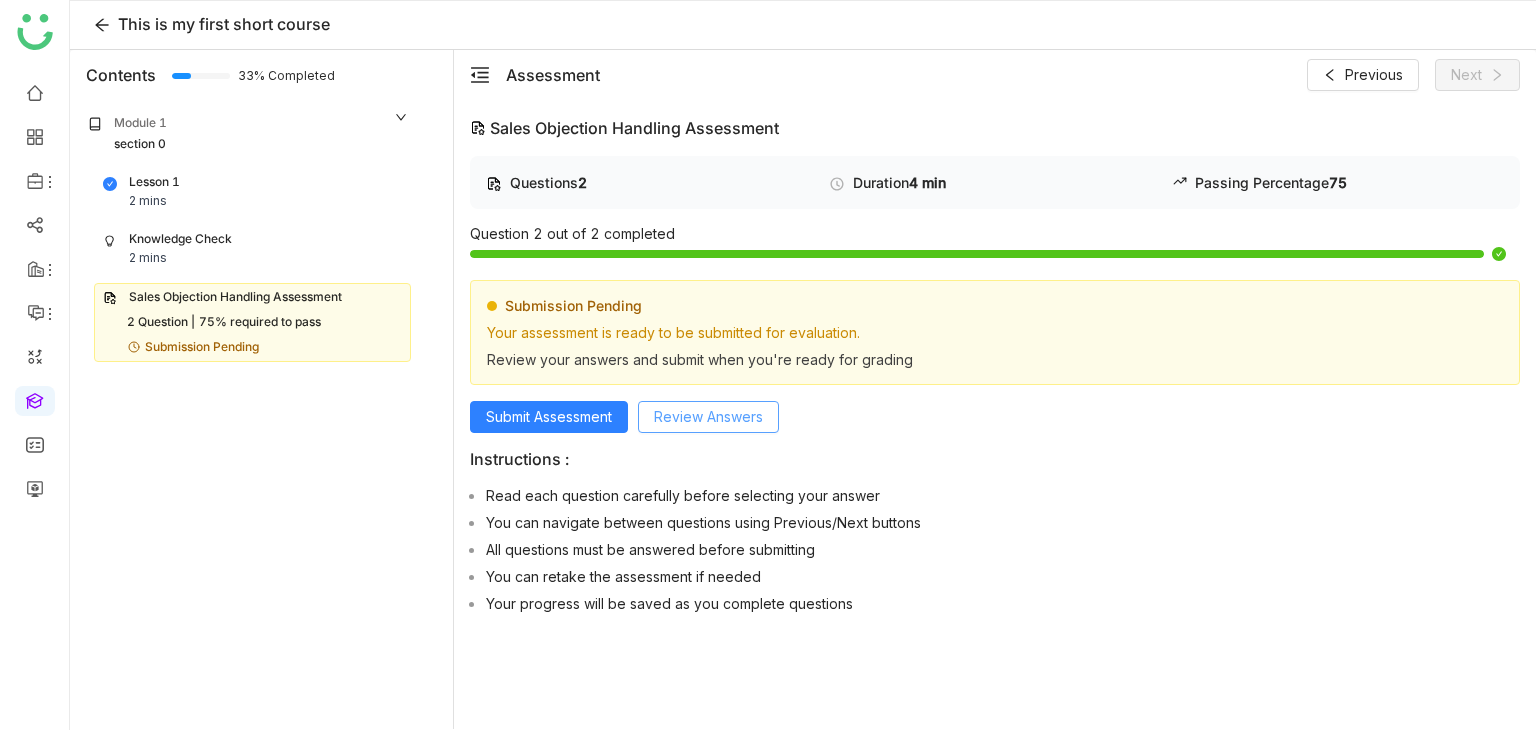 click on "Review Answers" 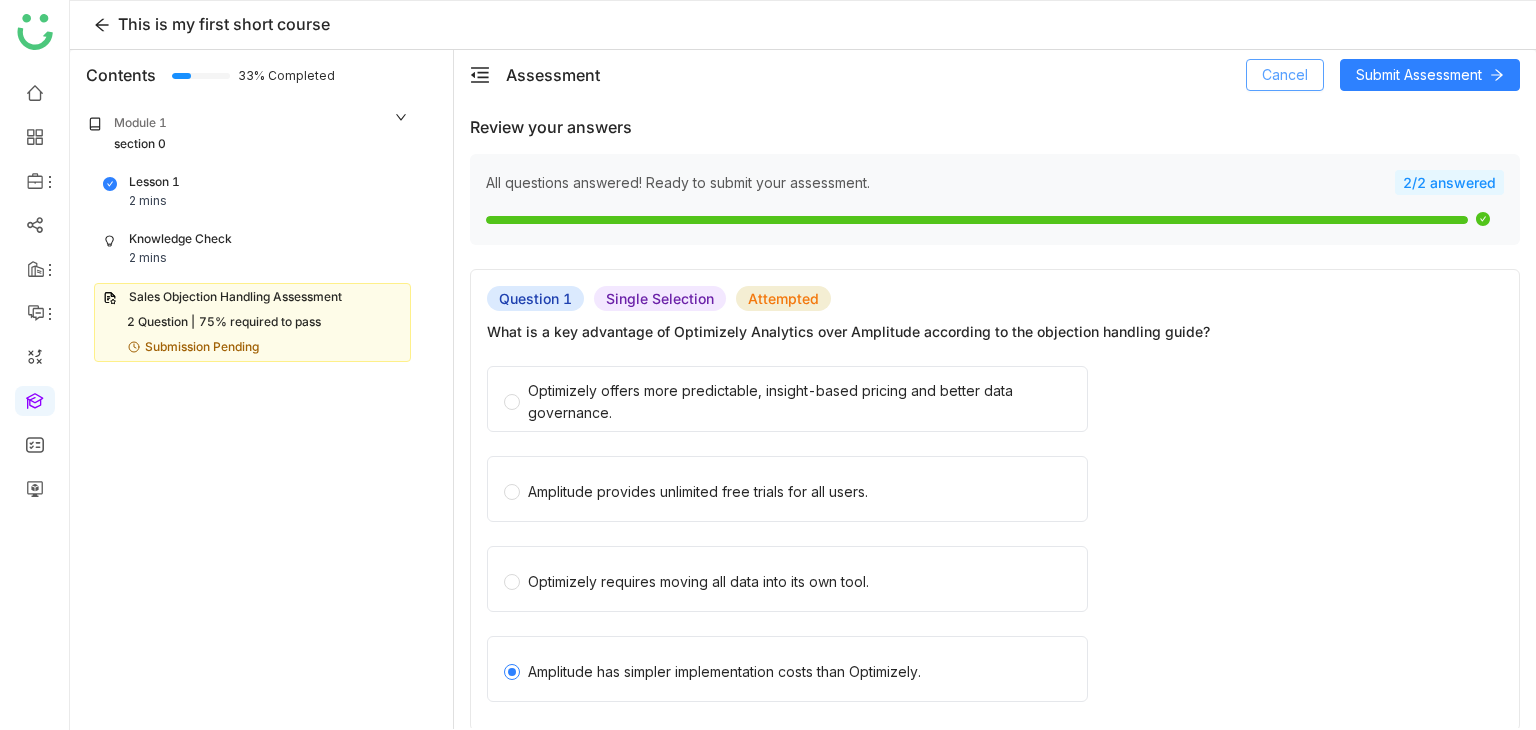click on "Cancel" at bounding box center (1285, 75) 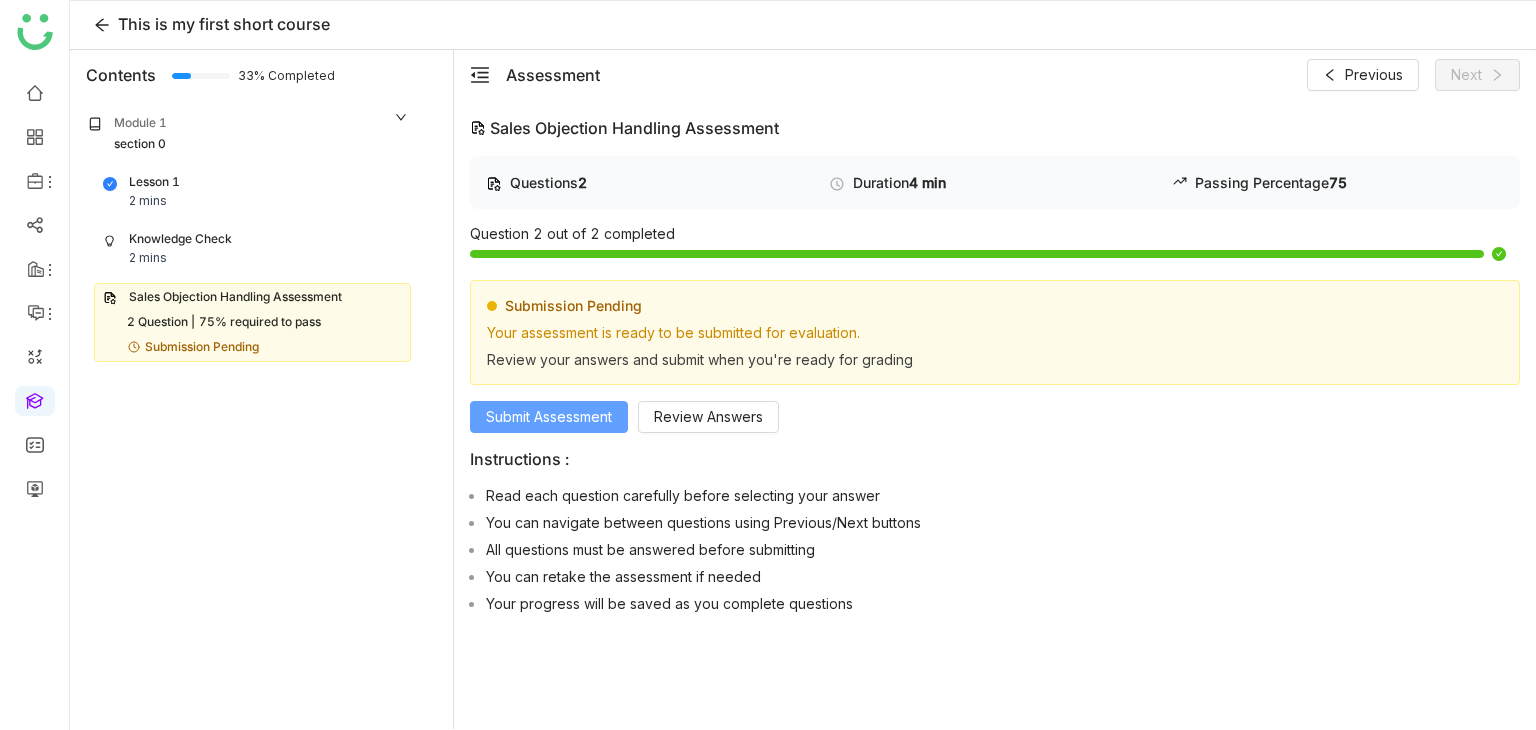 click on "Submit Assessment" 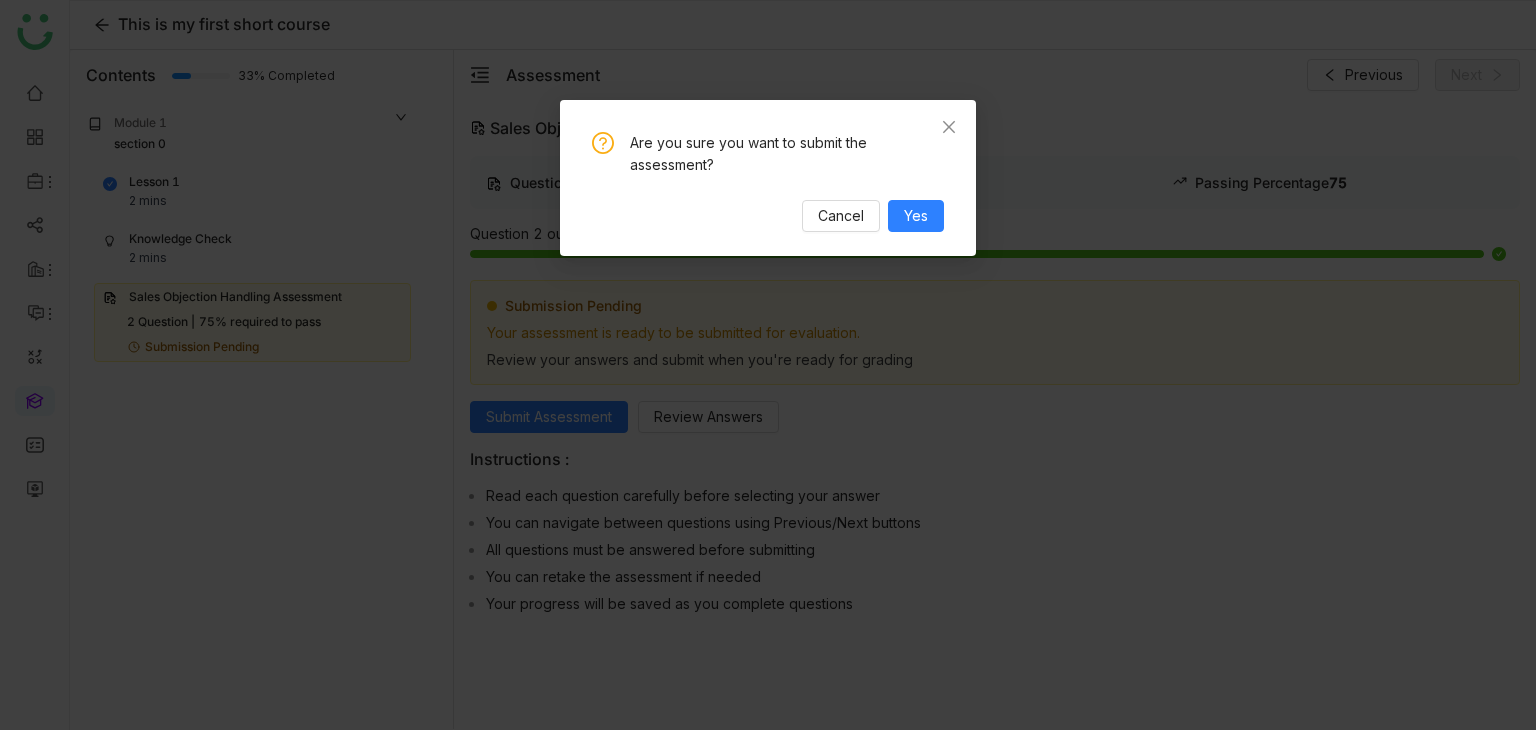 click on "Are you sure you want to submit the assessment?  Cancel   Yes" at bounding box center (768, 178) 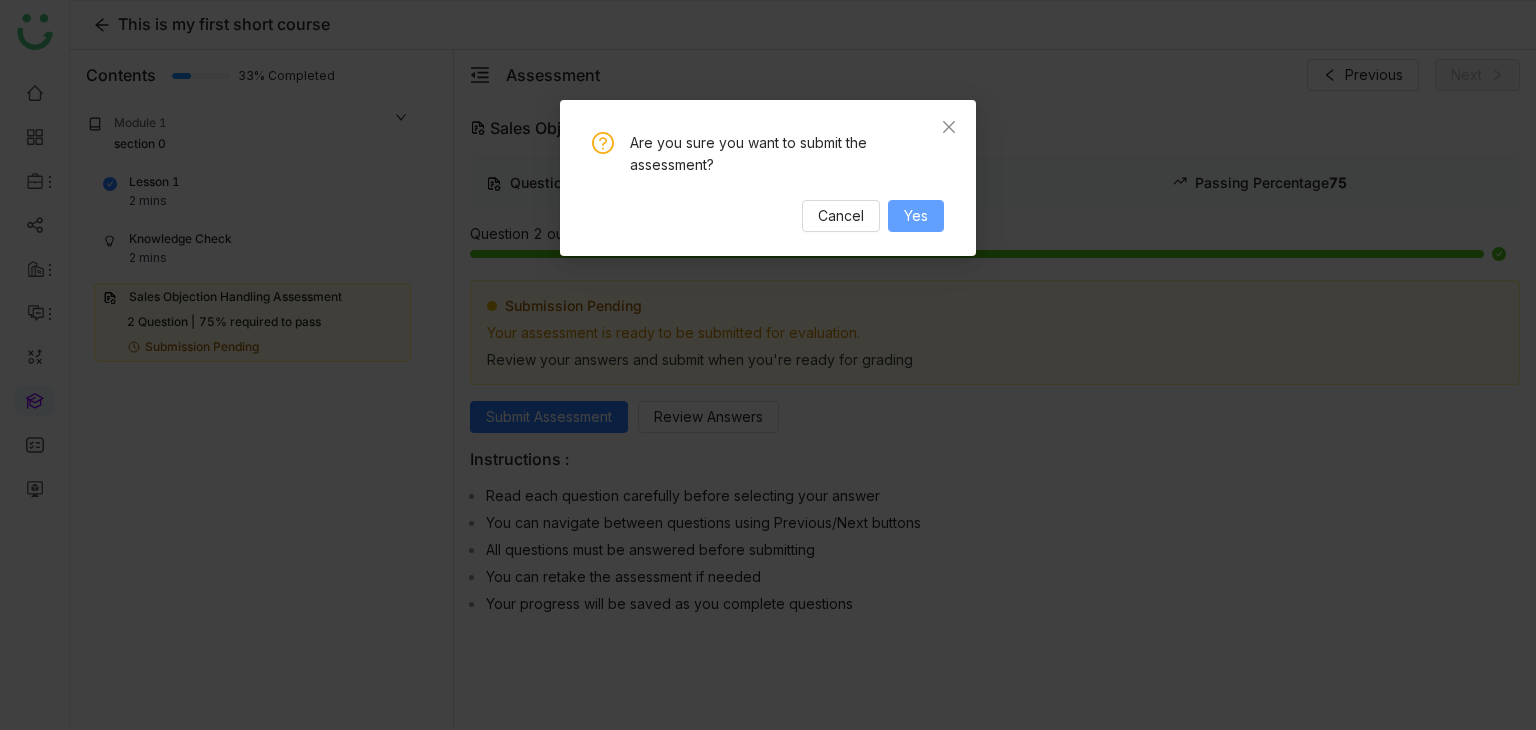 click on "Yes" at bounding box center [916, 216] 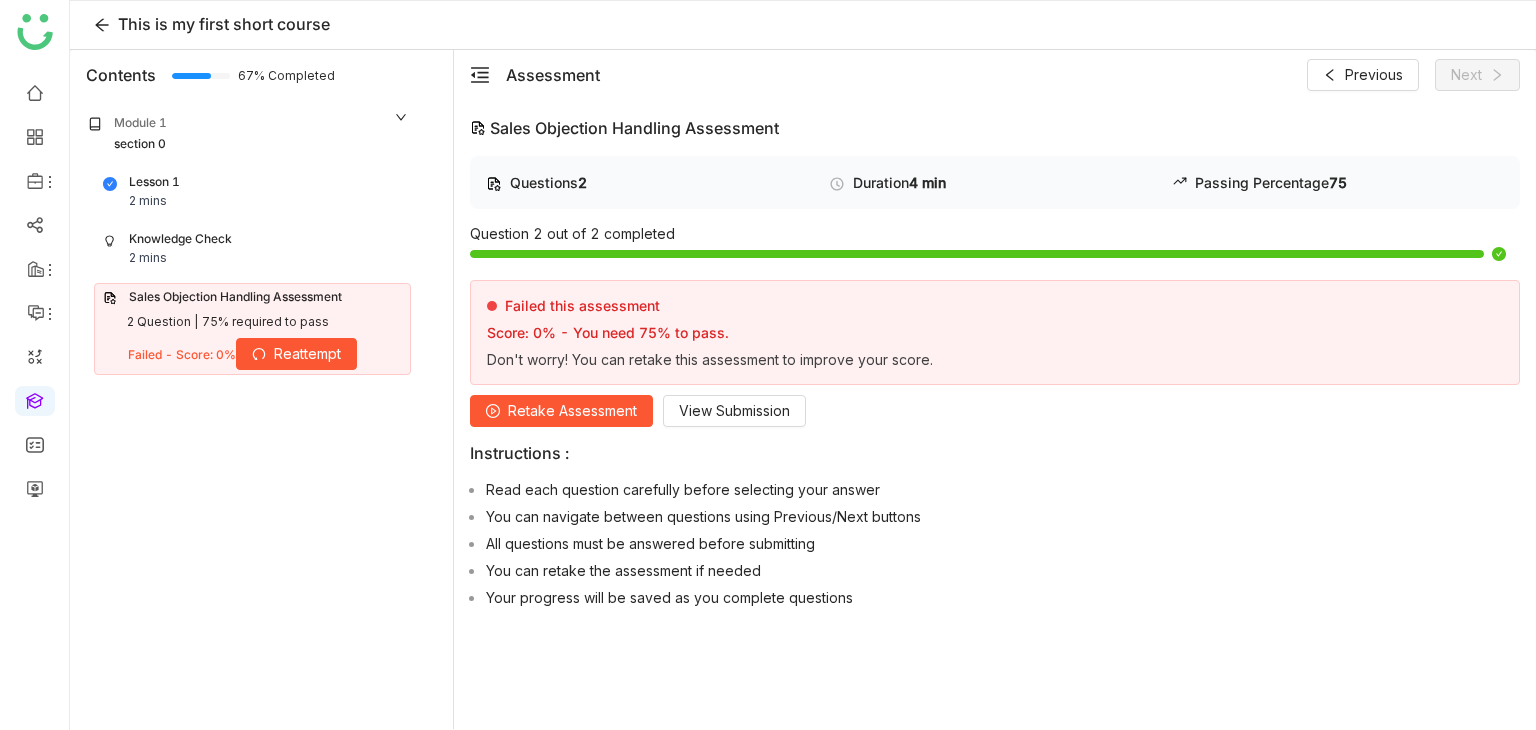 click on "Retake Assessment" 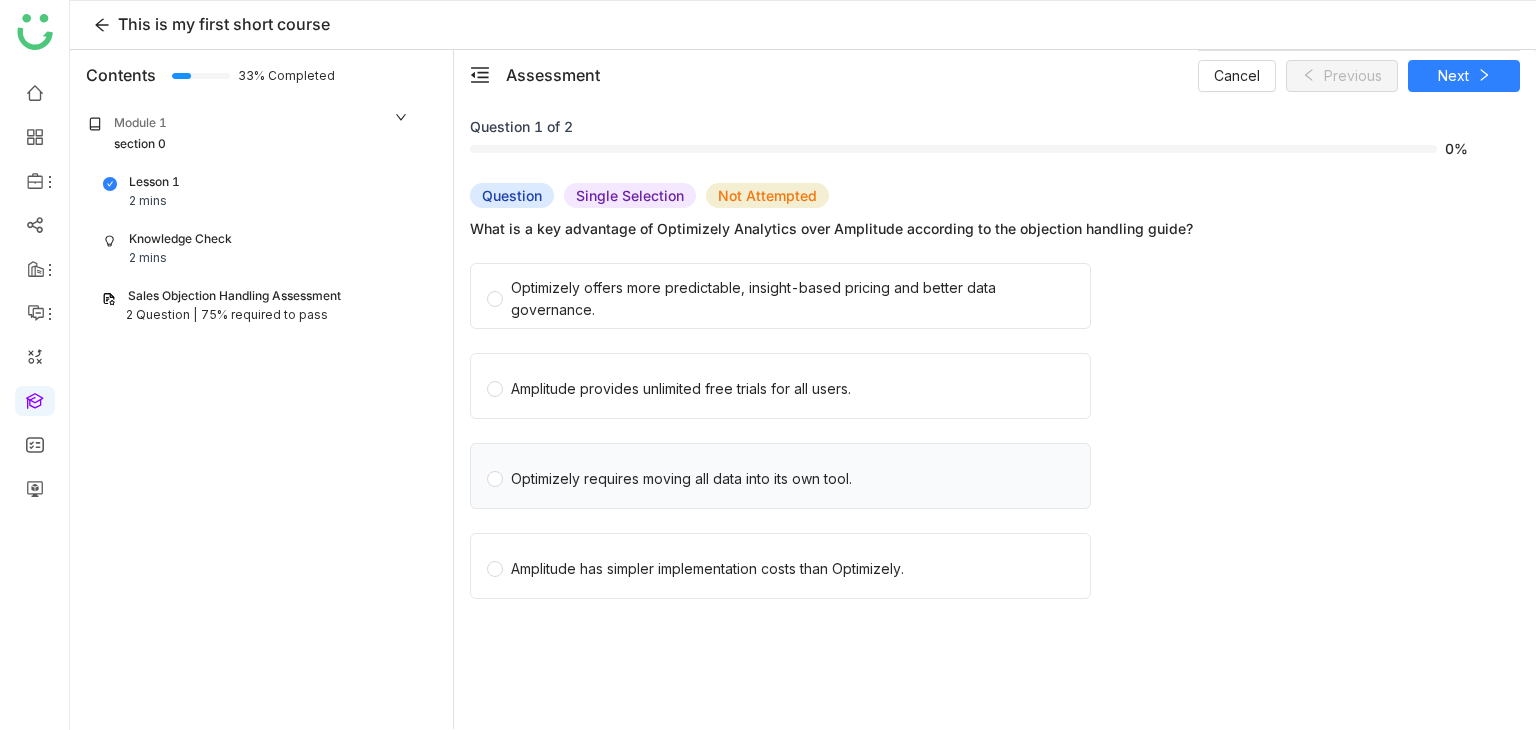 click on "Optimizely requires moving all data into its own tool." 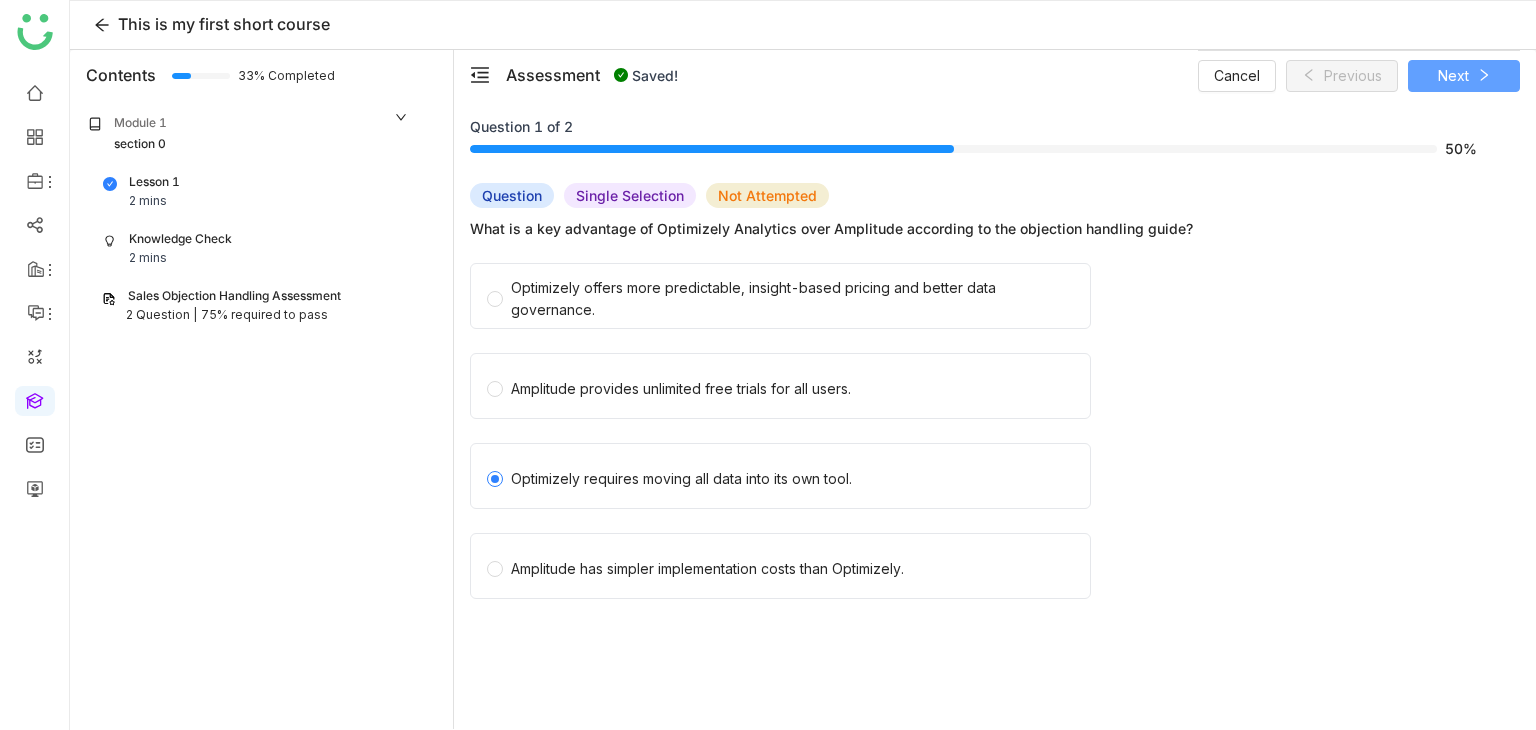 click on "Next" at bounding box center [1453, 76] 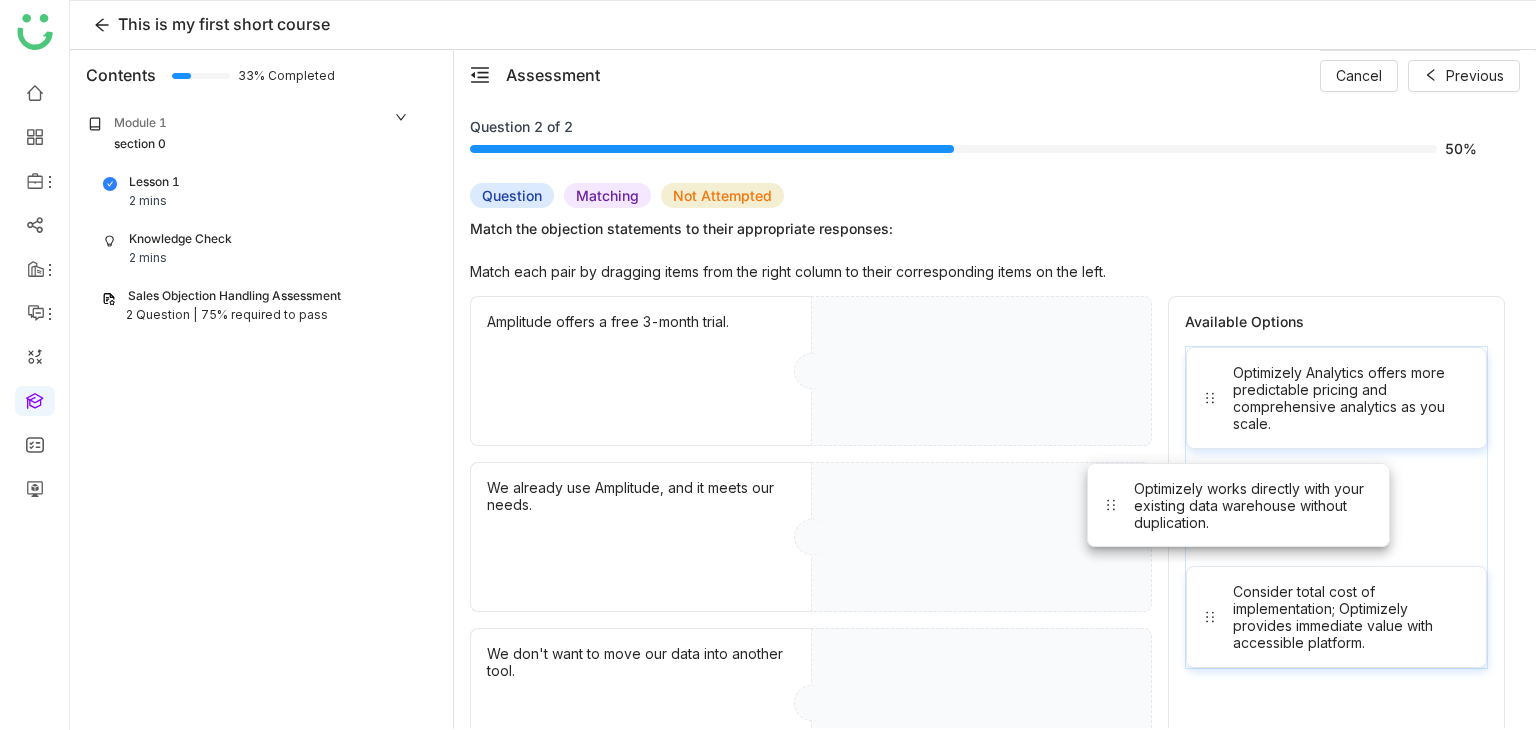 drag, startPoint x: 1357, startPoint y: 497, endPoint x: 998, endPoint y: 493, distance: 359.02228 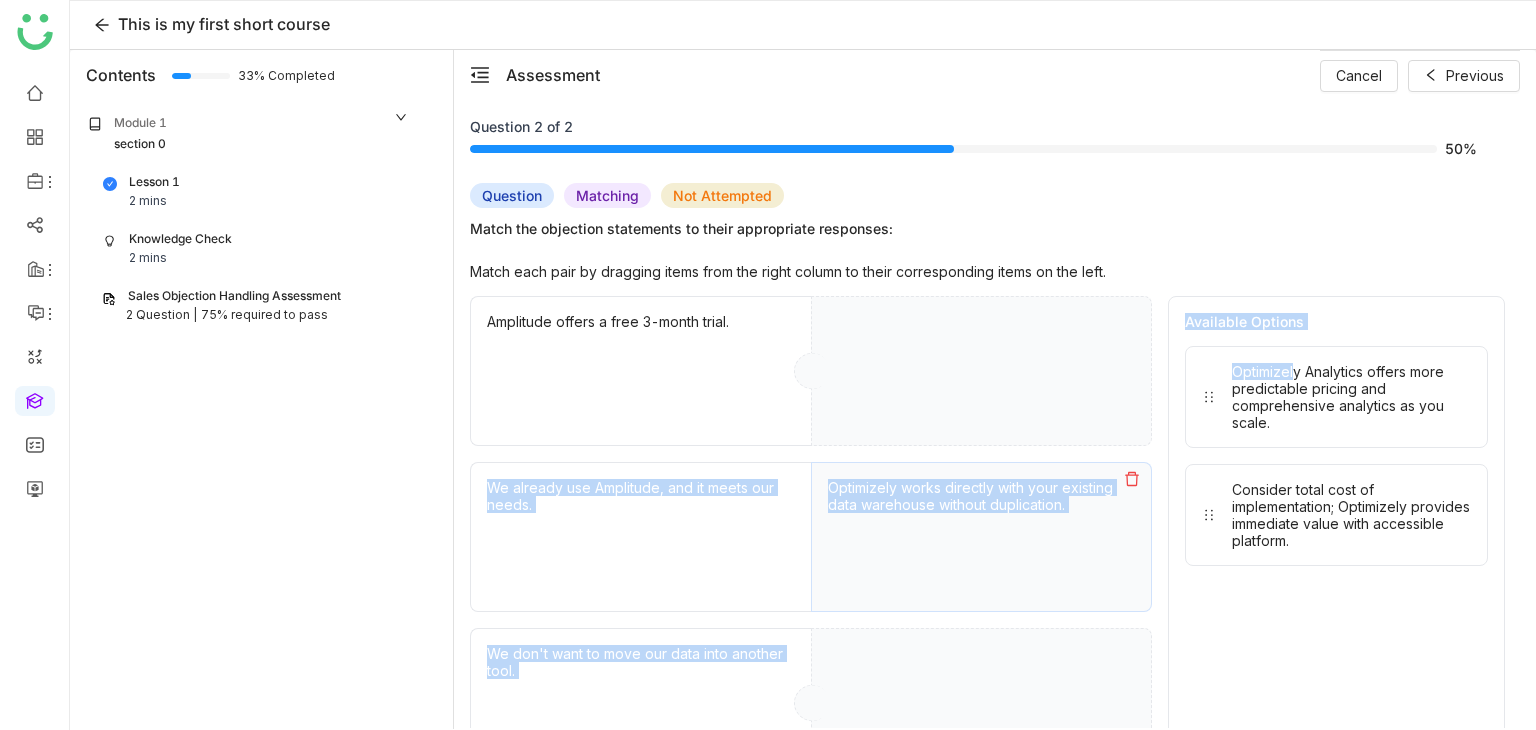 drag, startPoint x: 1047, startPoint y: 414, endPoint x: 1291, endPoint y: 360, distance: 249.90398 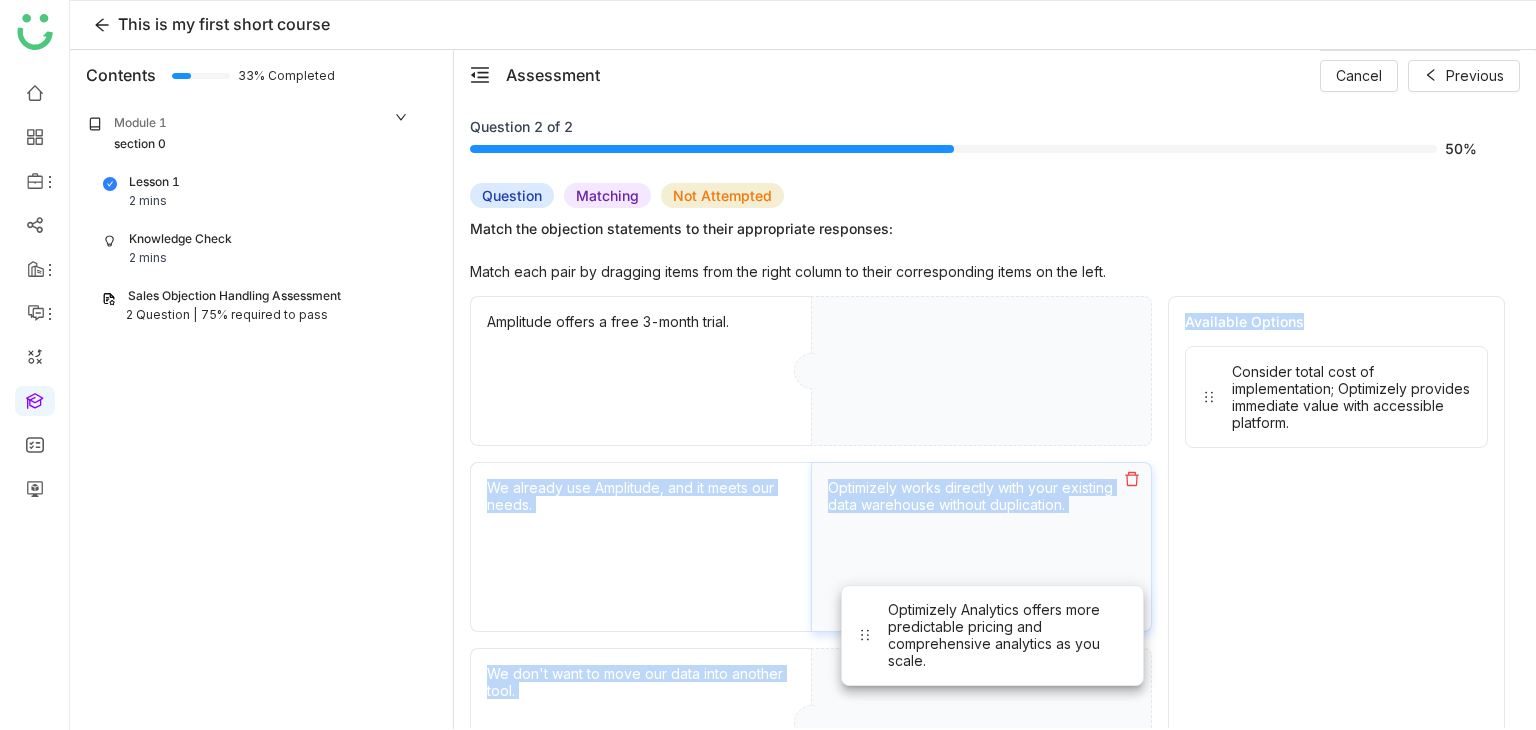 drag, startPoint x: 1306, startPoint y: 394, endPoint x: 1028, endPoint y: 585, distance: 337.29068 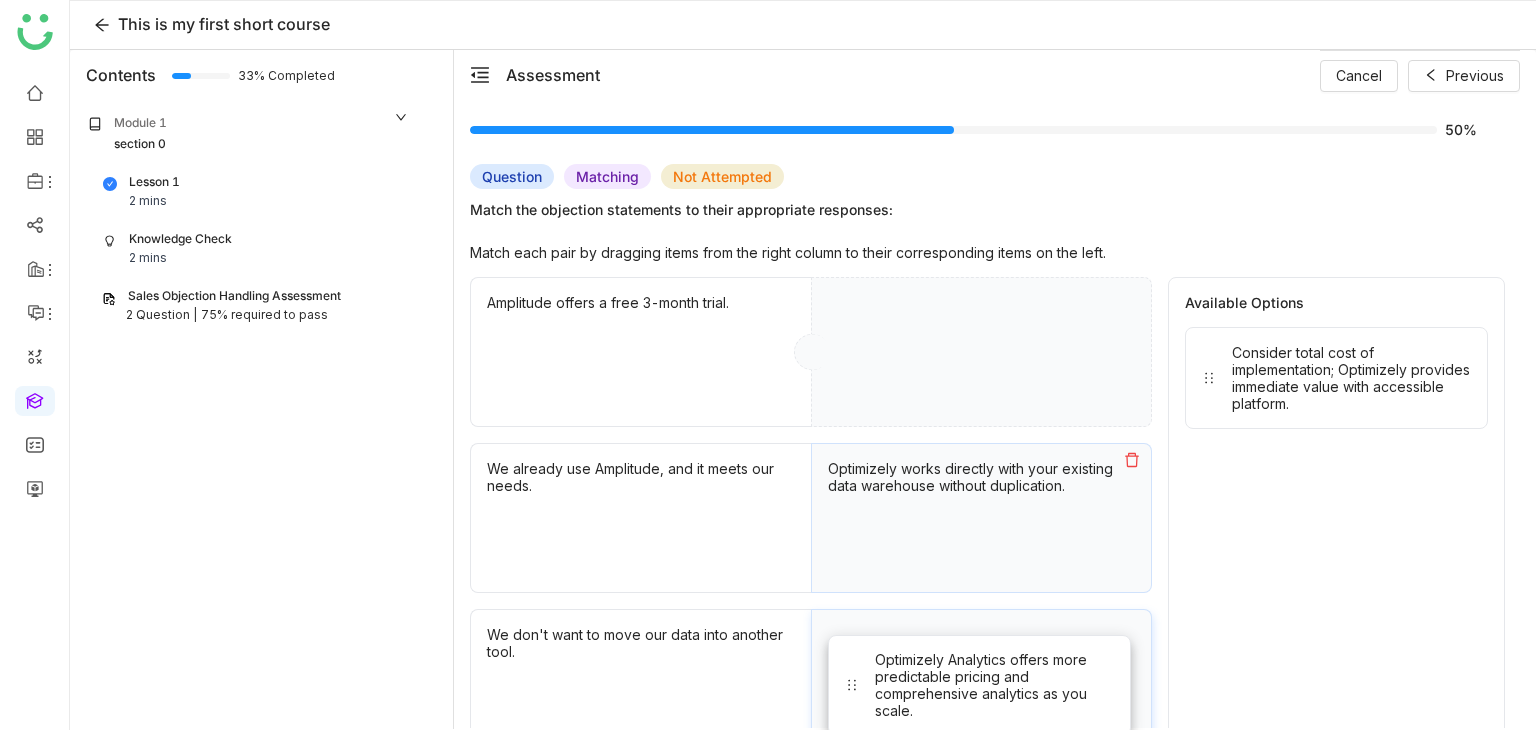 scroll, scrollTop: 40, scrollLeft: 0, axis: vertical 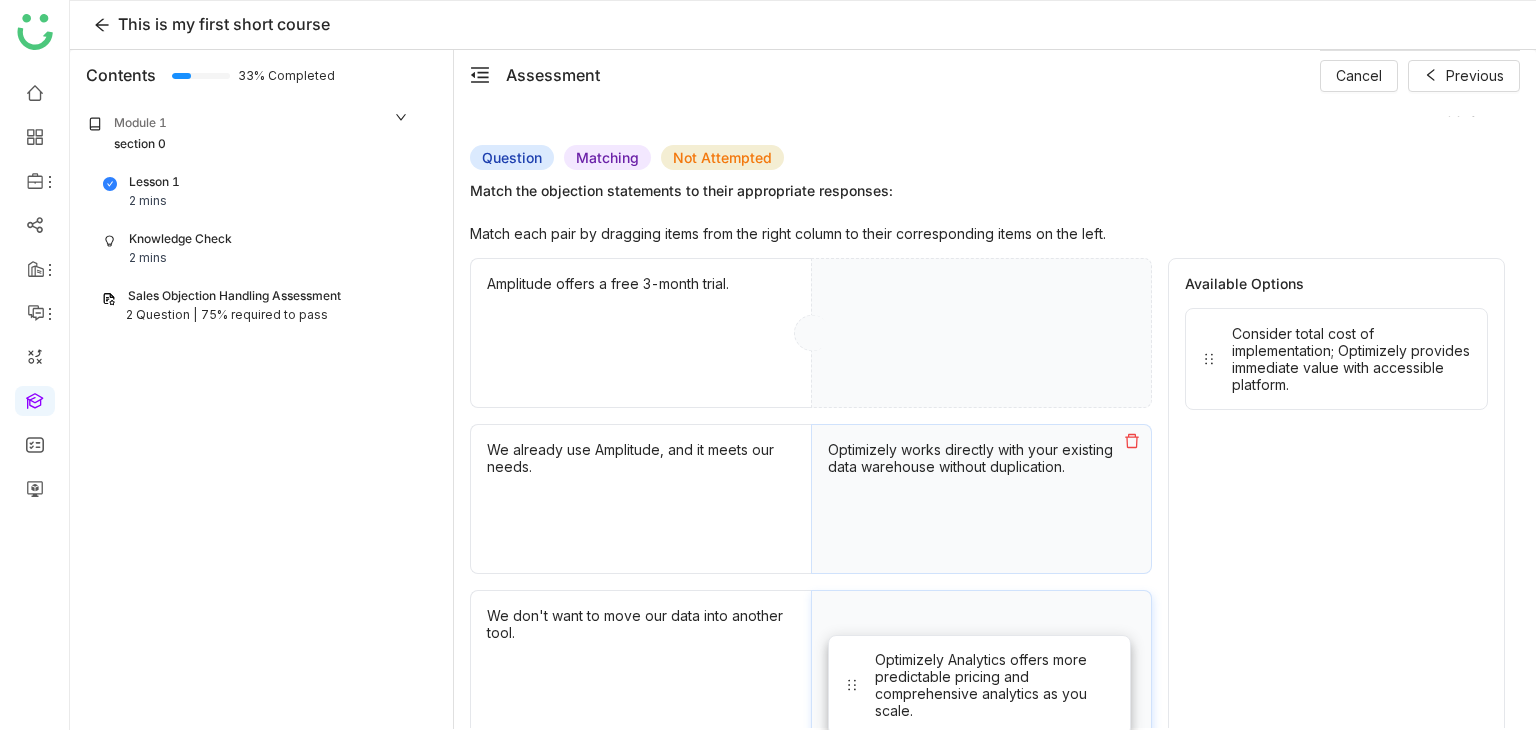 click on "Optimizely Analytics offers more predictable pricing and comprehensive analytics as you scale." at bounding box center [981, 665] 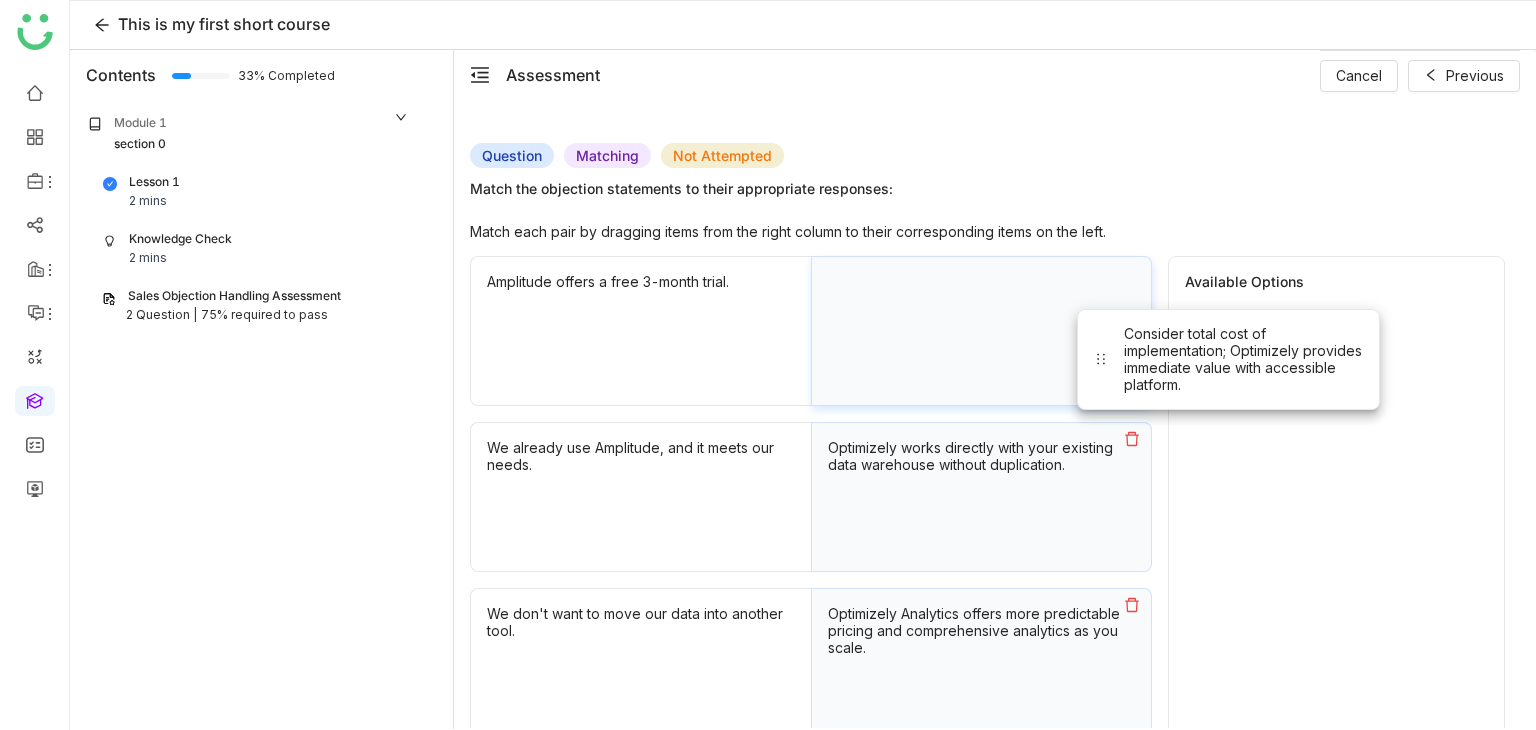 drag, startPoint x: 1240, startPoint y: 358, endPoint x: 961, endPoint y: 330, distance: 280.4015 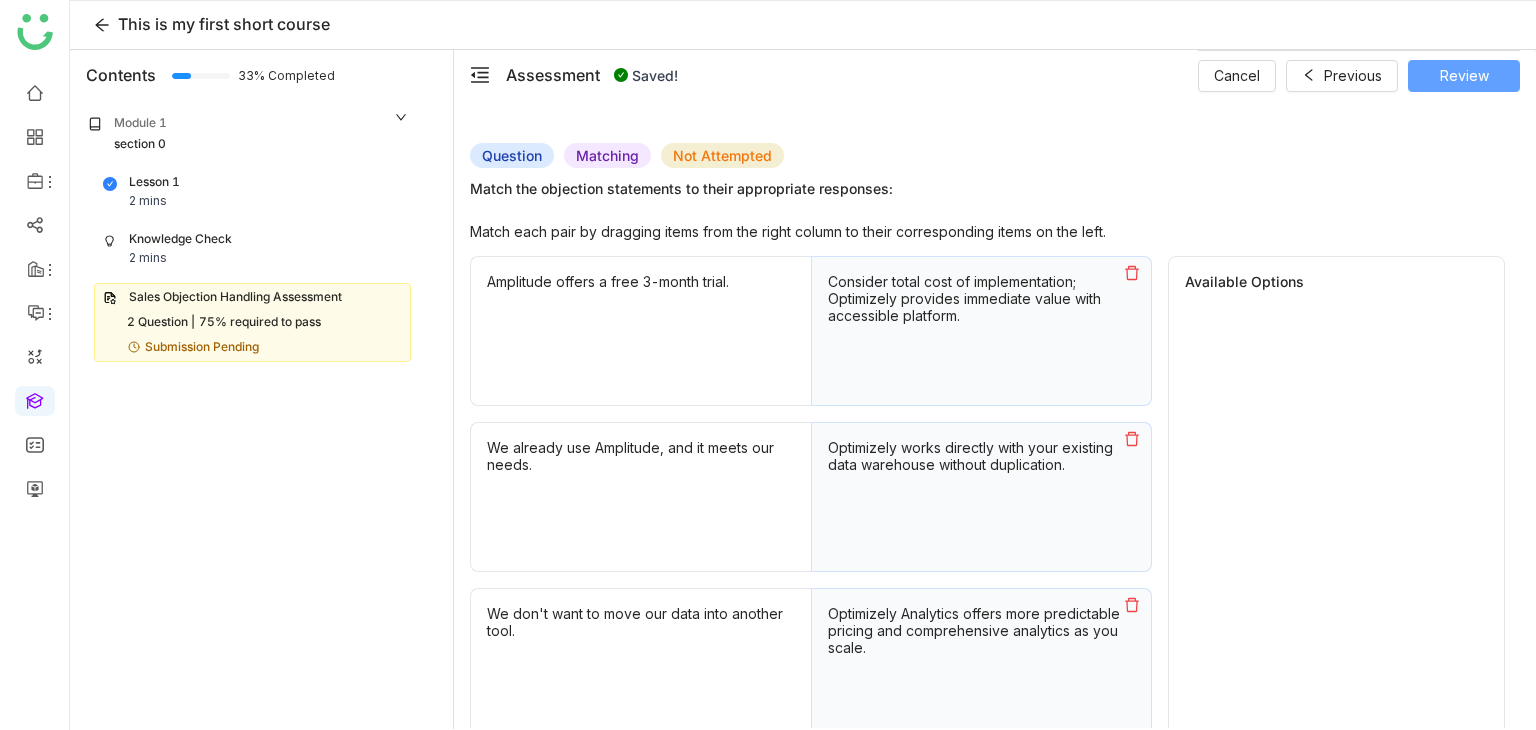 click on "Review" at bounding box center [1464, 76] 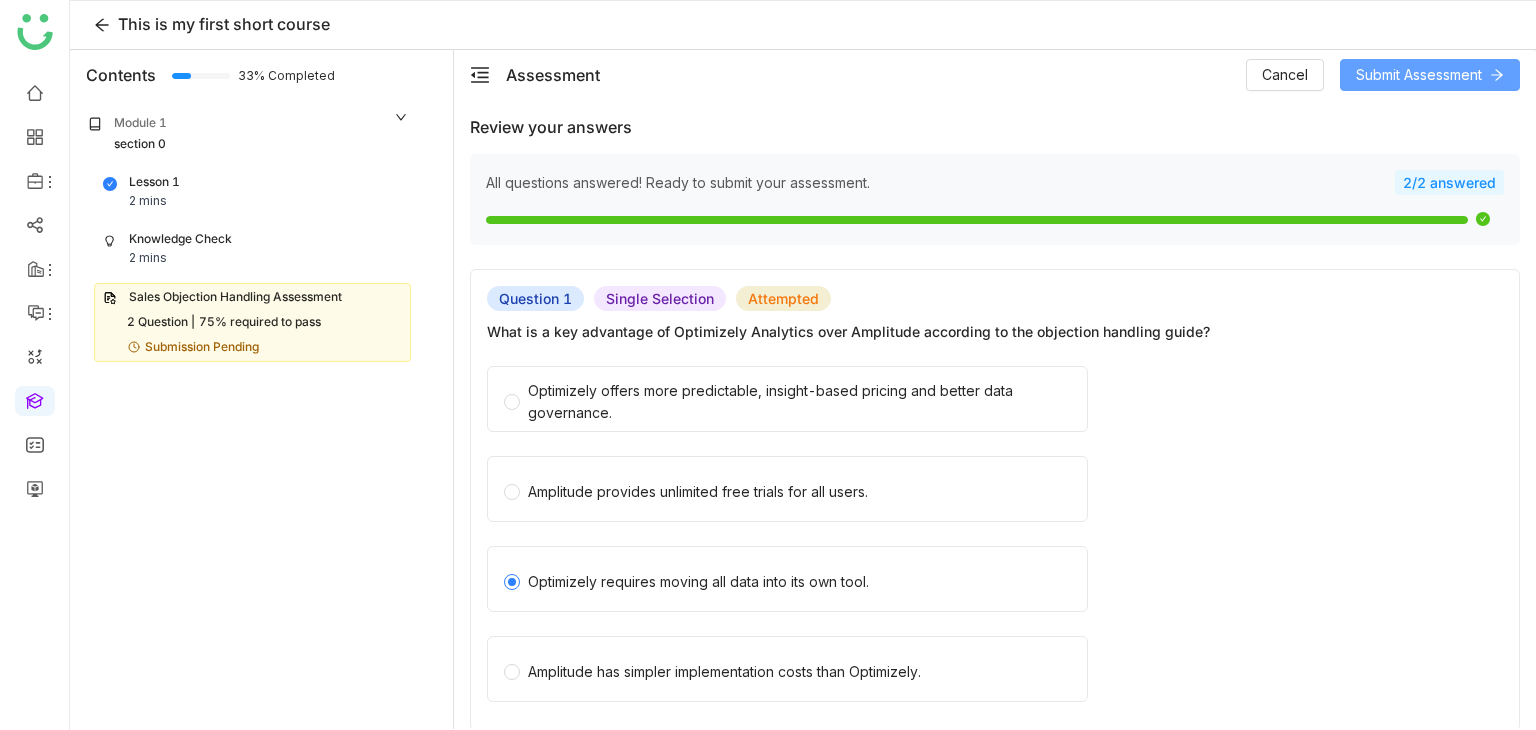 click on "Submit Assessment" at bounding box center [1419, 75] 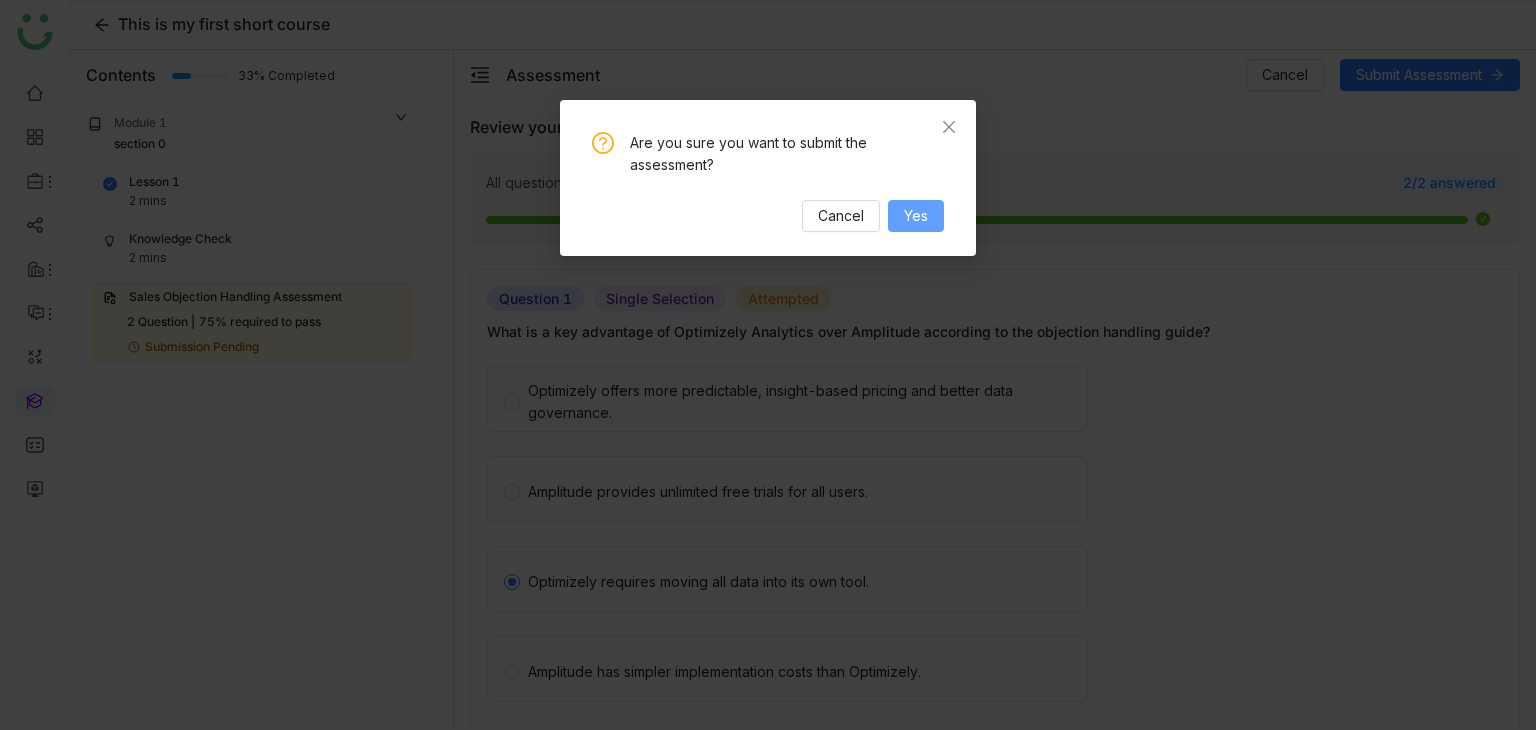click on "Yes" at bounding box center (916, 216) 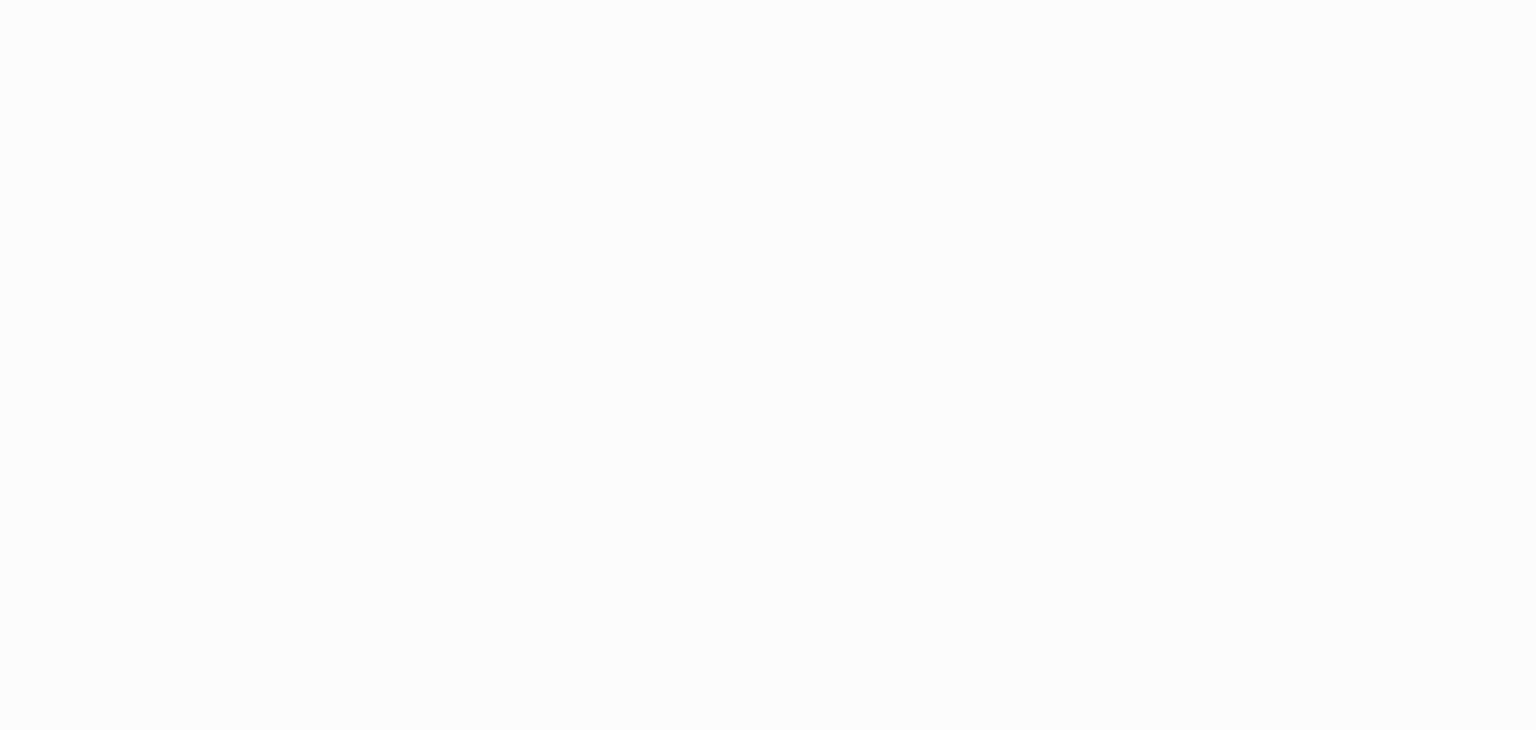 scroll, scrollTop: 0, scrollLeft: 0, axis: both 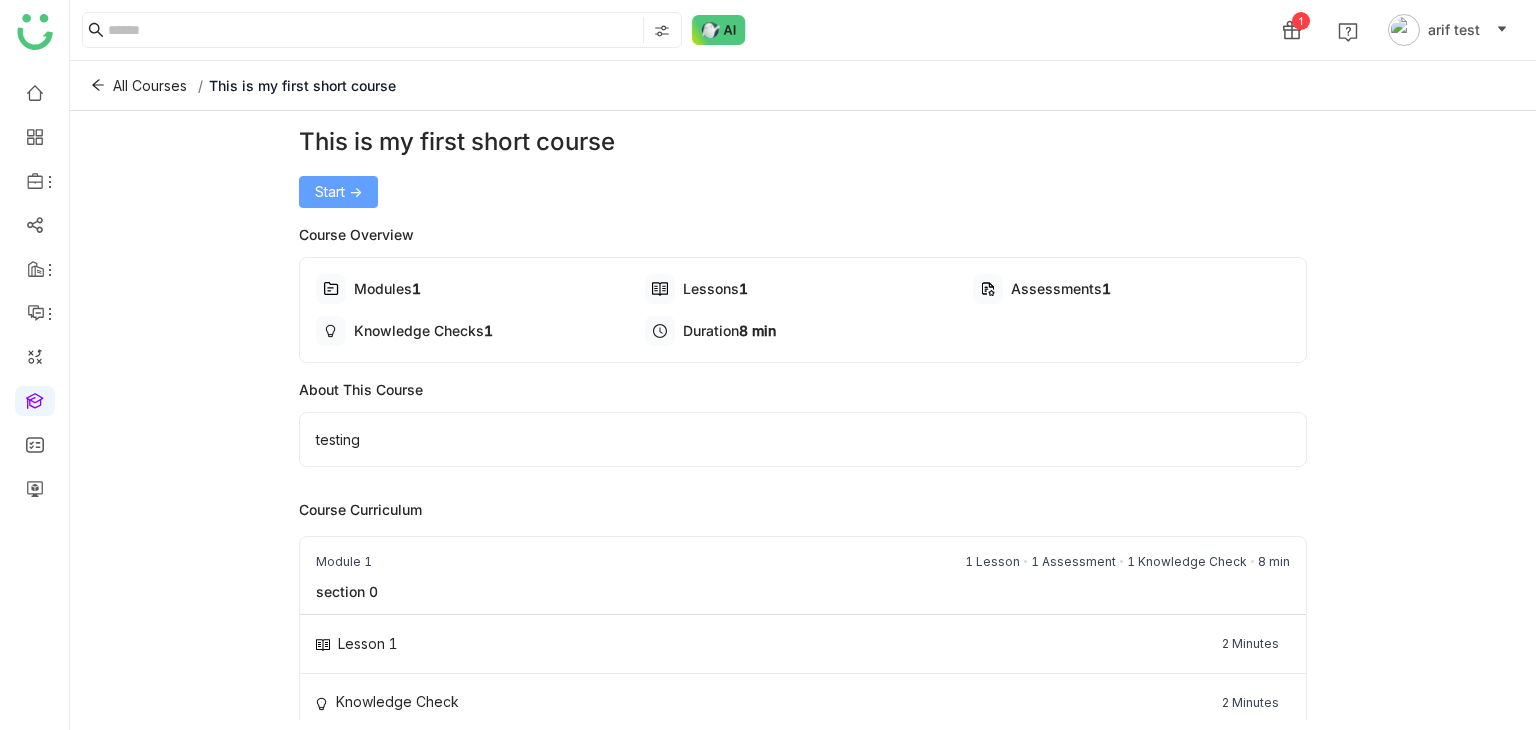 click on "Start ->" 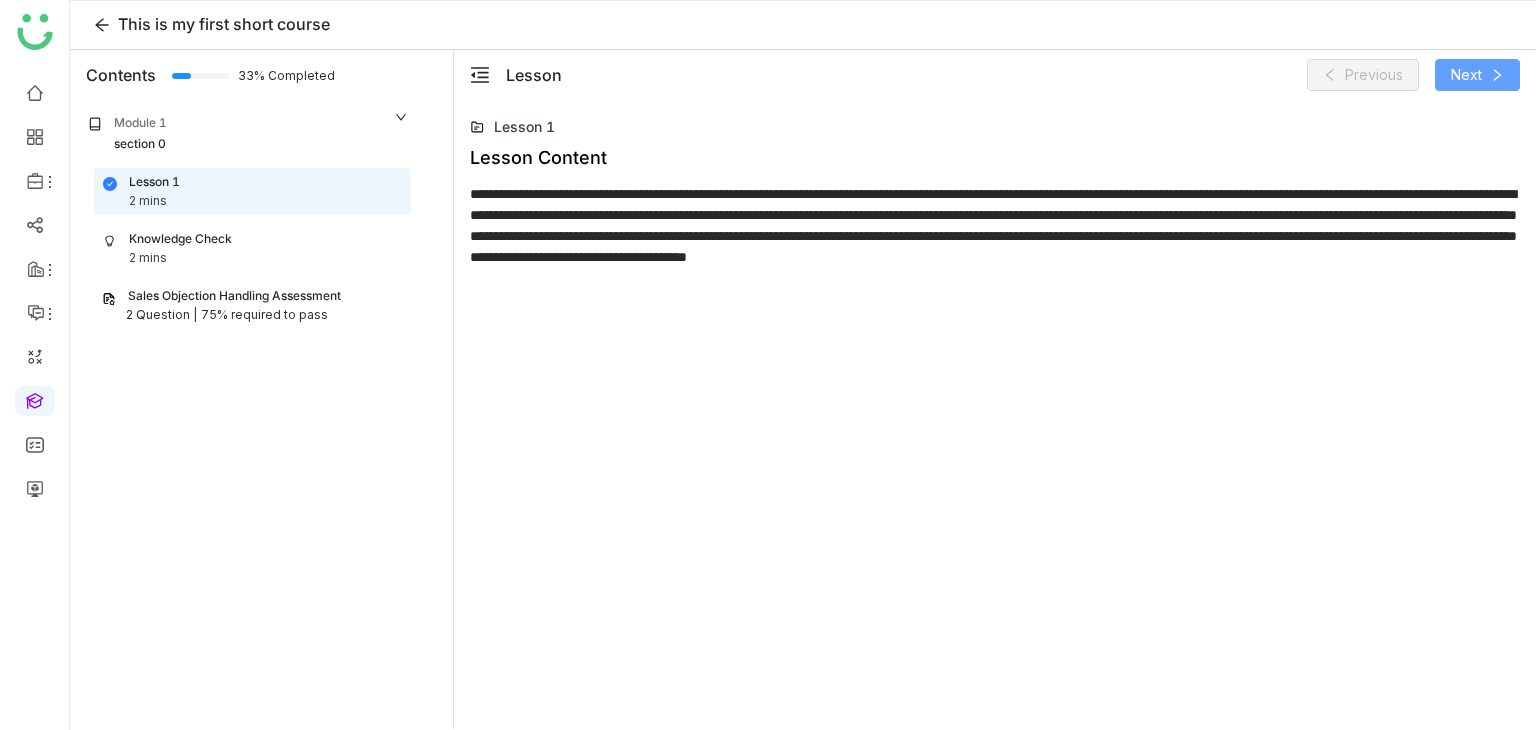 click on "Next" 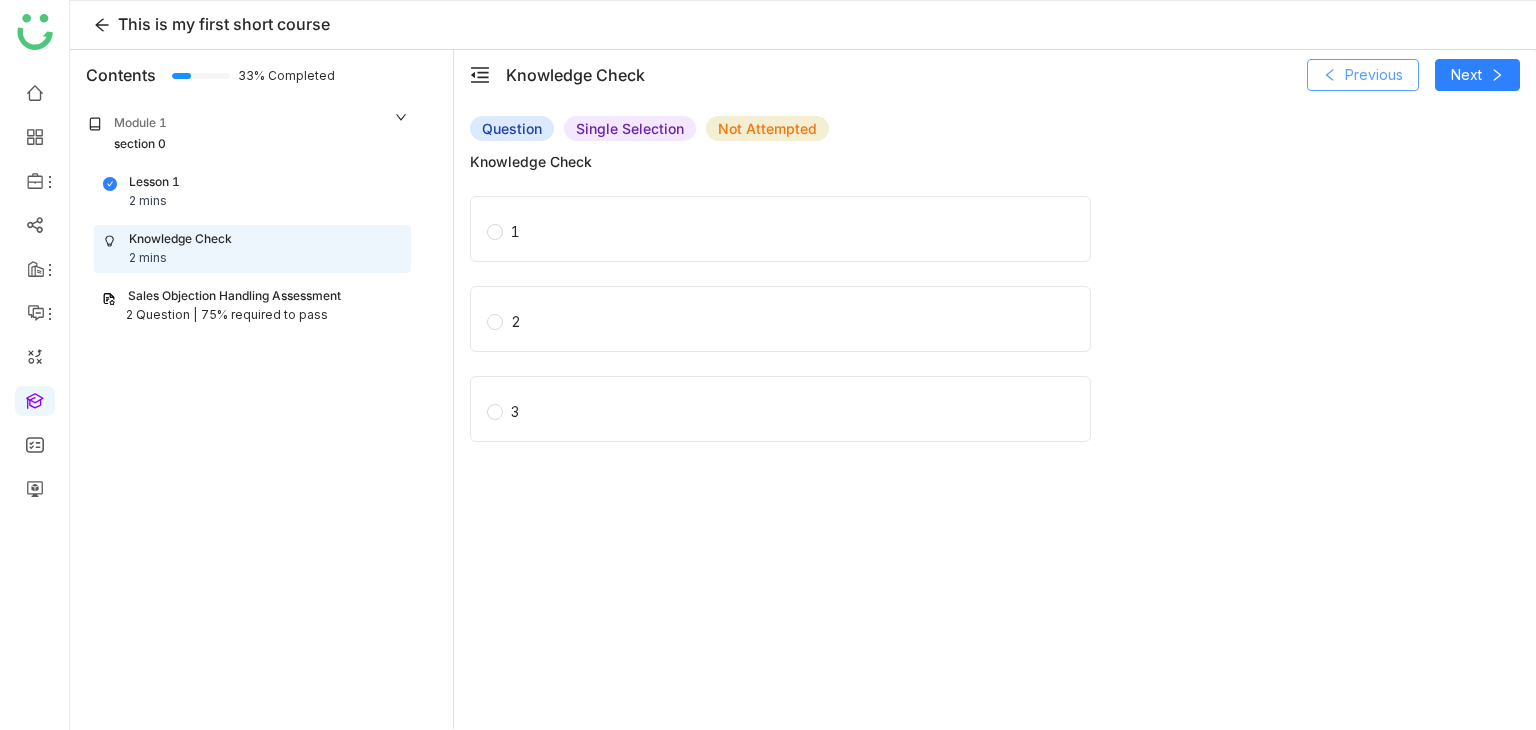 click on "Previous" 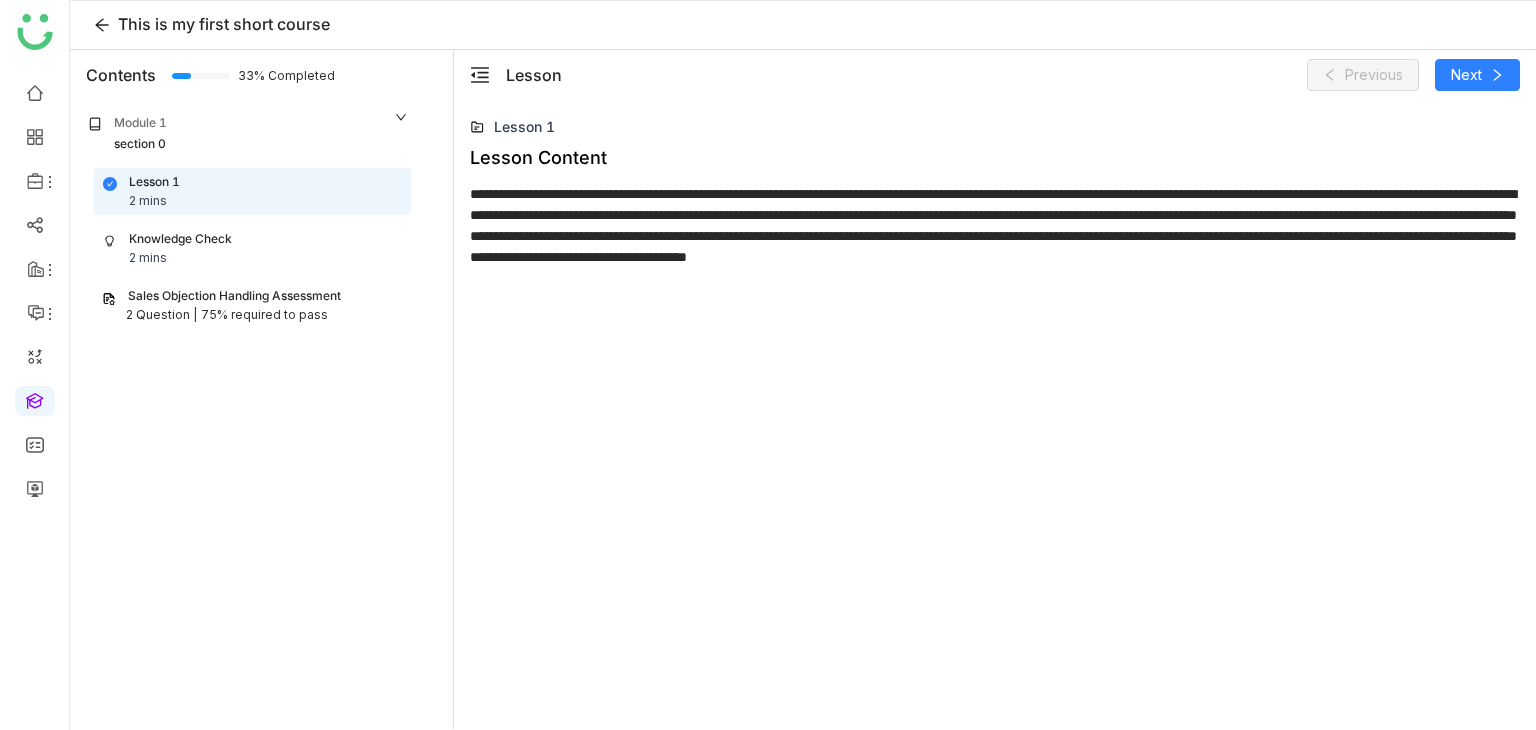 click on "Sales Objection Handling Assessment" at bounding box center (234, 296) 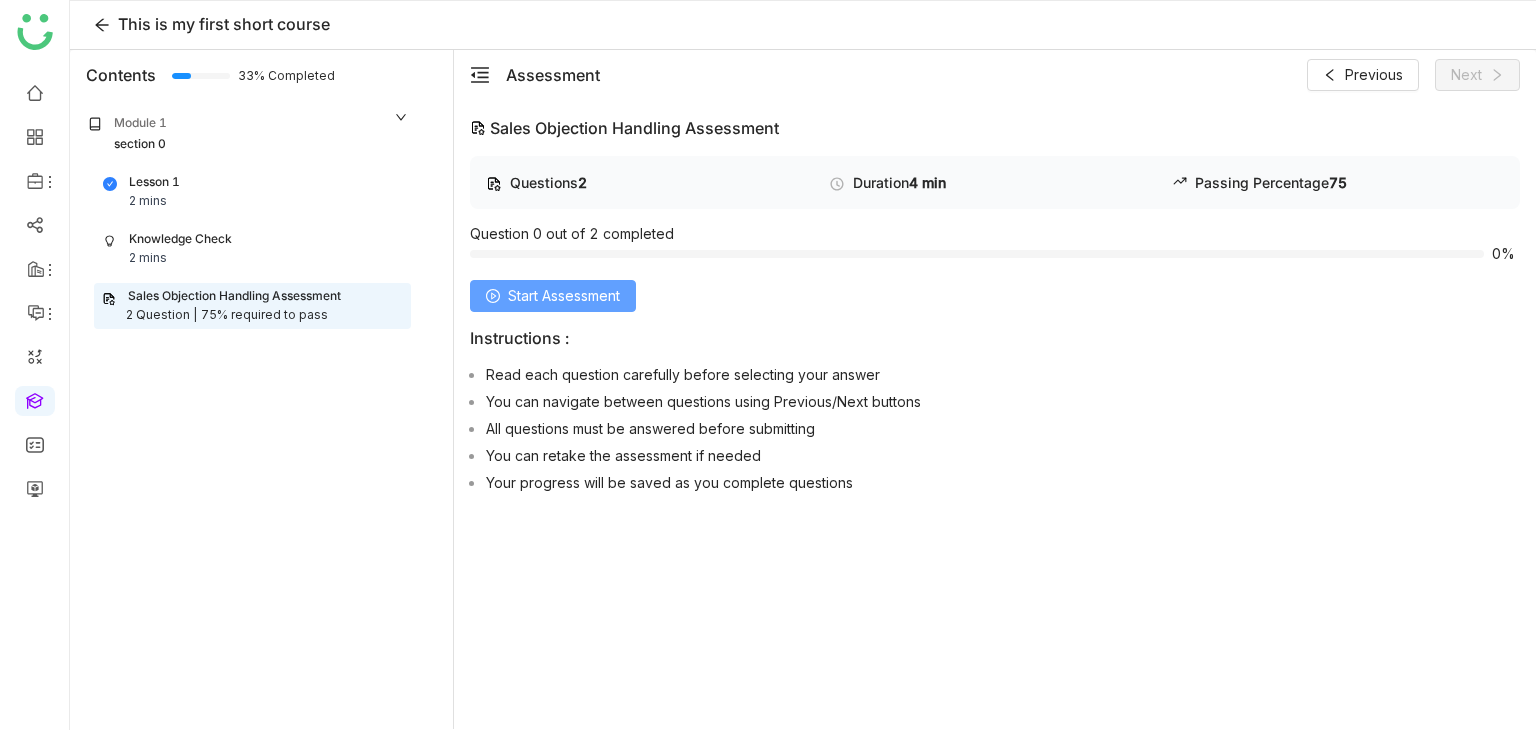 drag, startPoint x: 609, startPoint y: 278, endPoint x: 608, endPoint y: 289, distance: 11.045361 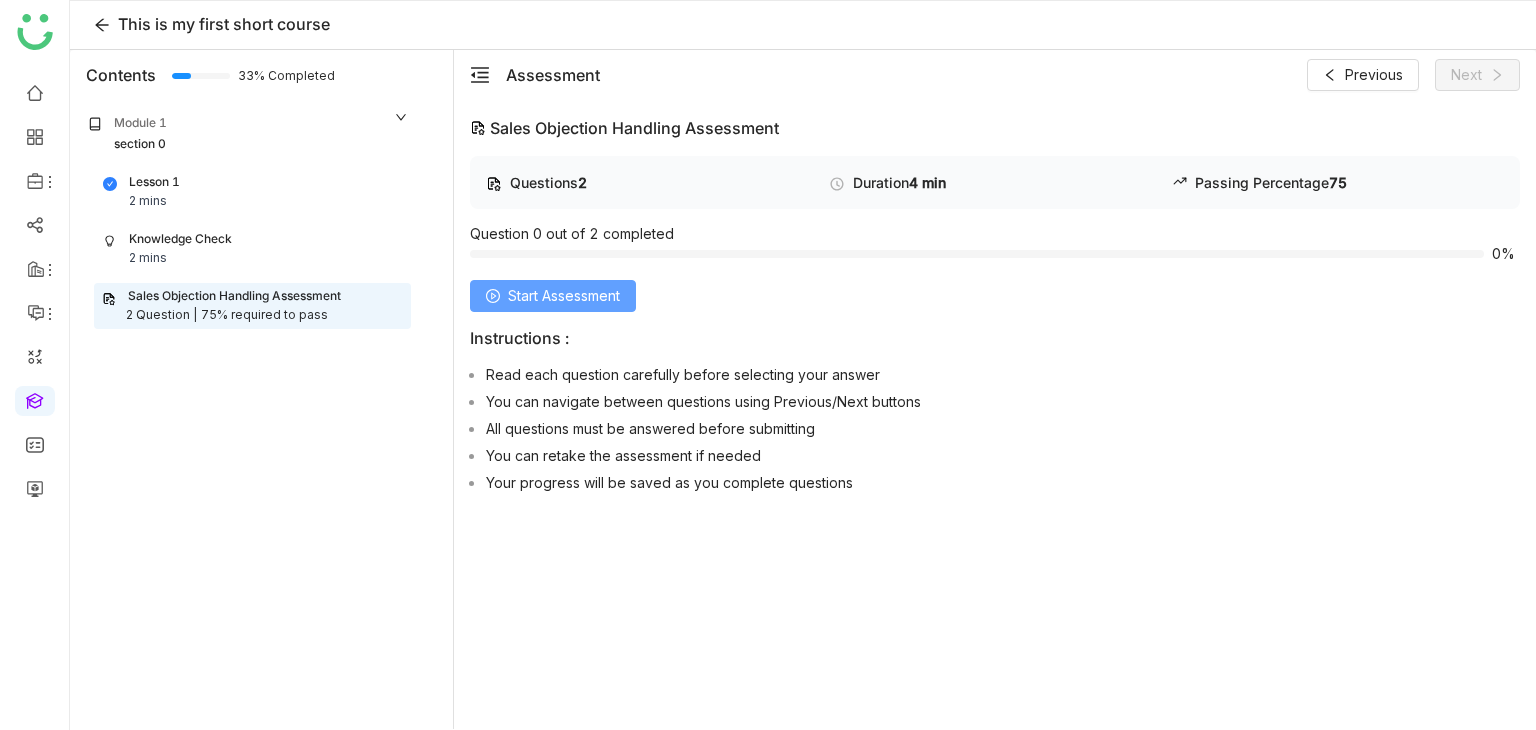 click on "Start Assessment" 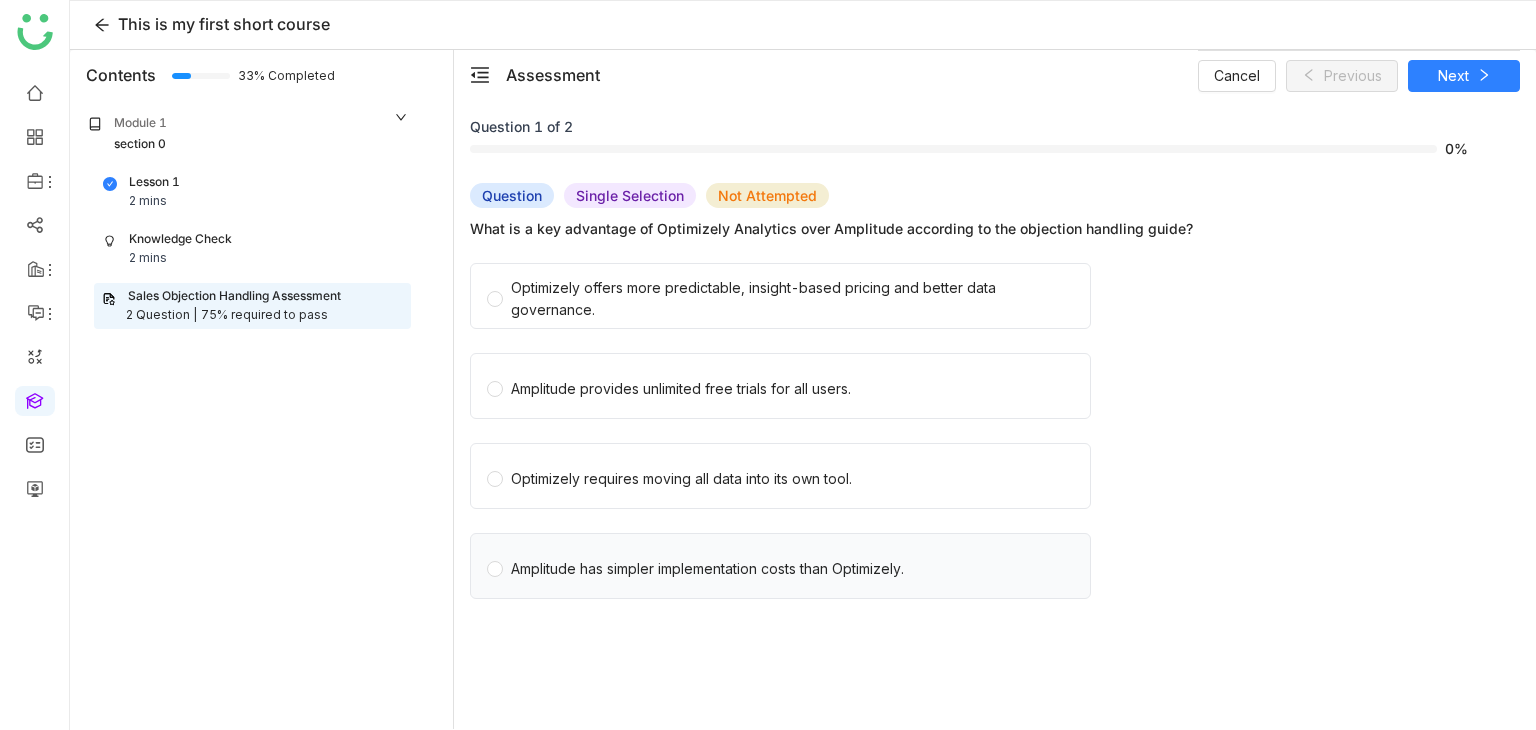 click on "Amplitude has simpler implementation costs than Optimizely." 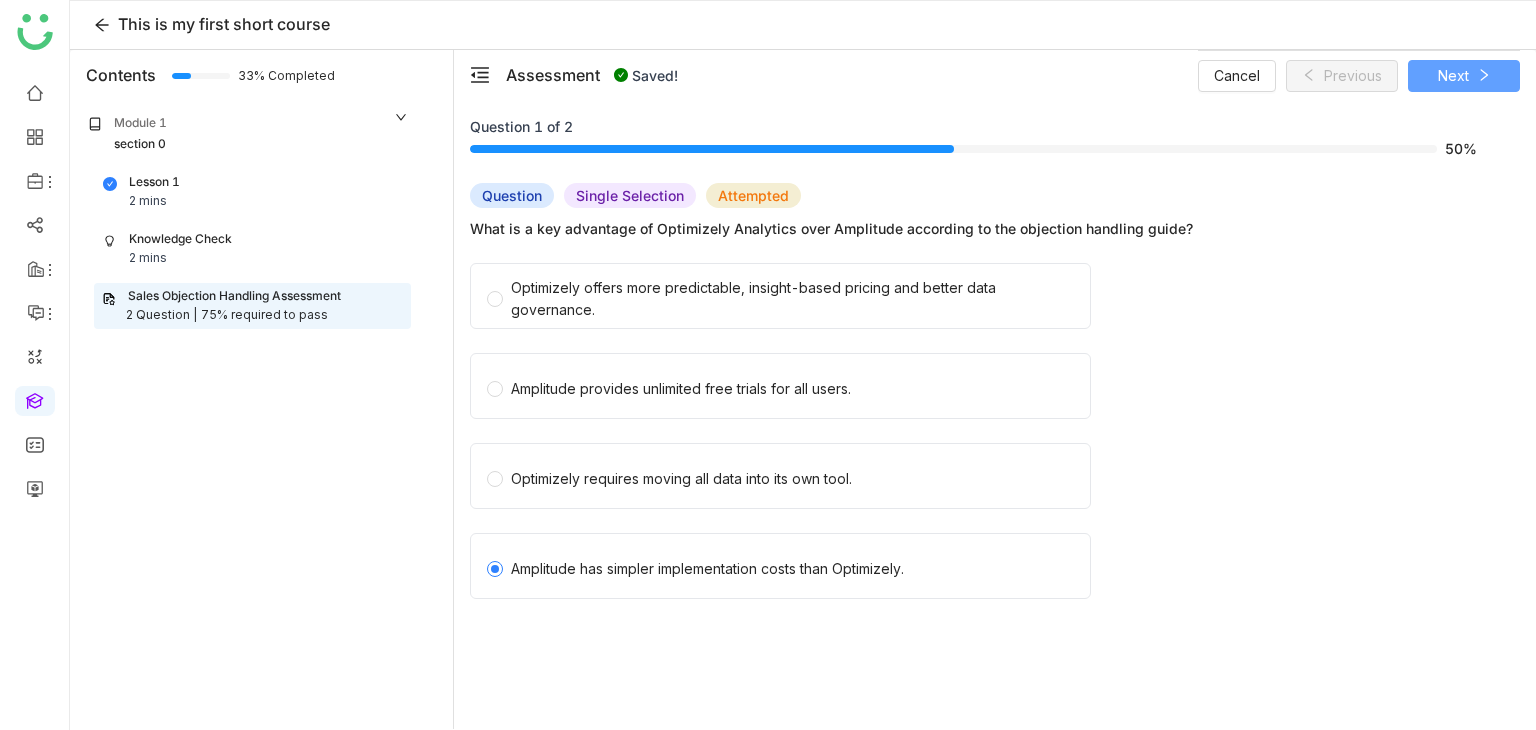 click on "Next" at bounding box center [1464, 76] 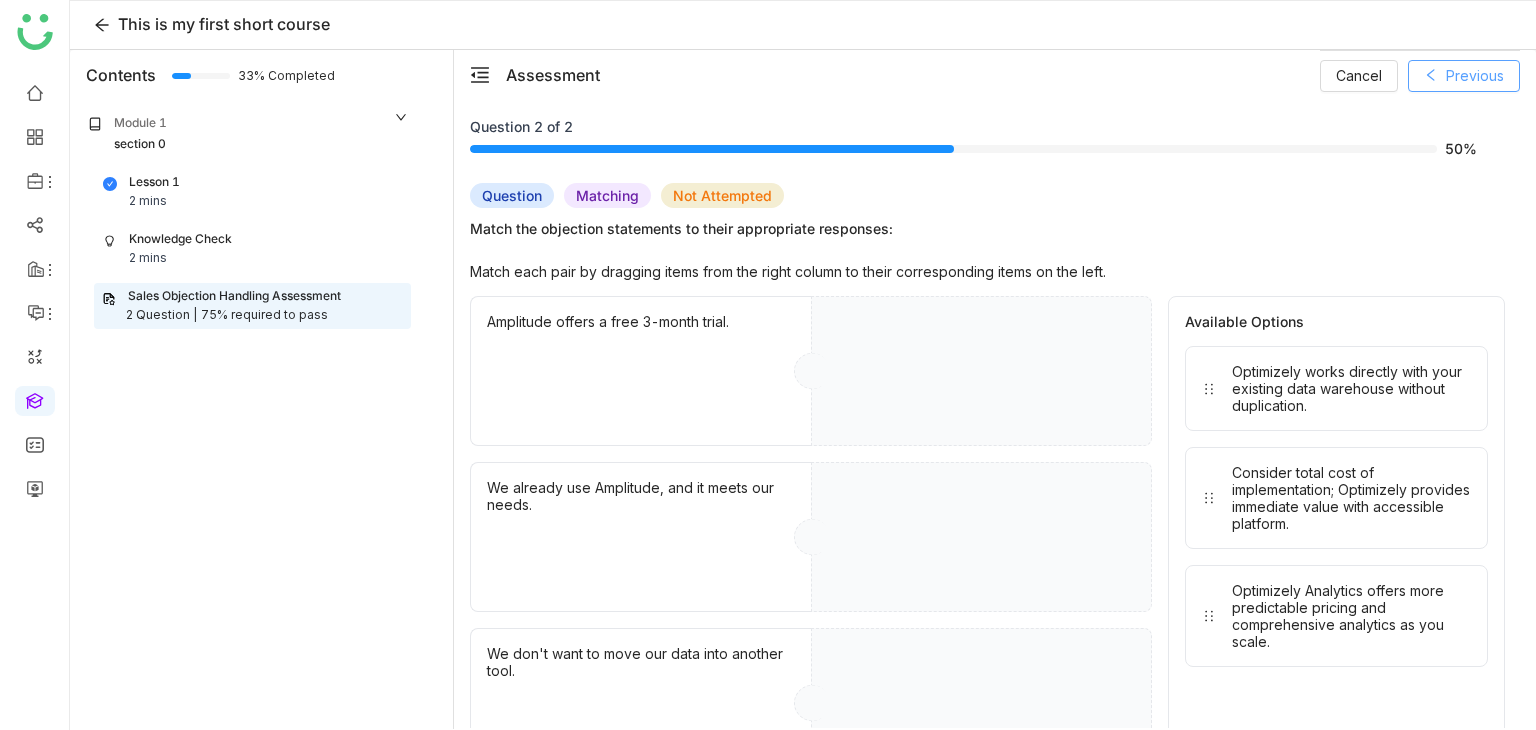 click on "Previous" at bounding box center [1475, 76] 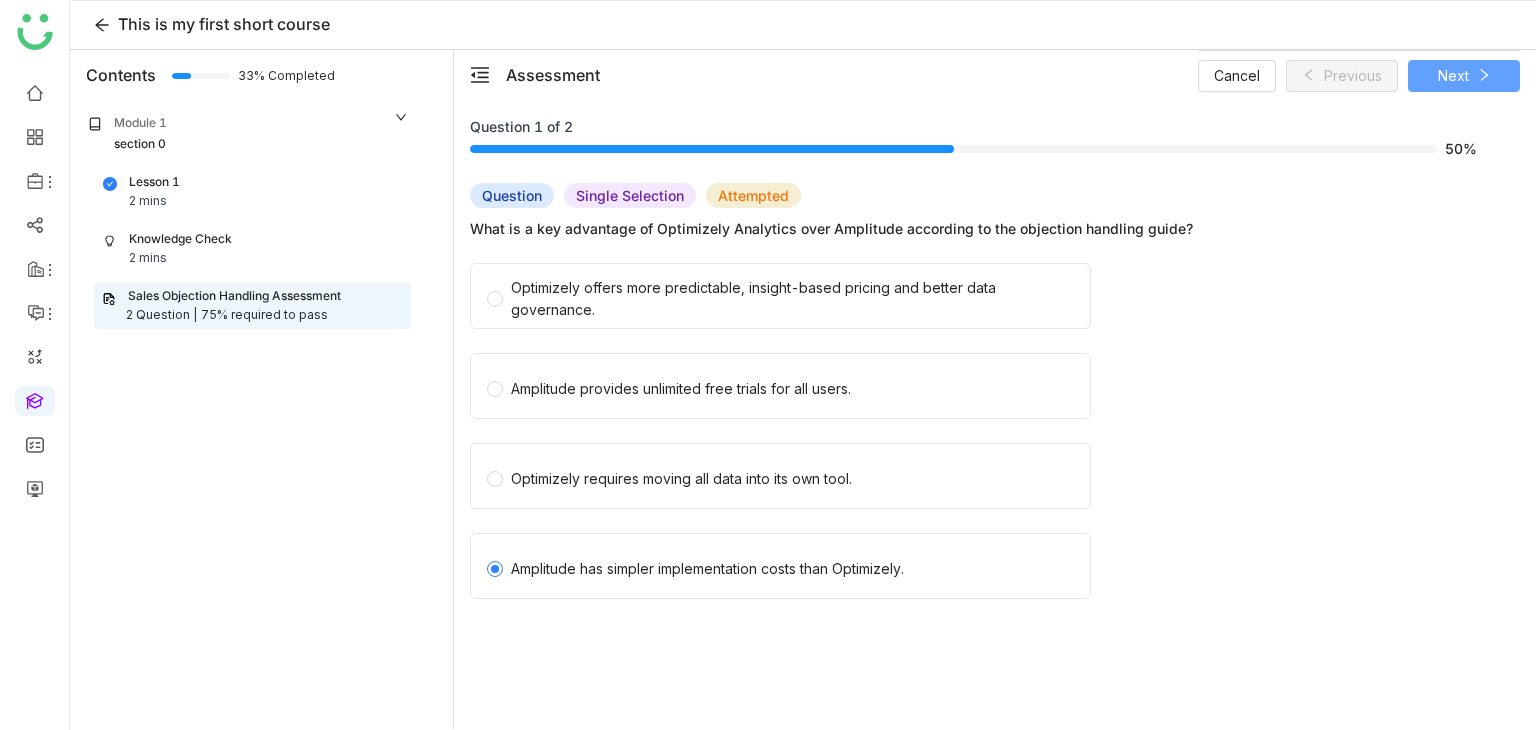 click 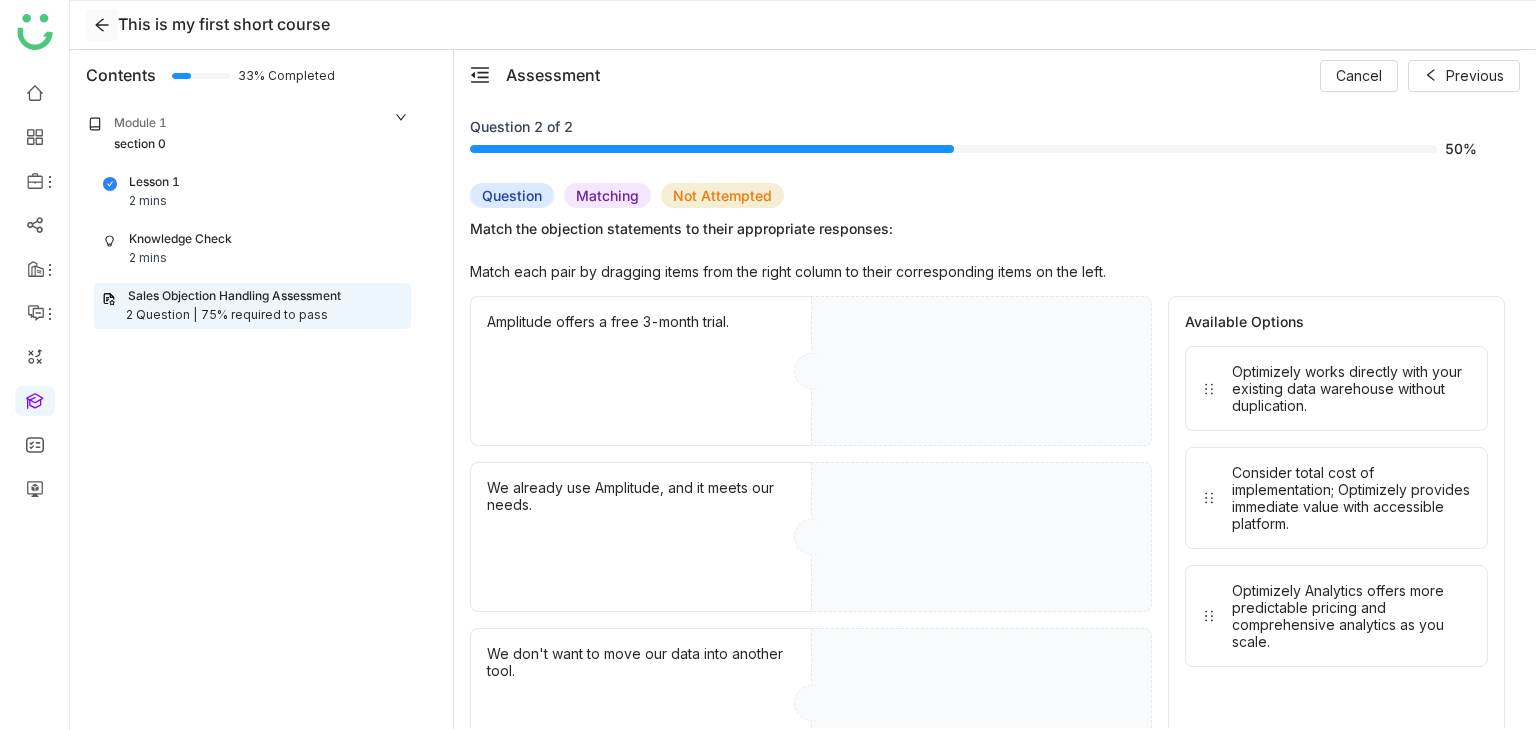 click 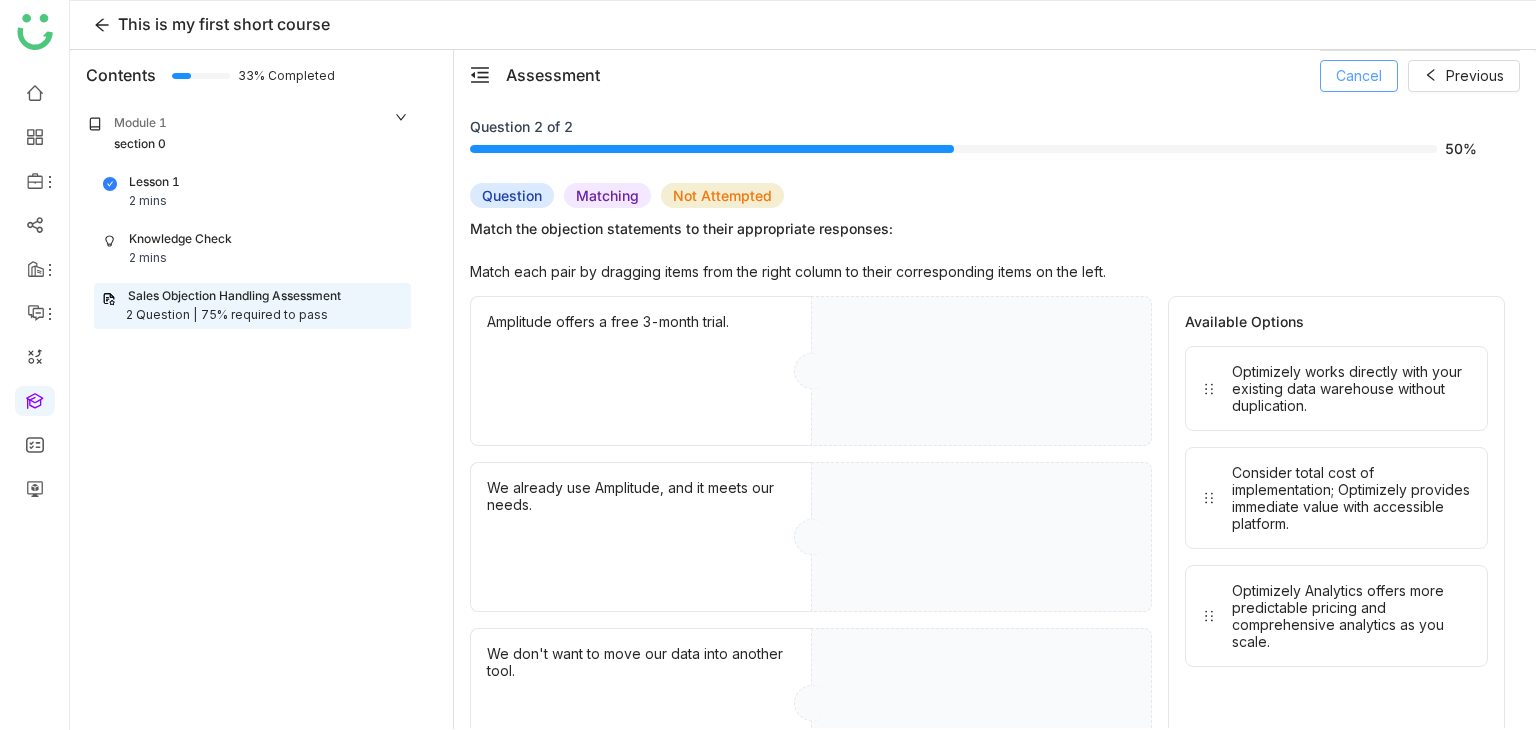 click on "Cancel" at bounding box center (1359, 76) 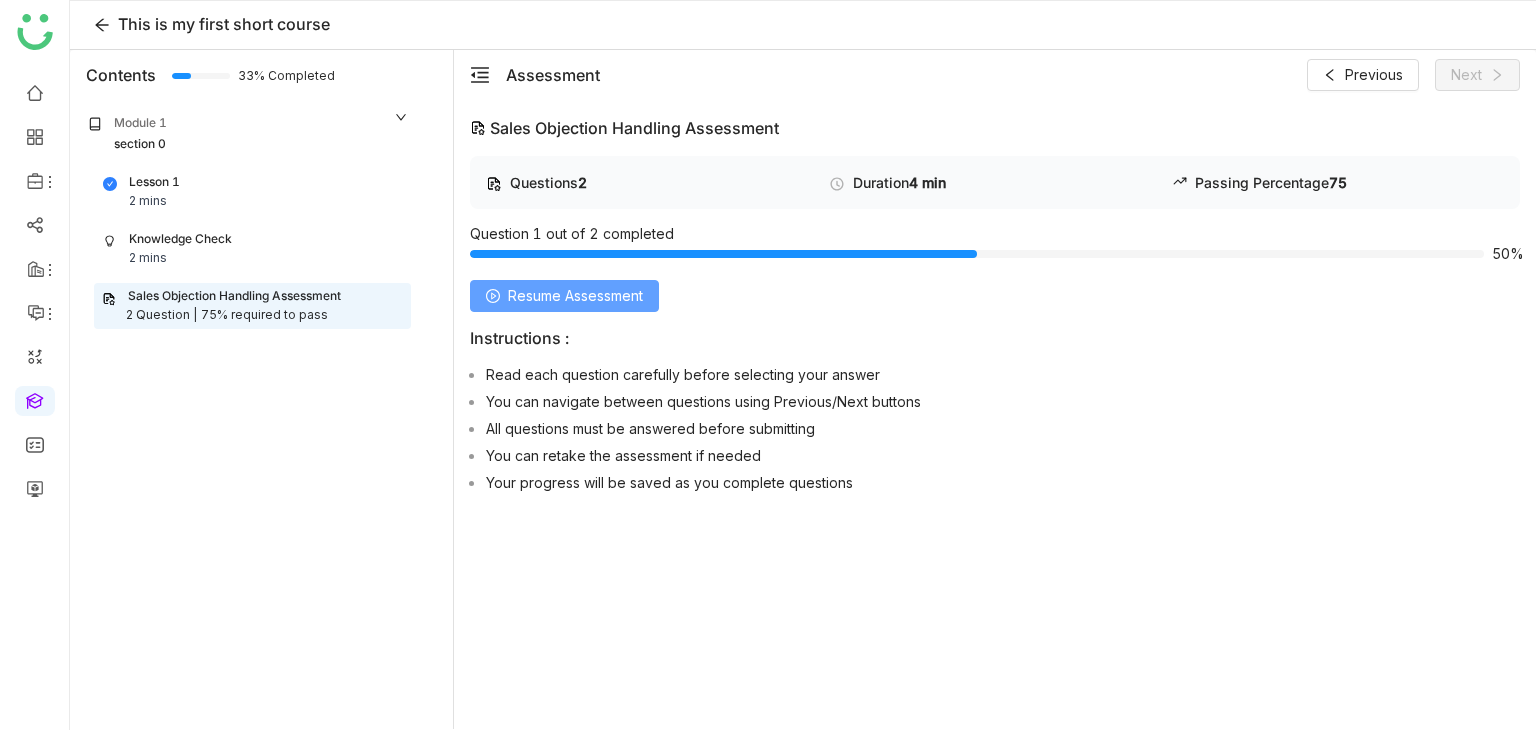 click on "Resume Assessment" 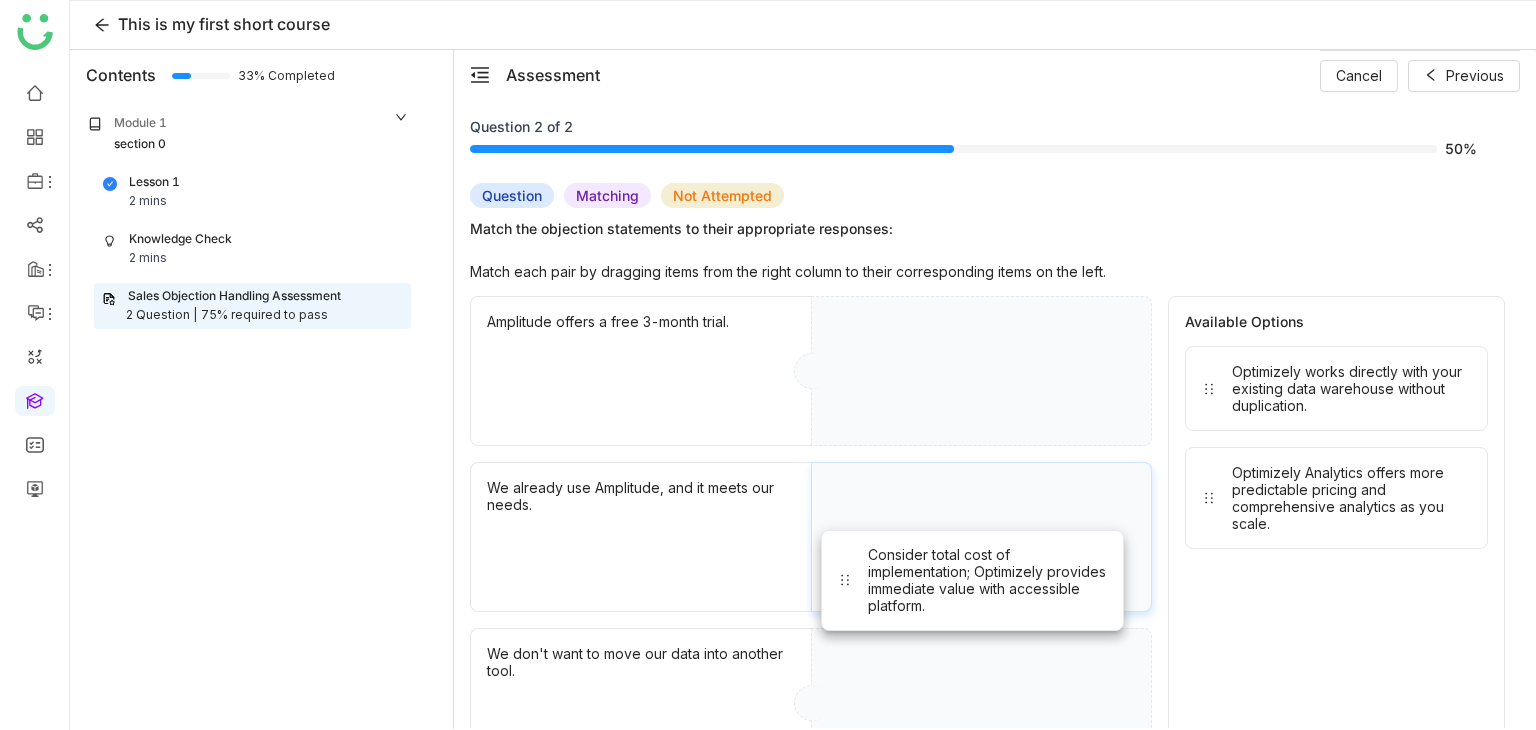 drag, startPoint x: 1283, startPoint y: 506, endPoint x: 919, endPoint y: 589, distance: 373.34302 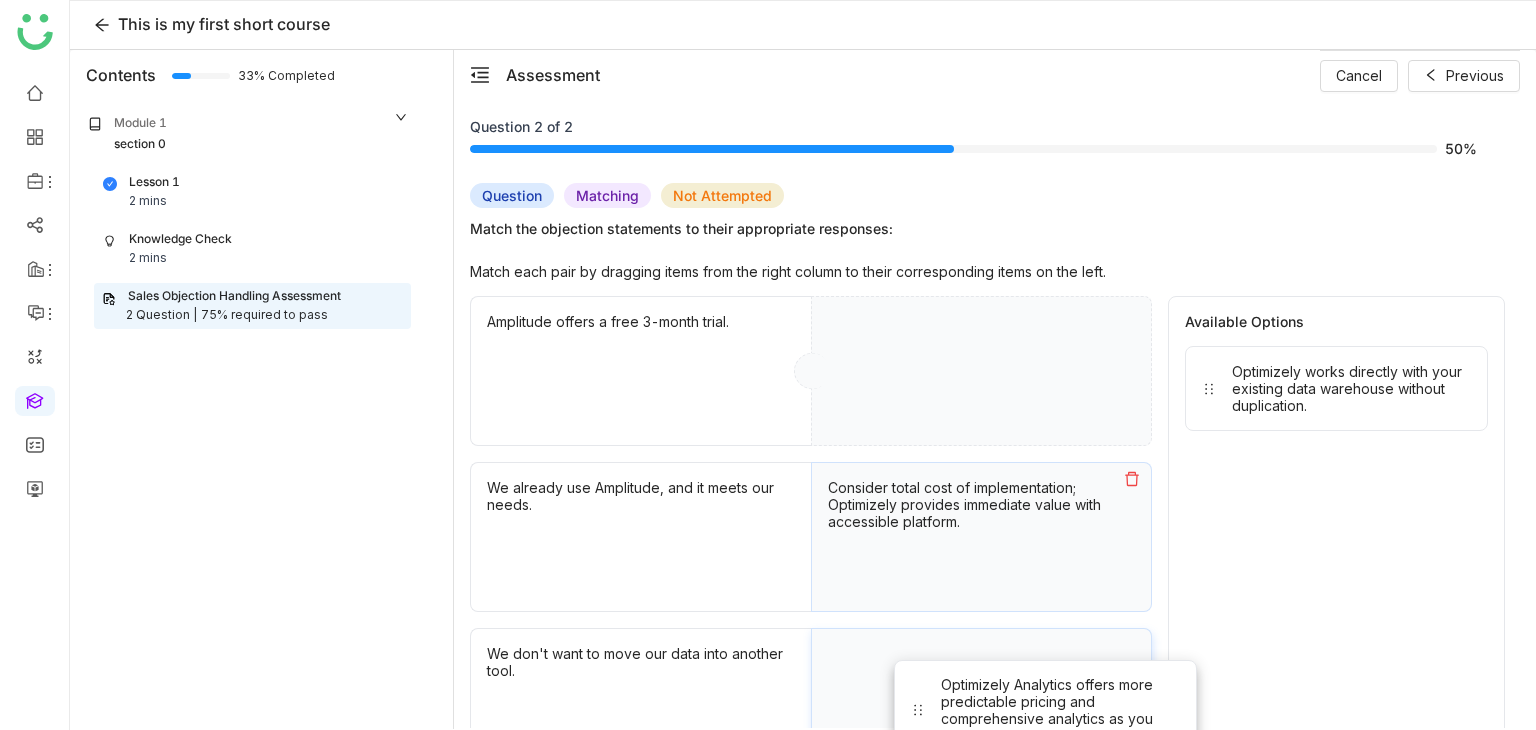 drag, startPoint x: 1236, startPoint y: 468, endPoint x: 937, endPoint y: 689, distance: 371.80908 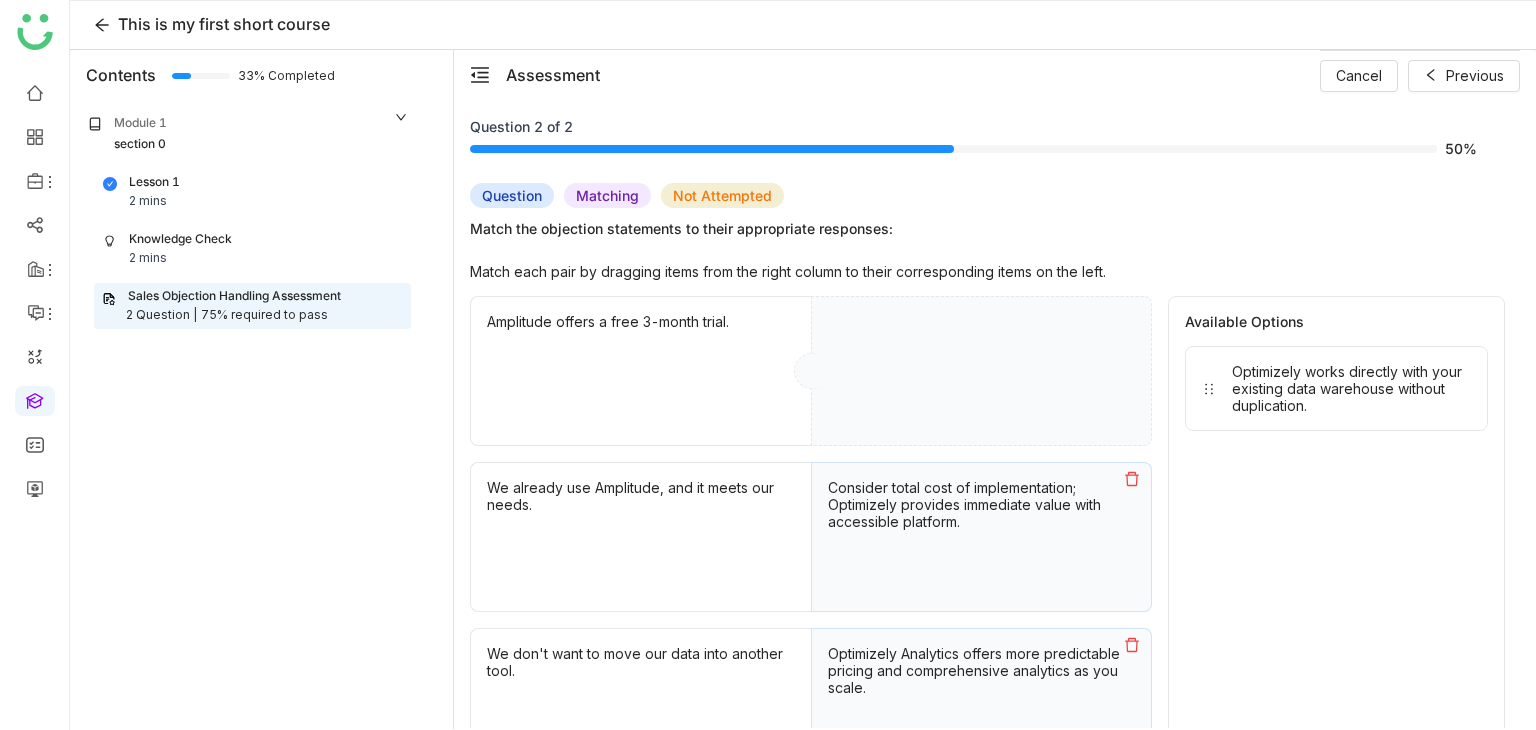 click on "Available Options   Optimizely works directly with your existing data warehouse without duplication." 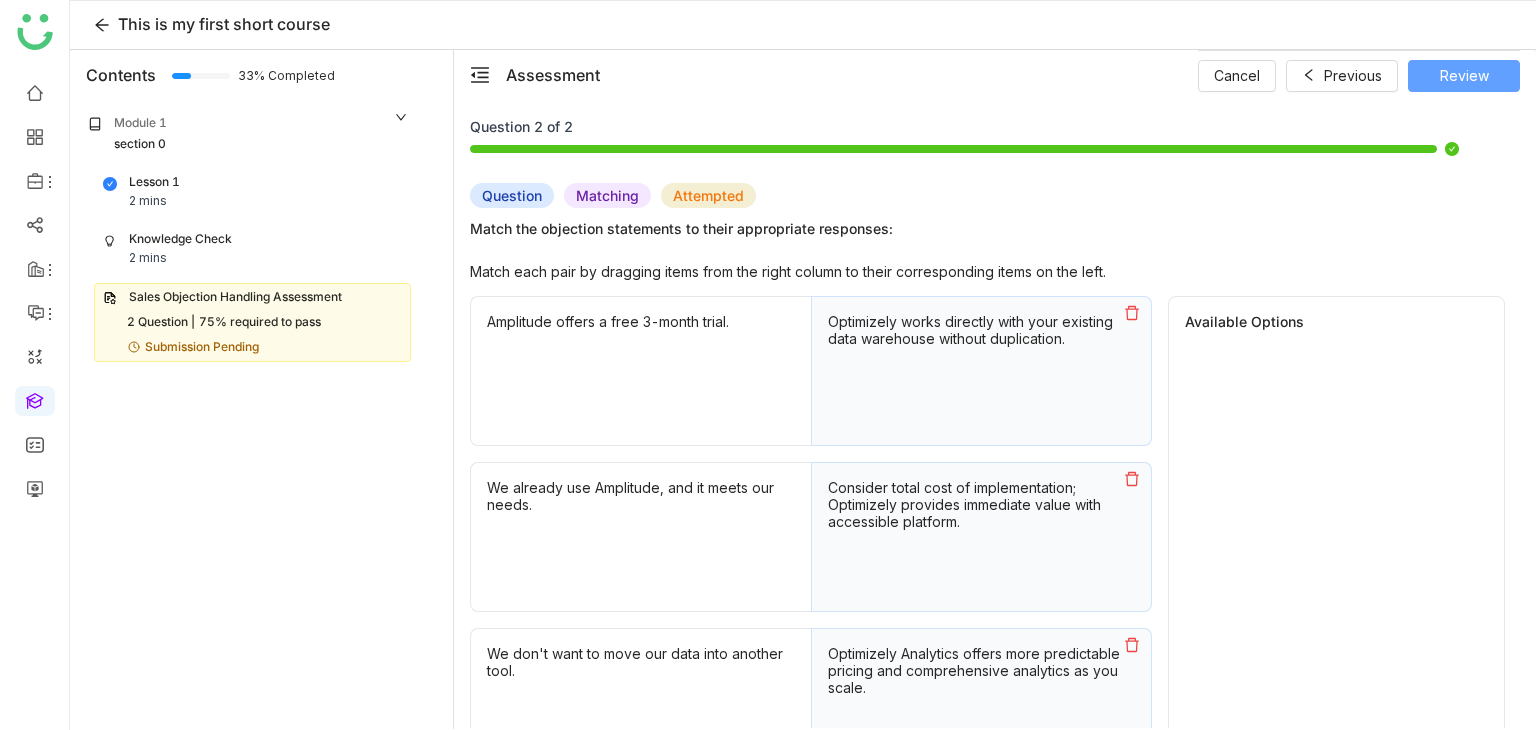 click on "Review" at bounding box center [1464, 76] 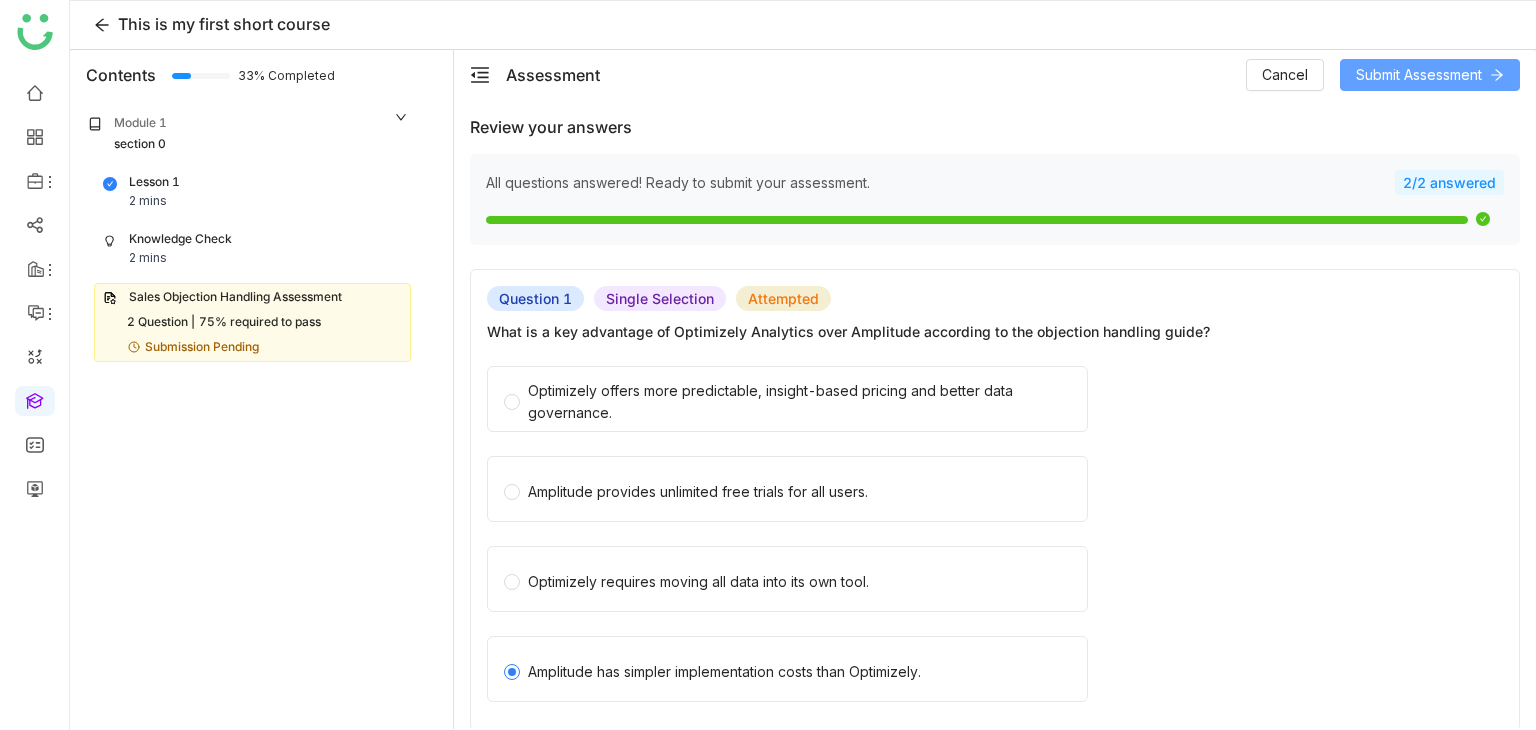 click on "Submit Assessment" at bounding box center [1419, 75] 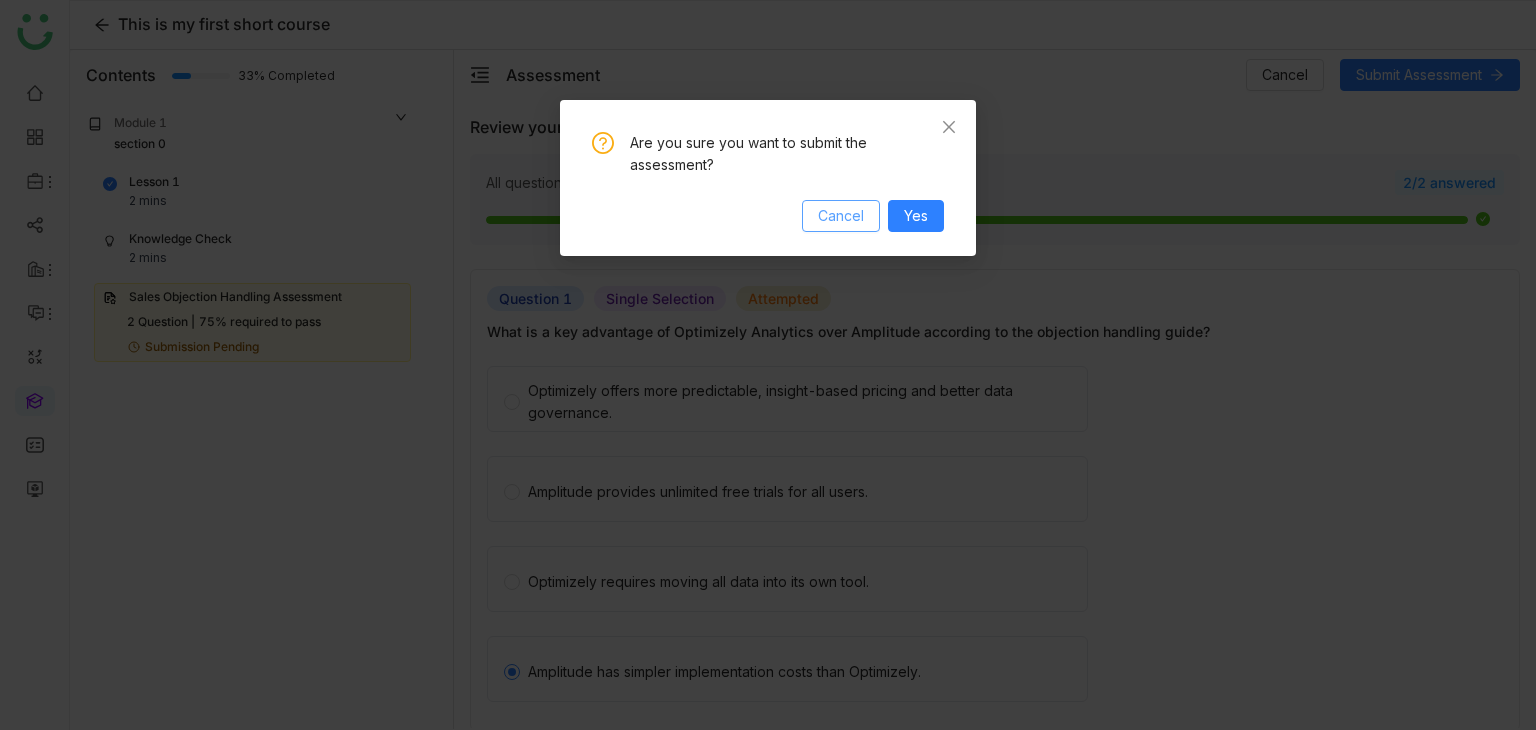 click on "Cancel" at bounding box center [841, 216] 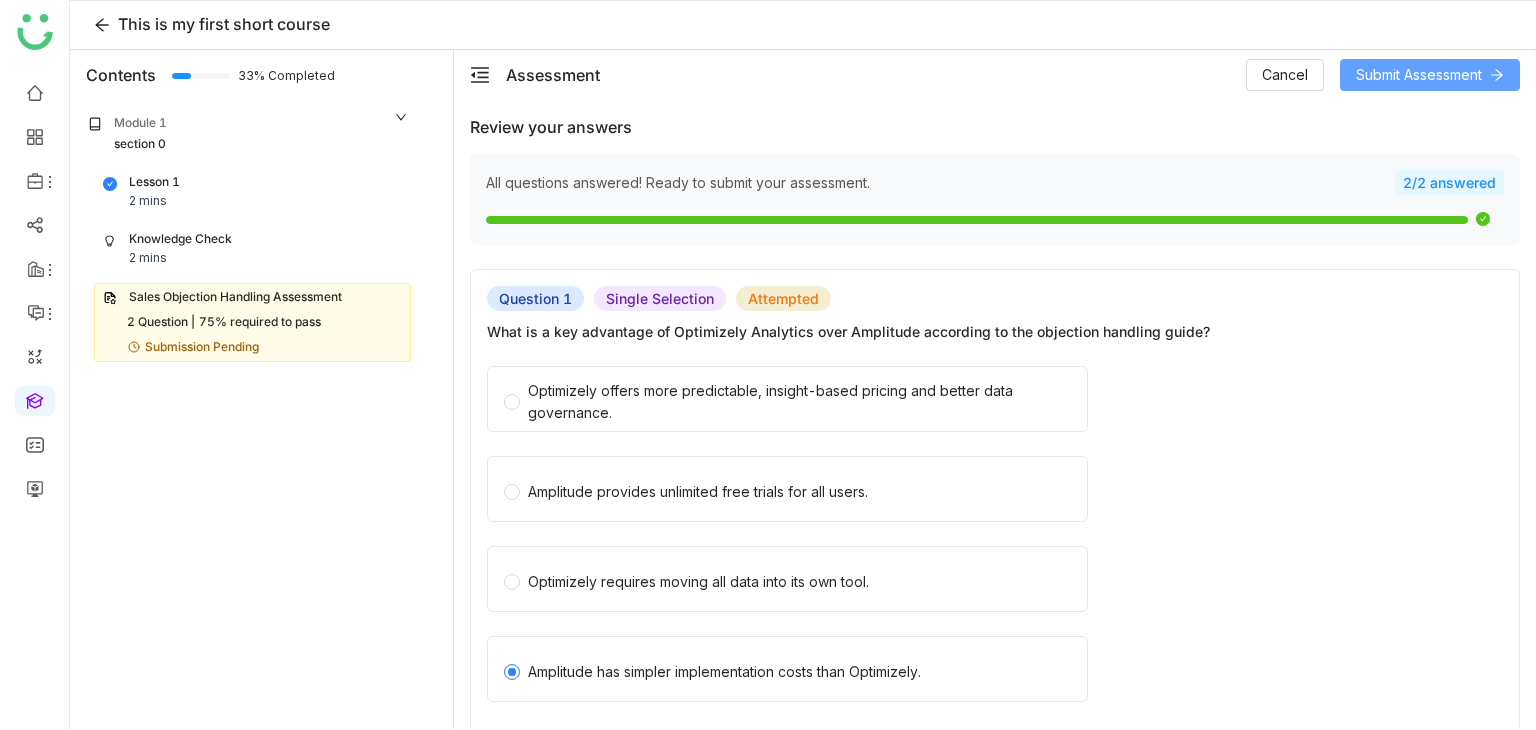 click on "Submit Assessment" at bounding box center (1430, 75) 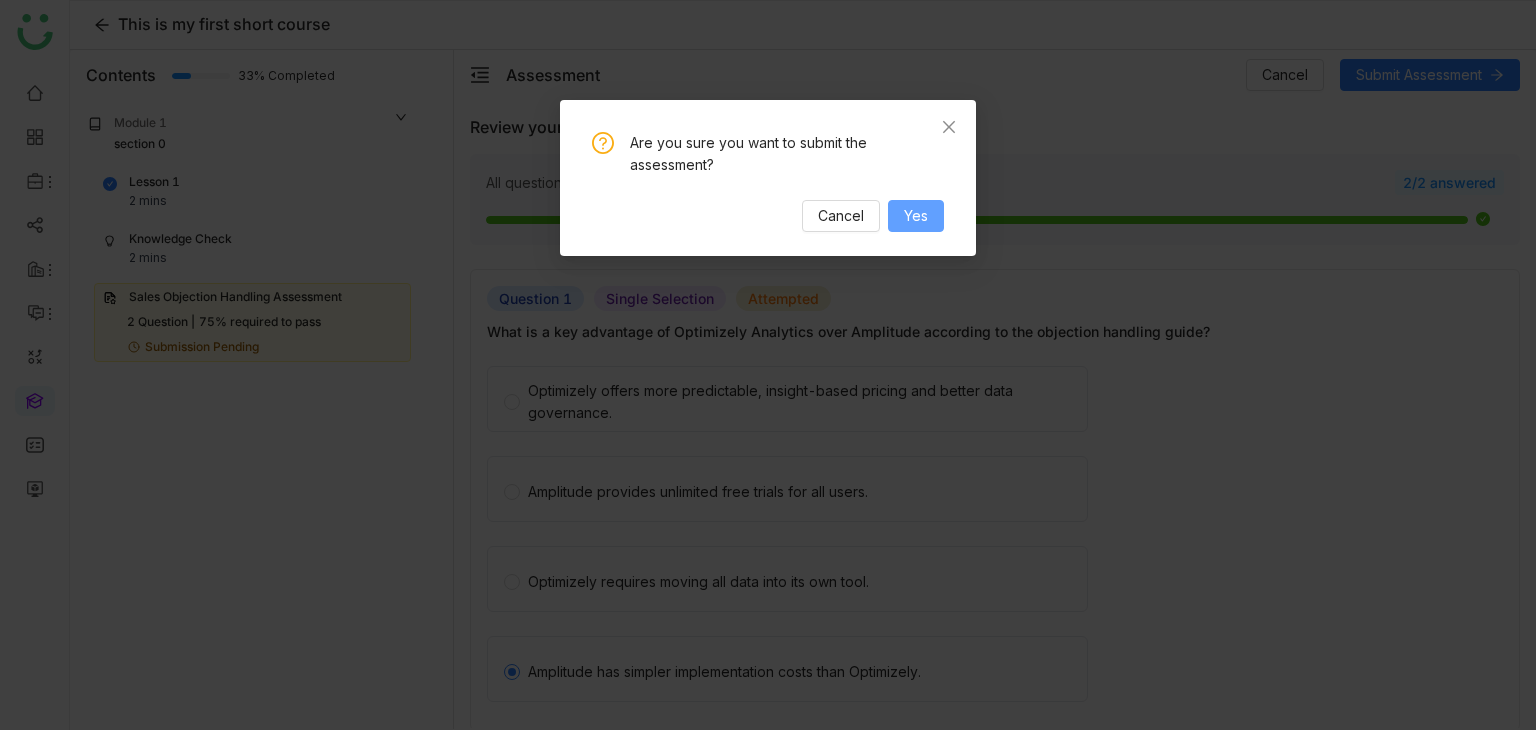 click on "Yes" at bounding box center (916, 216) 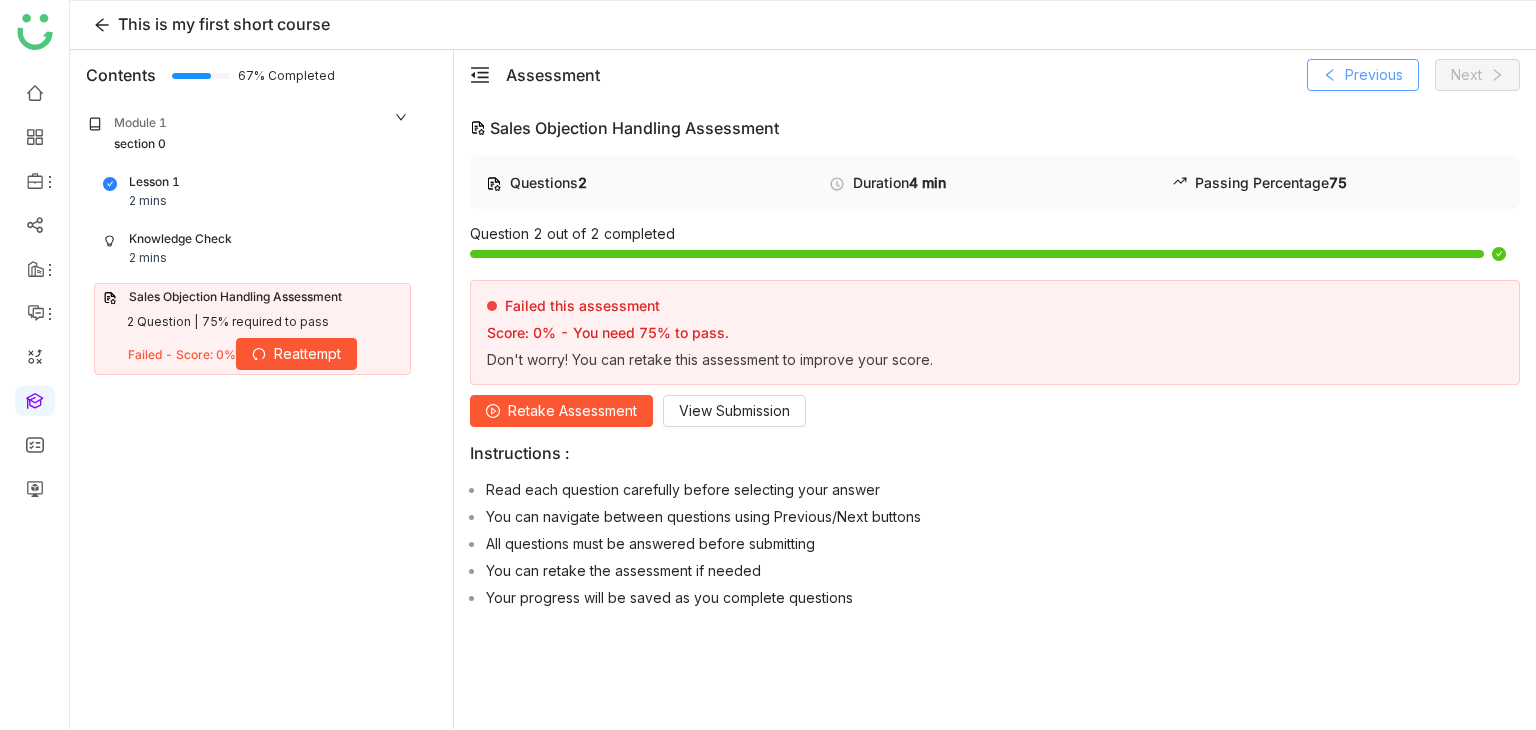 click on "Previous" 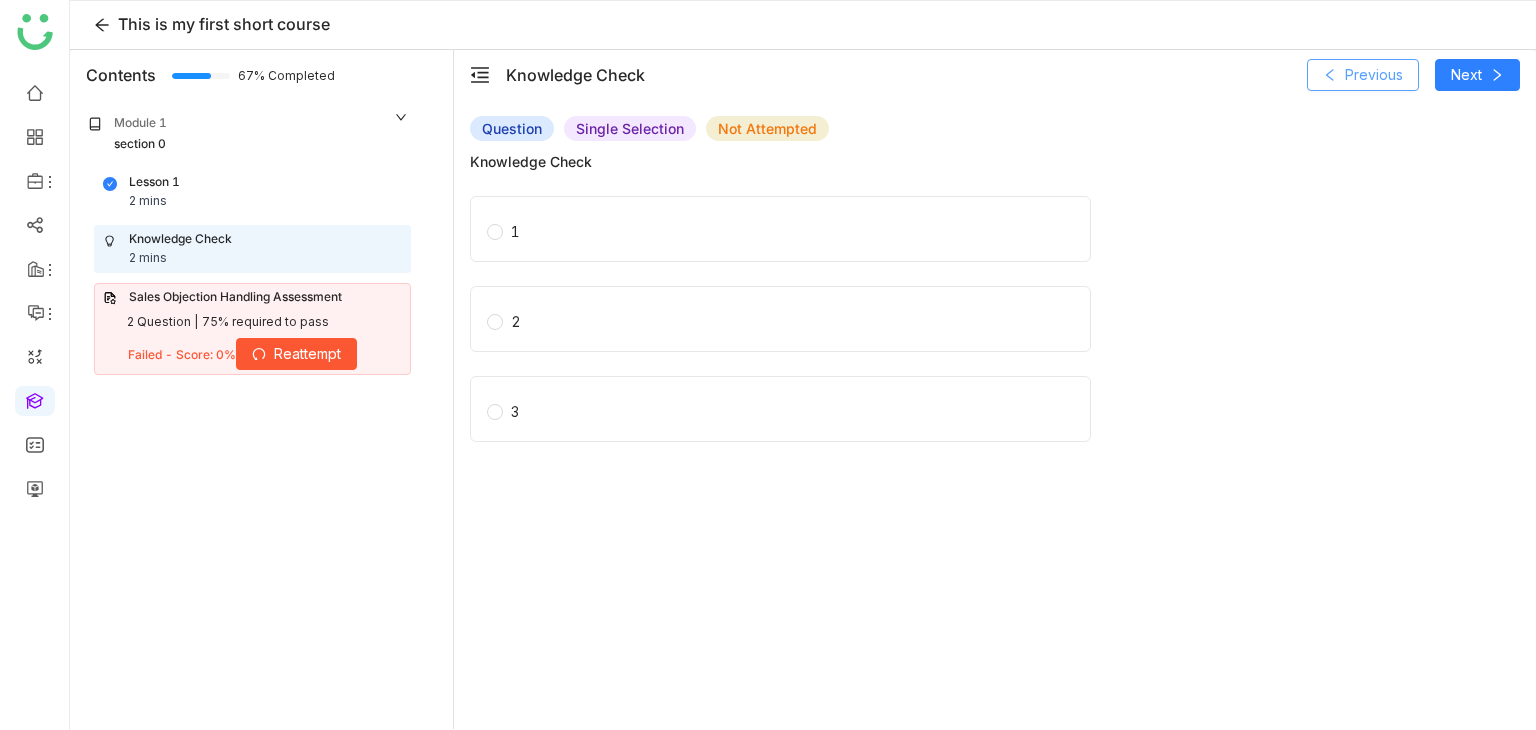 click on "Previous" 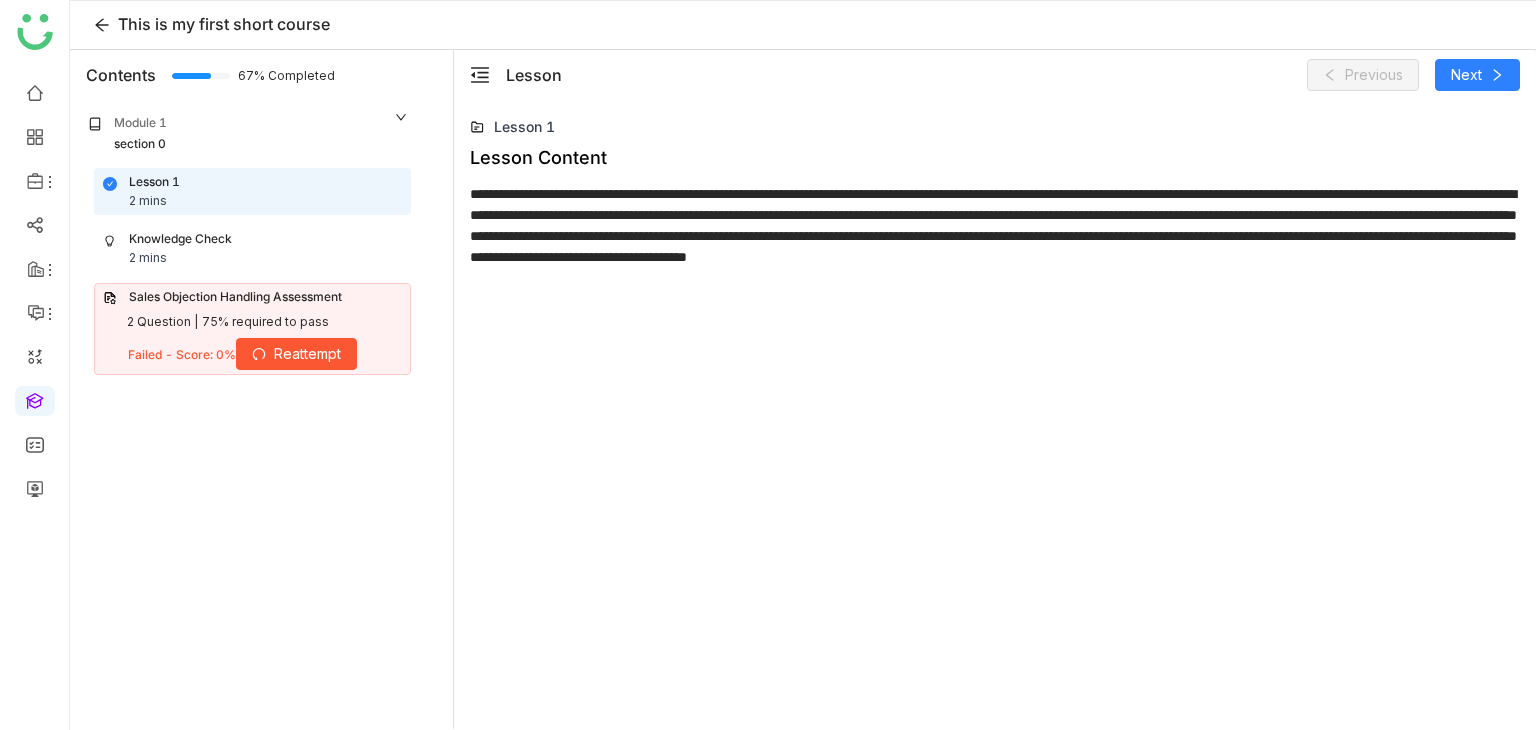 click 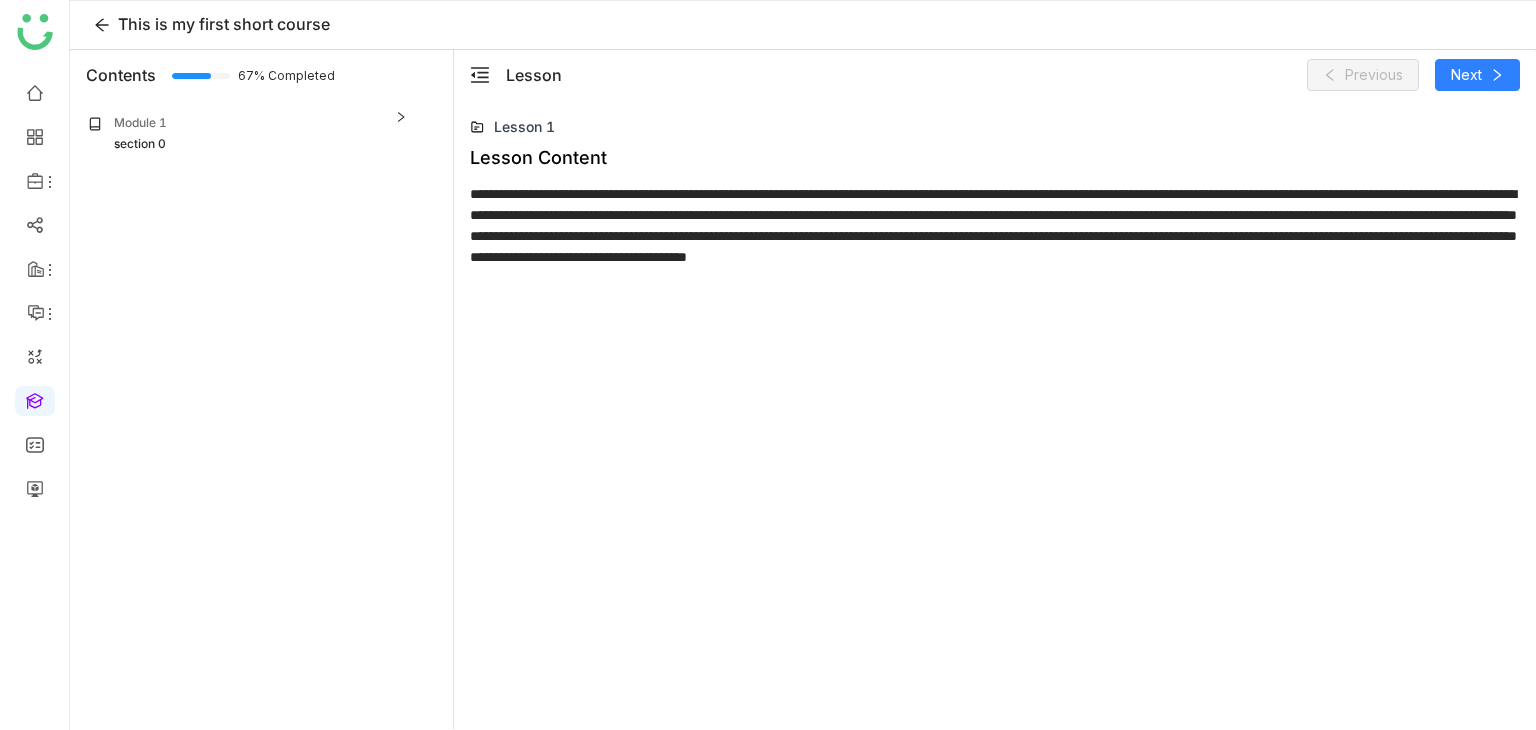 click 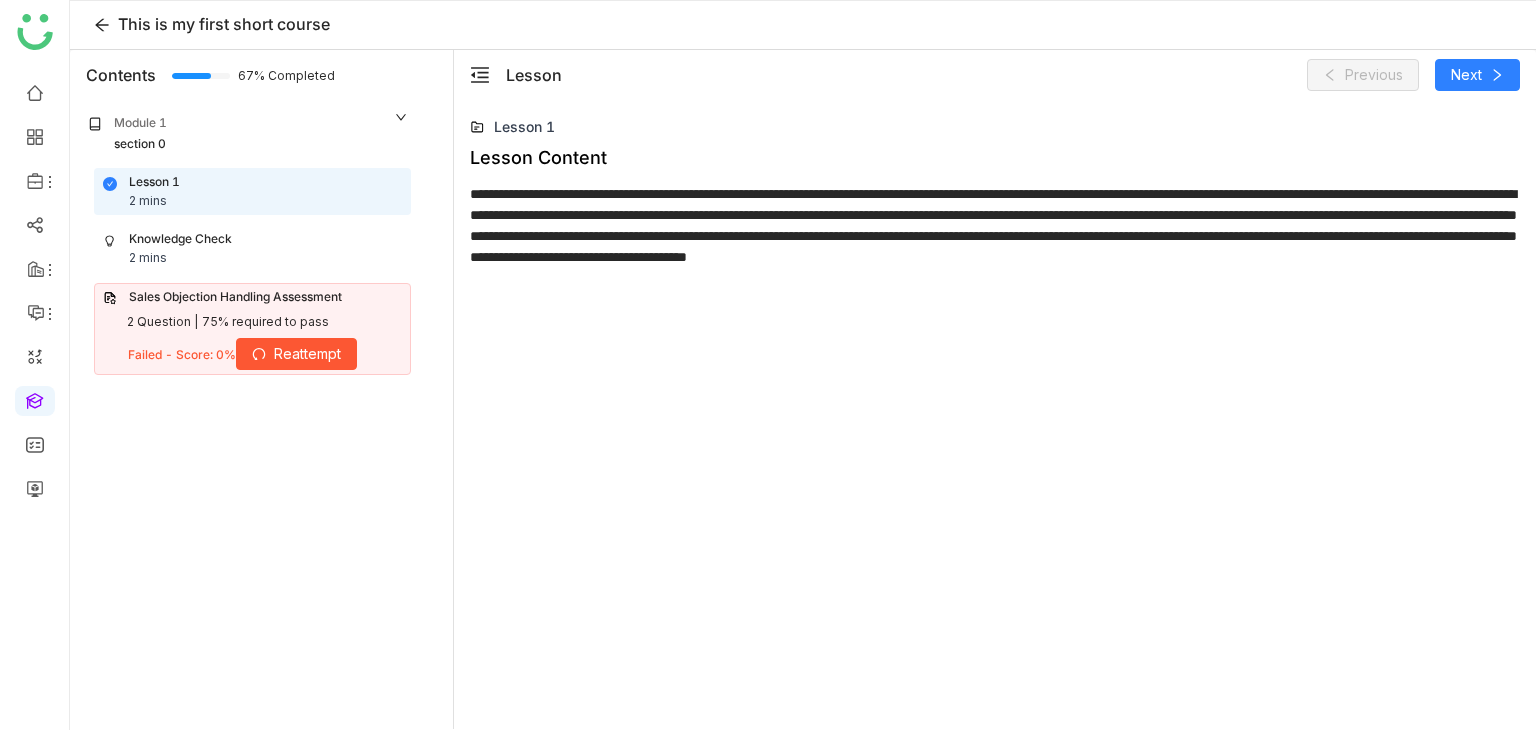 click 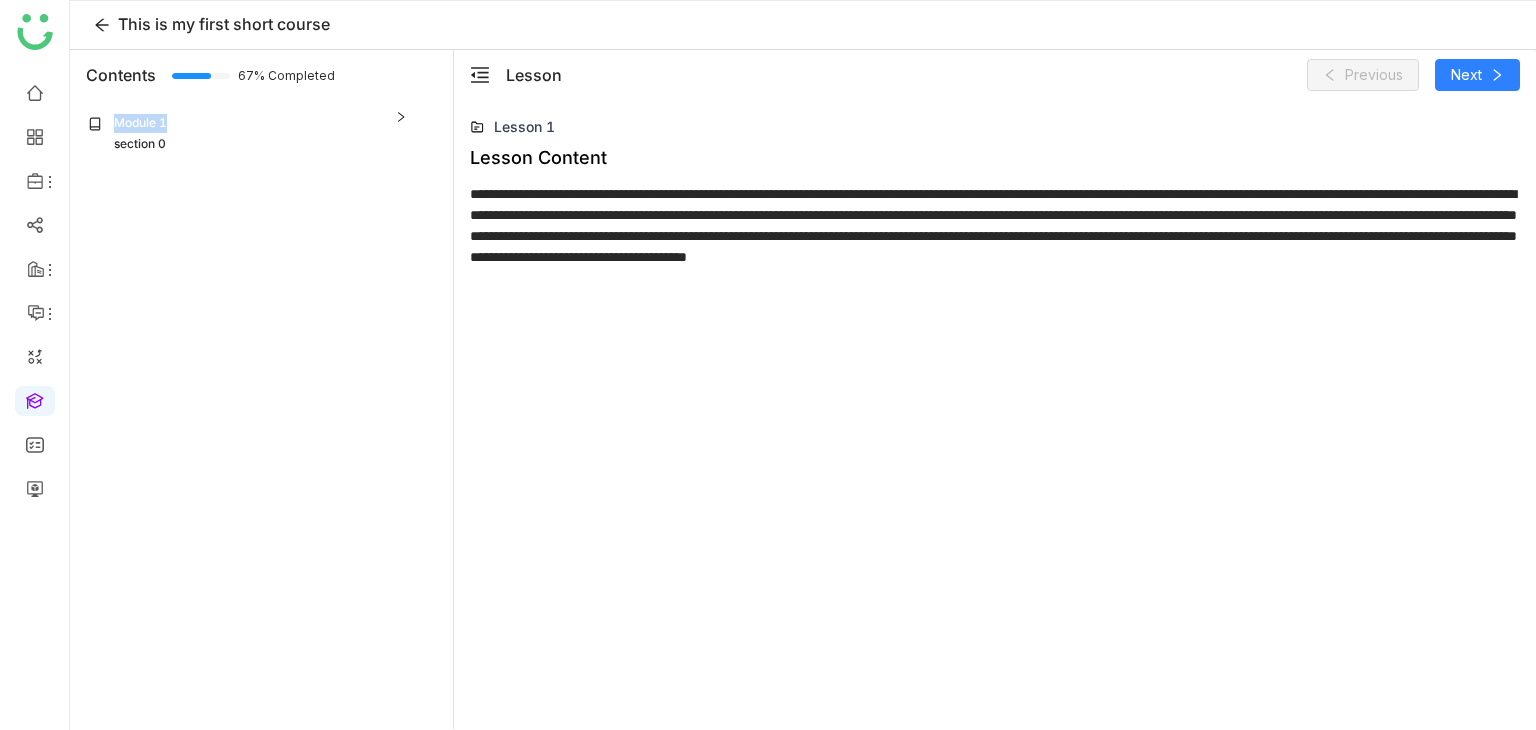 click on "Module 1 section 0" 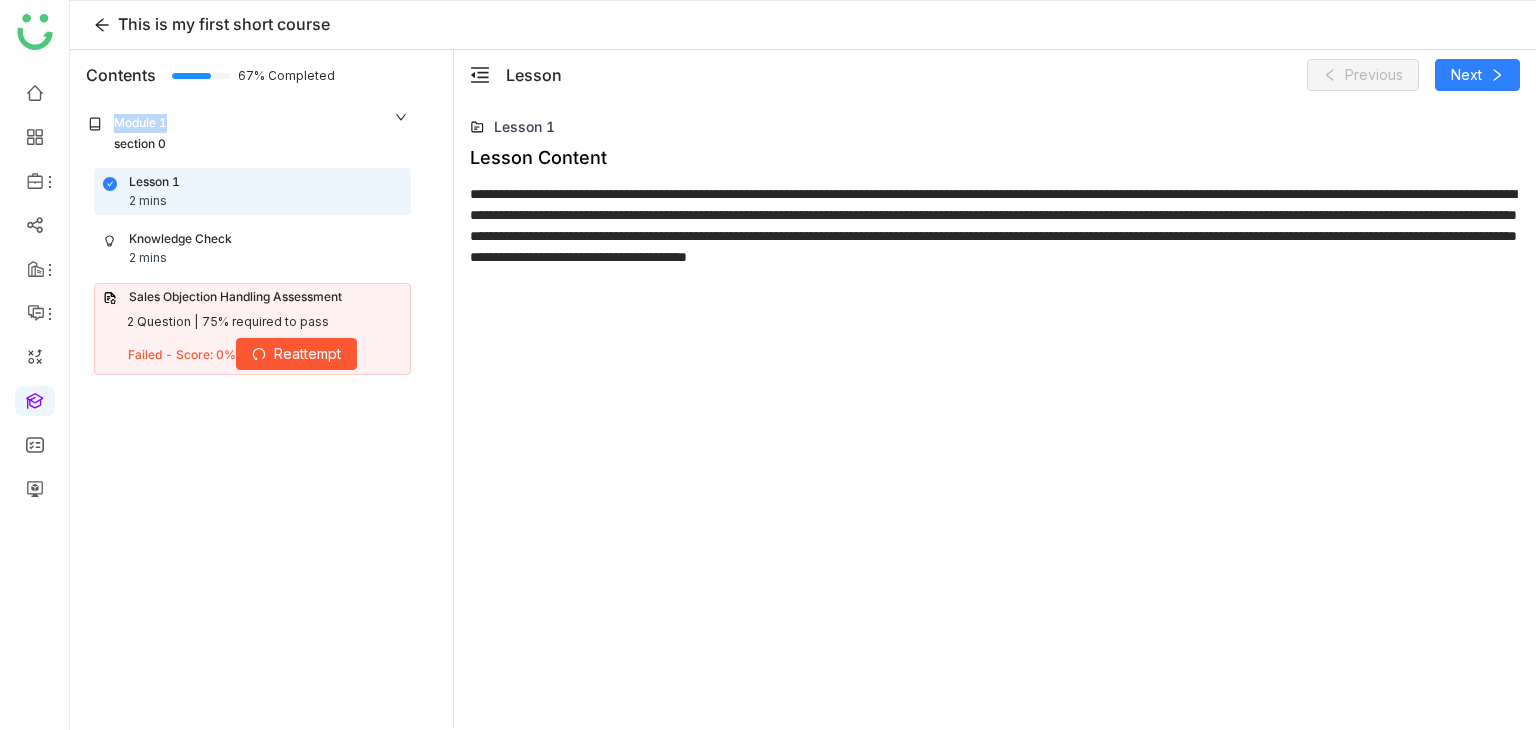 click on "Reattempt" at bounding box center (307, 354) 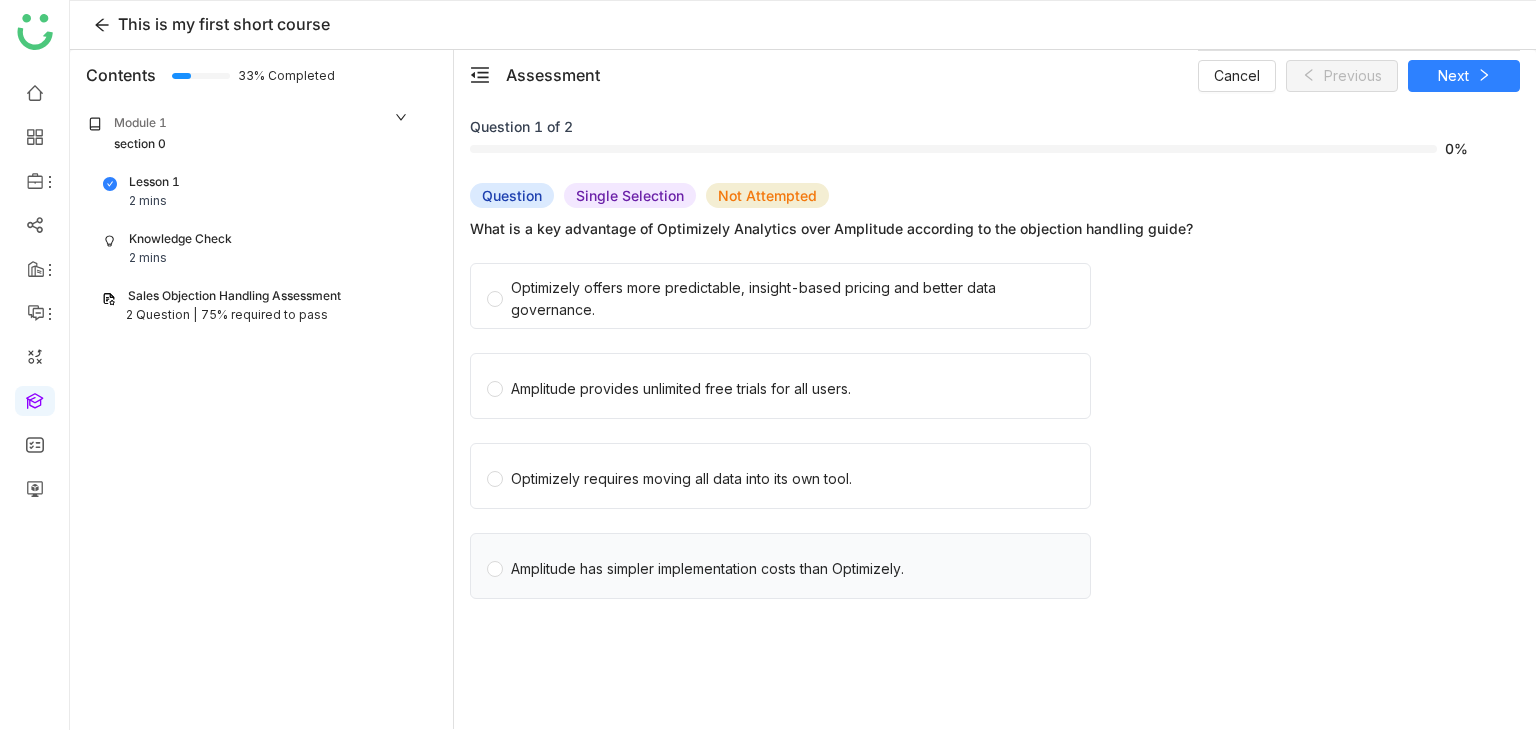 click on "Amplitude has simpler implementation costs than Optimizely." 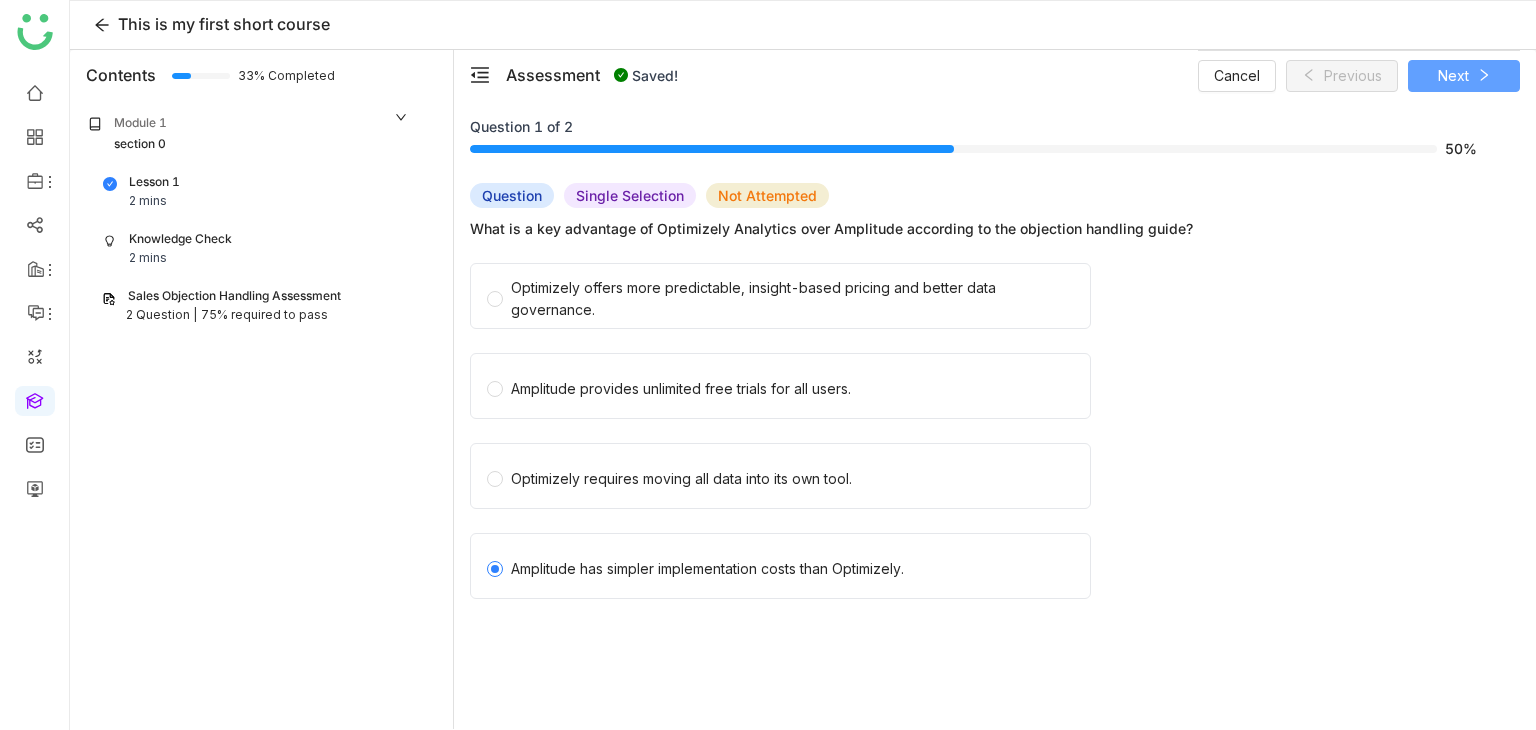 click on "Next" at bounding box center [1453, 76] 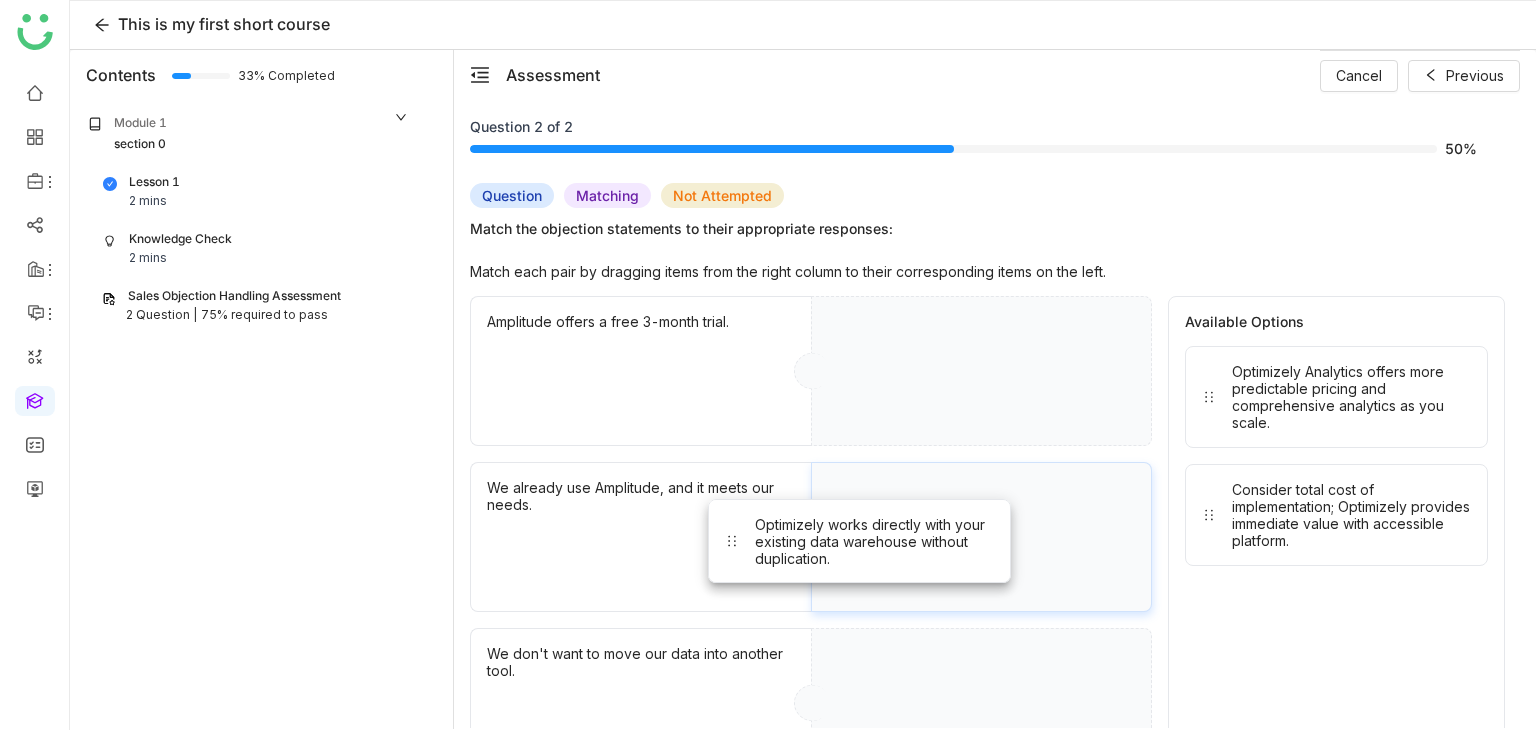 drag, startPoint x: 1381, startPoint y: 483, endPoint x: 904, endPoint y: 520, distance: 478.43286 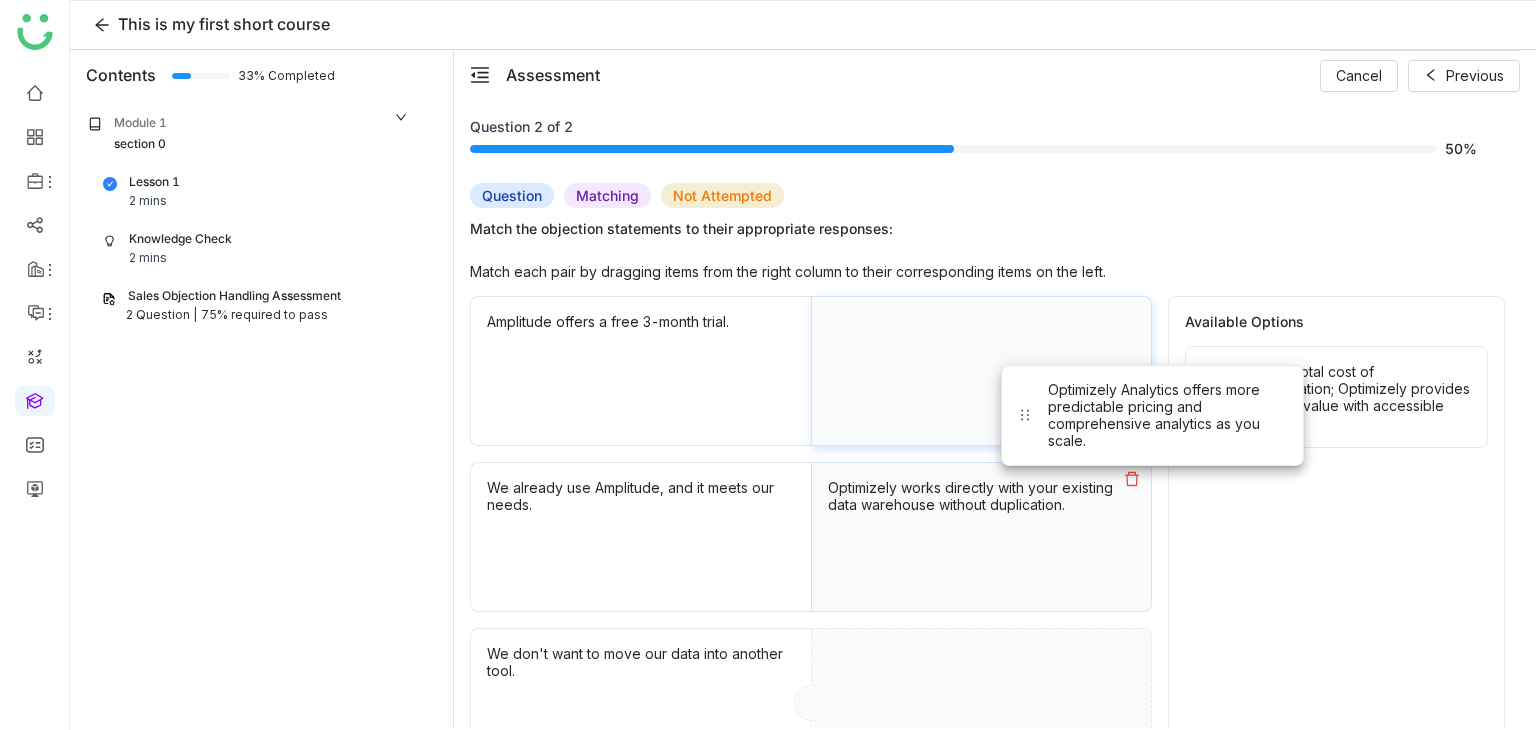 drag, startPoint x: 1285, startPoint y: 417, endPoint x: 962, endPoint y: 424, distance: 323.07584 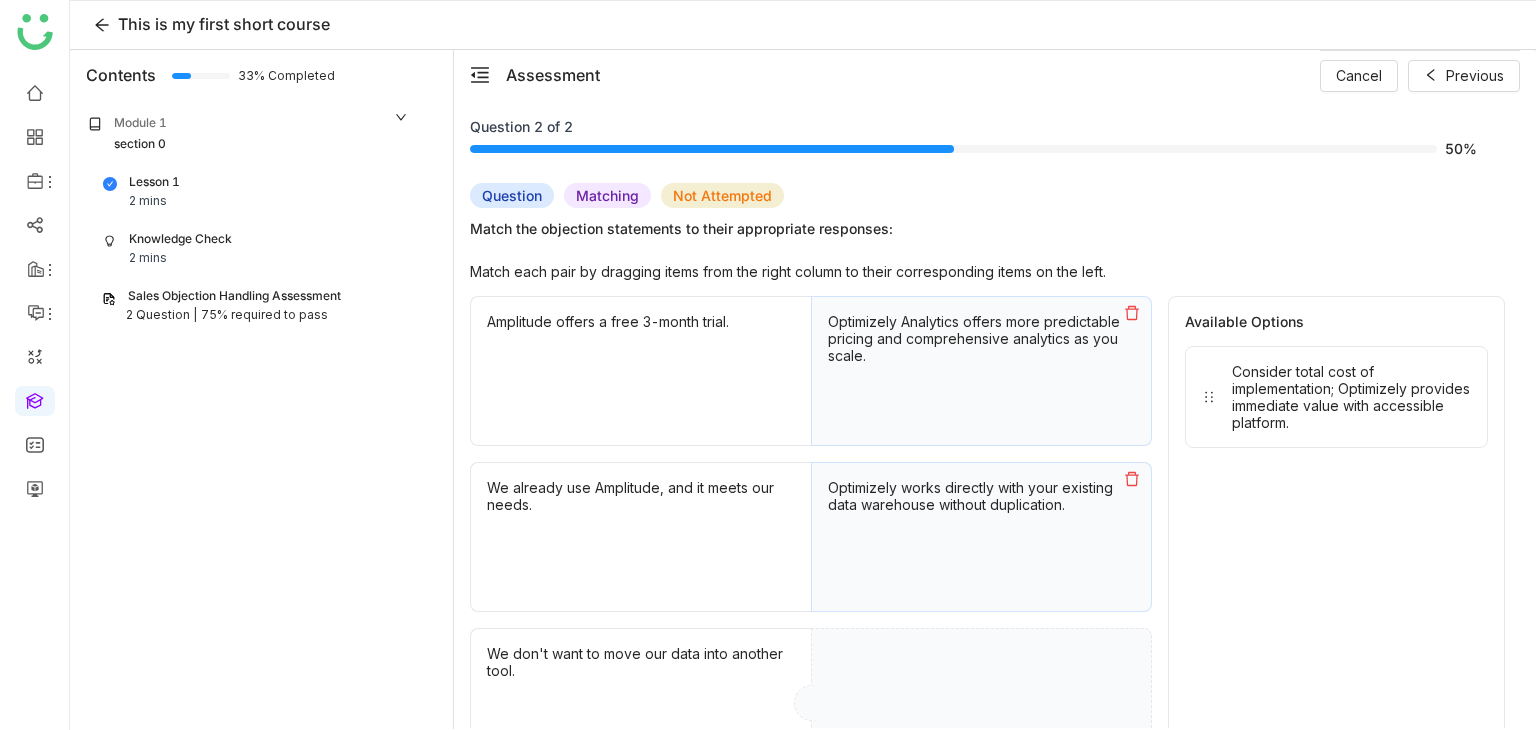 click on "Available Options   Consider total cost of implementation; Optimizely provides immediate value with accessible platform." 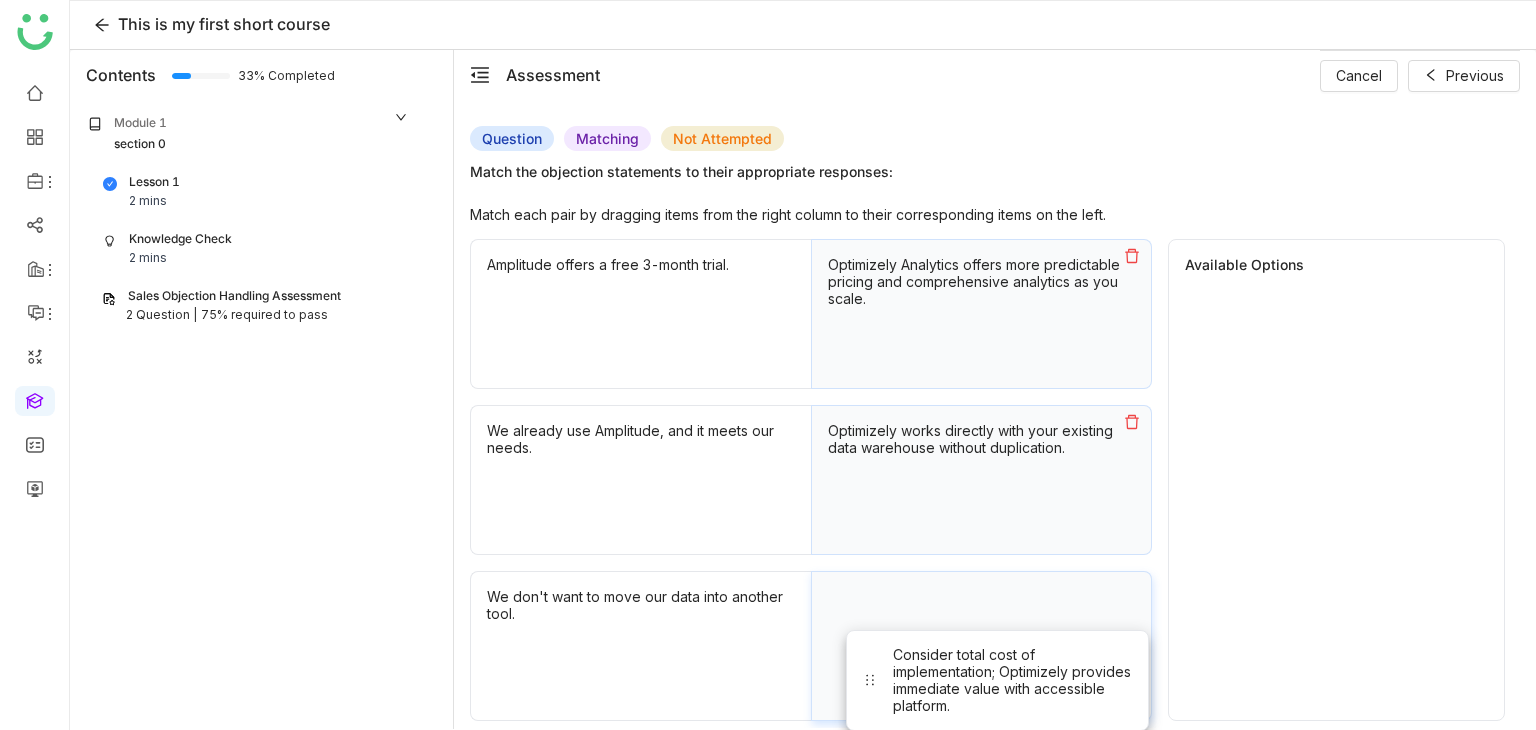 scroll, scrollTop: 65, scrollLeft: 0, axis: vertical 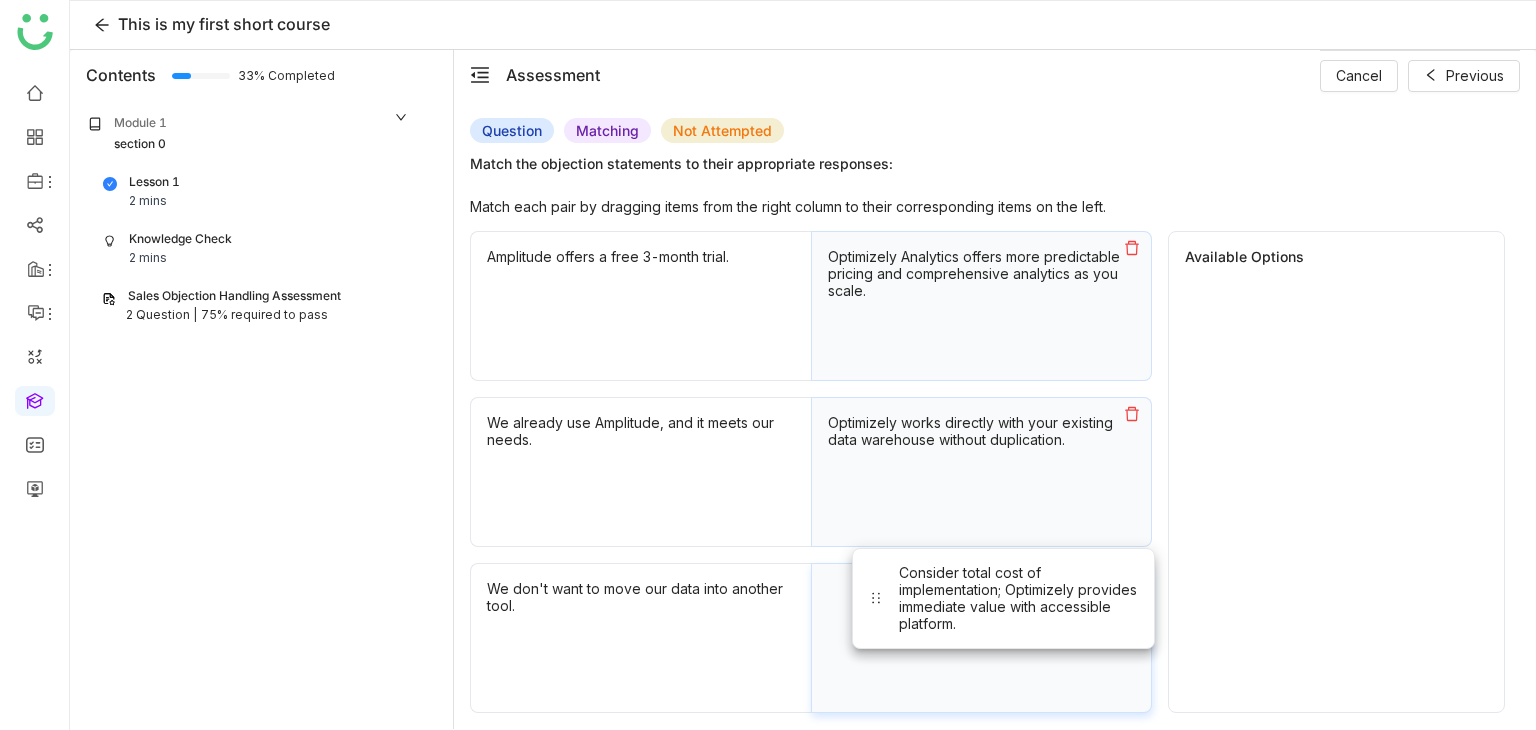 drag, startPoint x: 1199, startPoint y: 437, endPoint x: 866, endPoint y: 648, distance: 394.22076 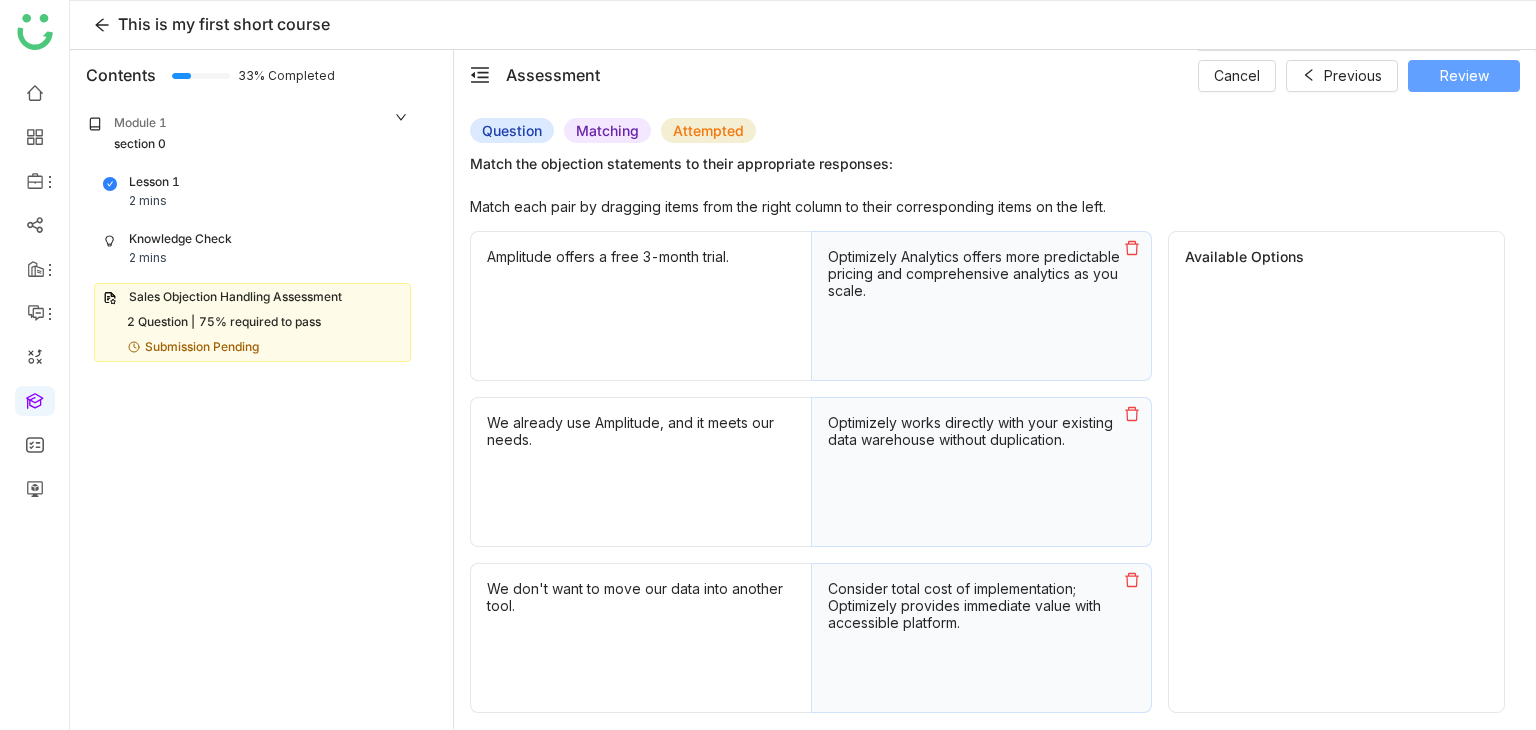click on "Review" at bounding box center [1464, 76] 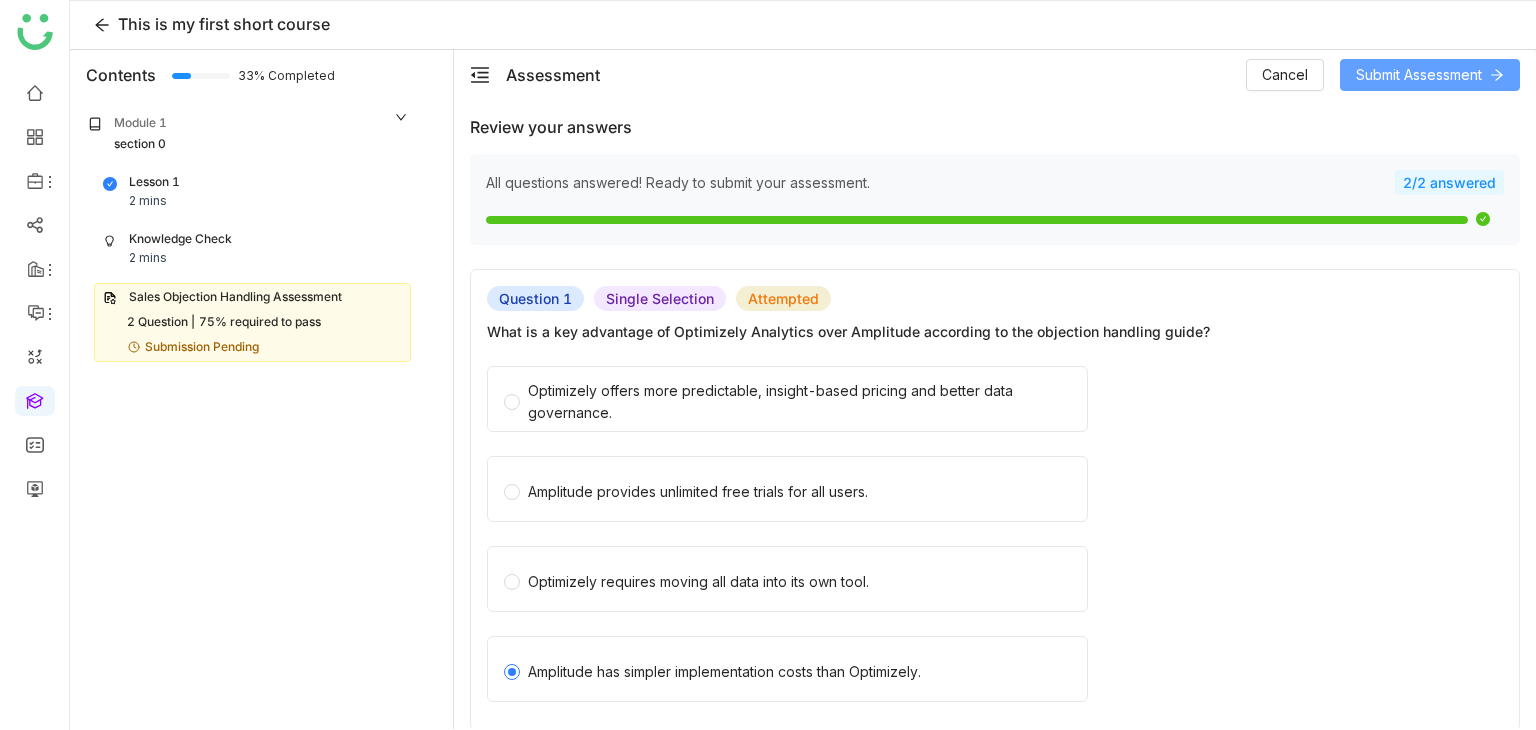 click on "Submit Assessment" at bounding box center [1419, 75] 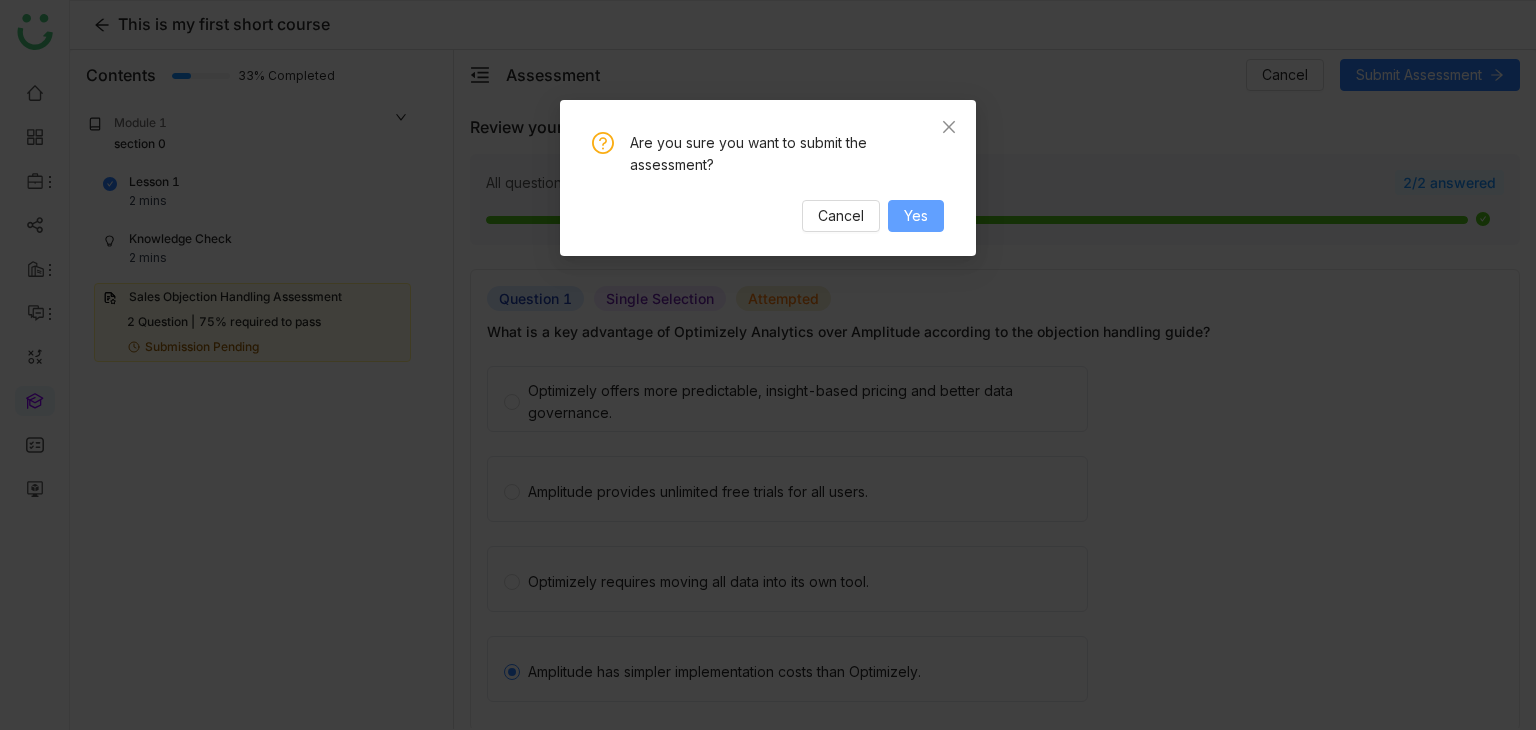 click on "Yes" at bounding box center (916, 216) 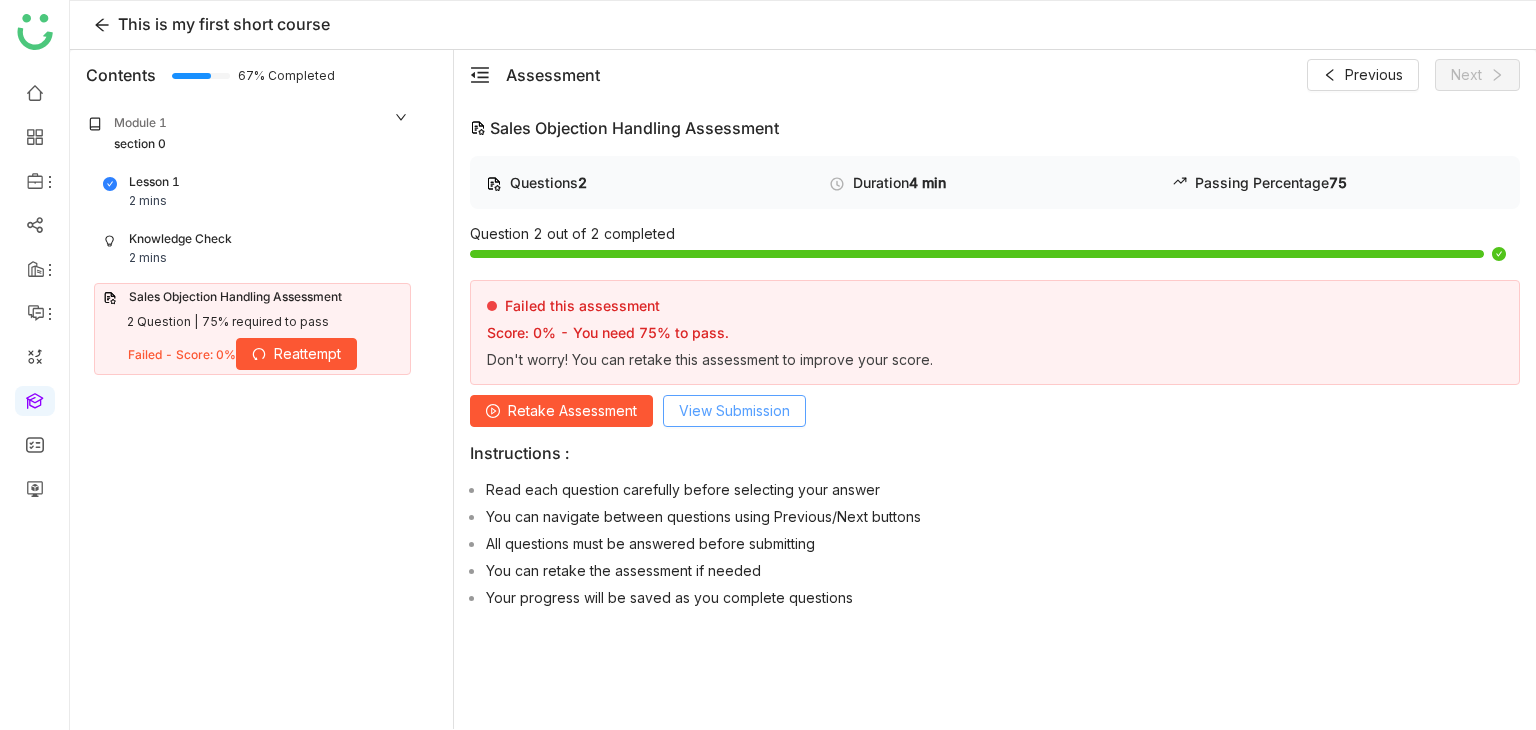 click on "View Submission" 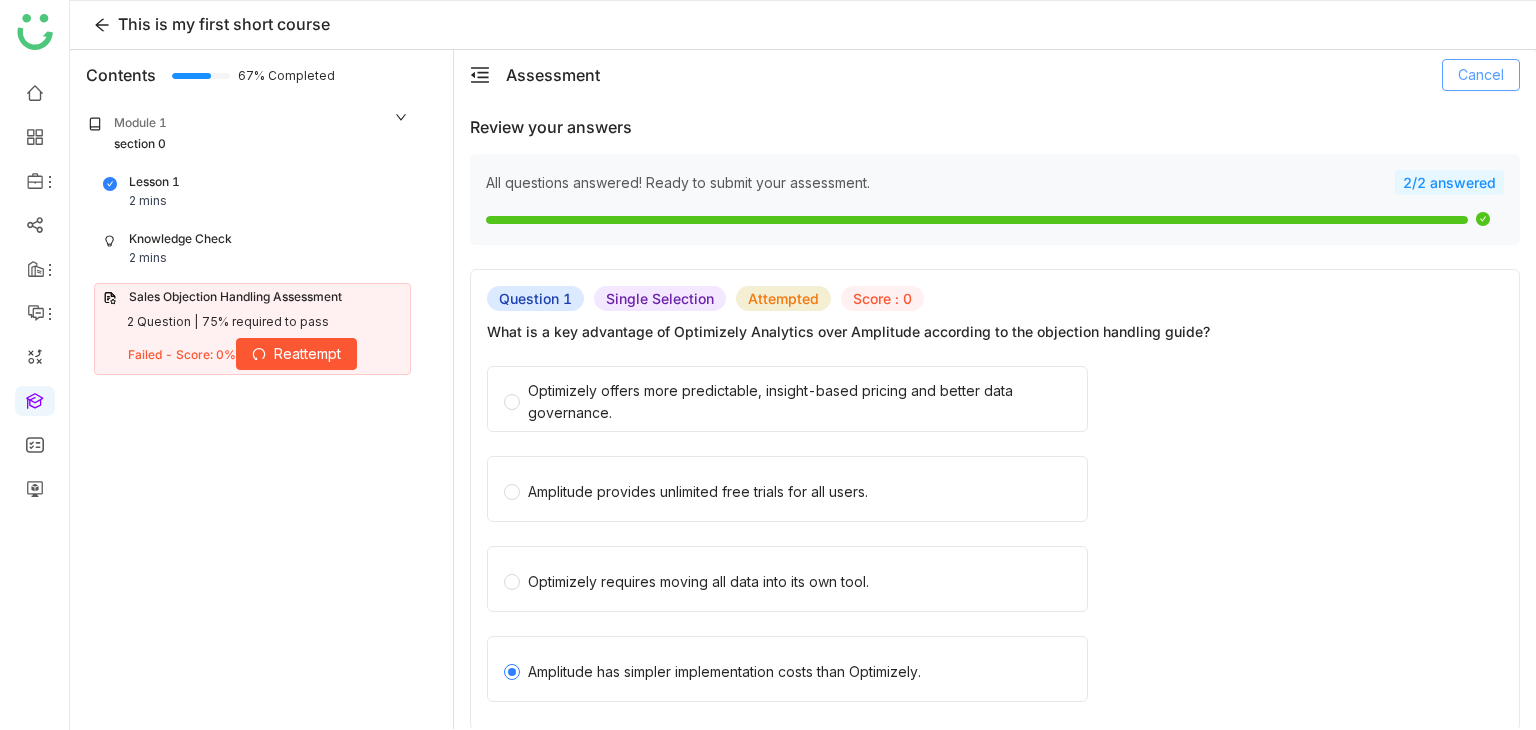 click on "Cancel" at bounding box center (1481, 75) 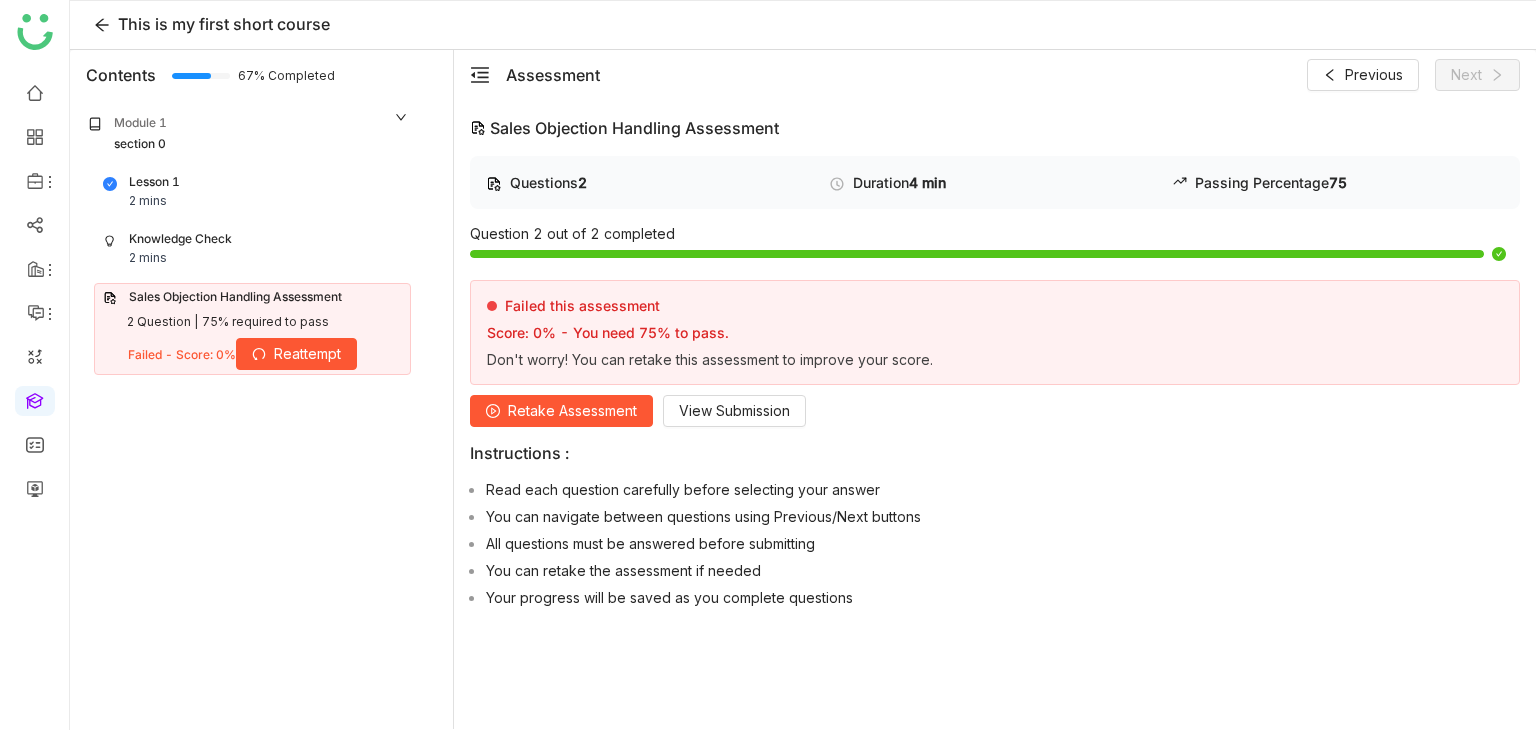 click 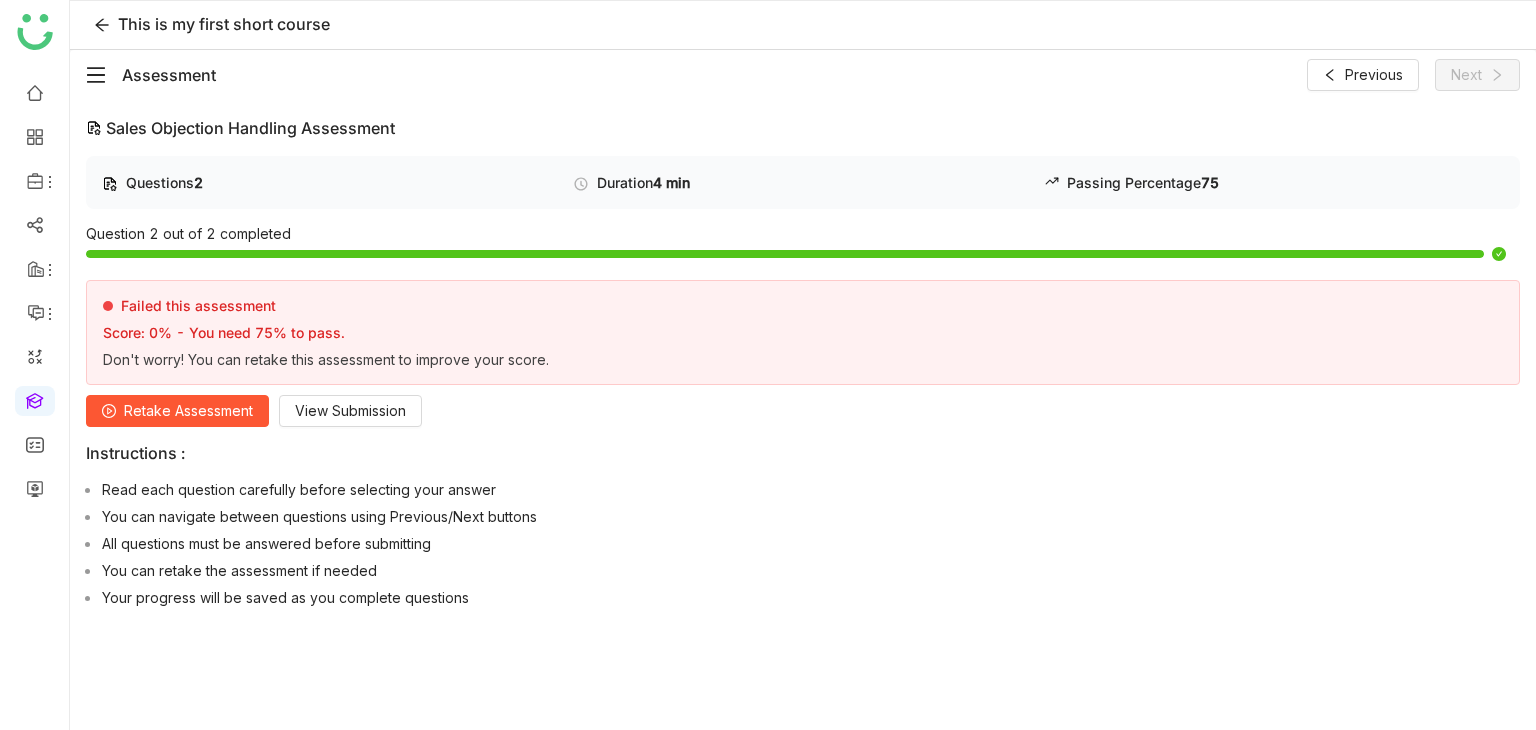 click 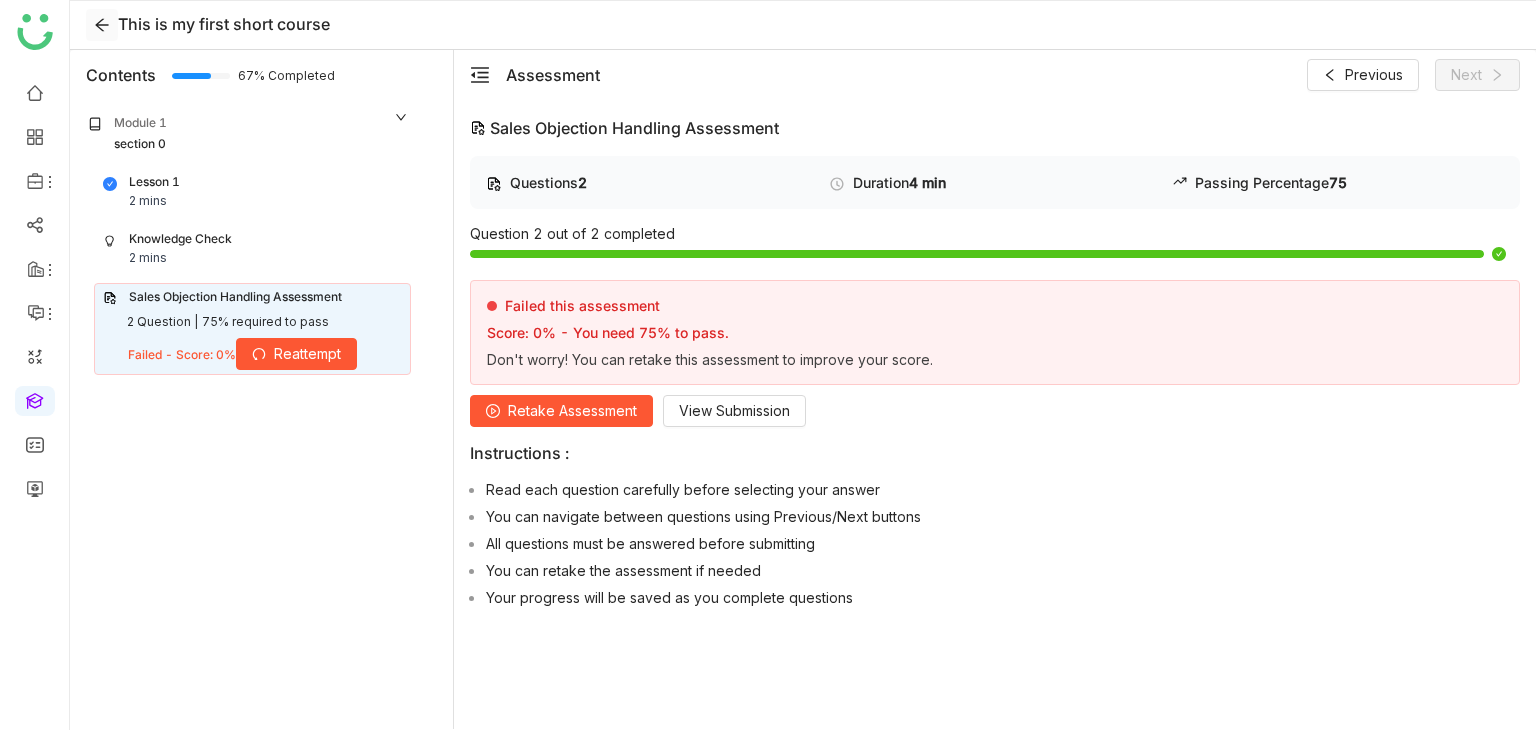 click 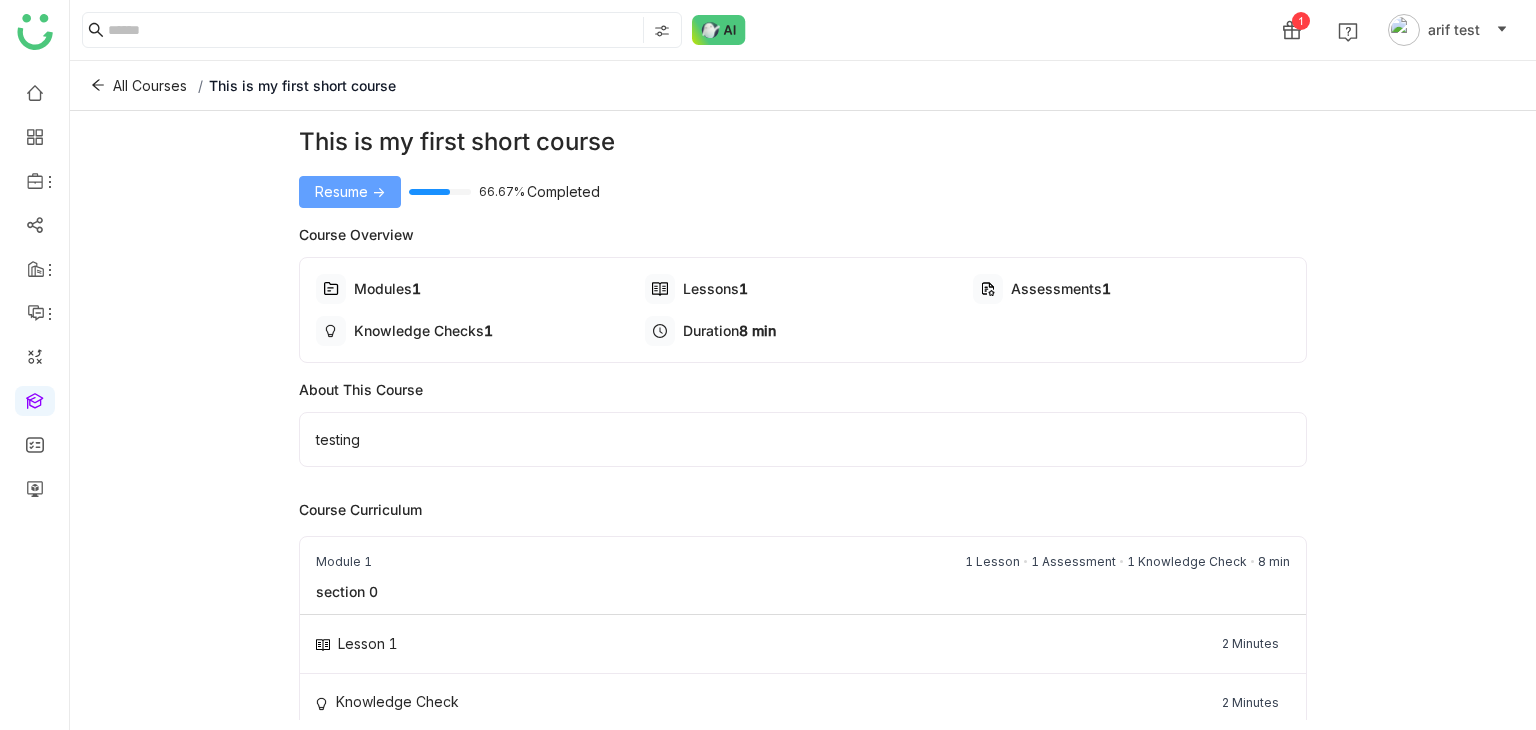 click on "Resume ->" 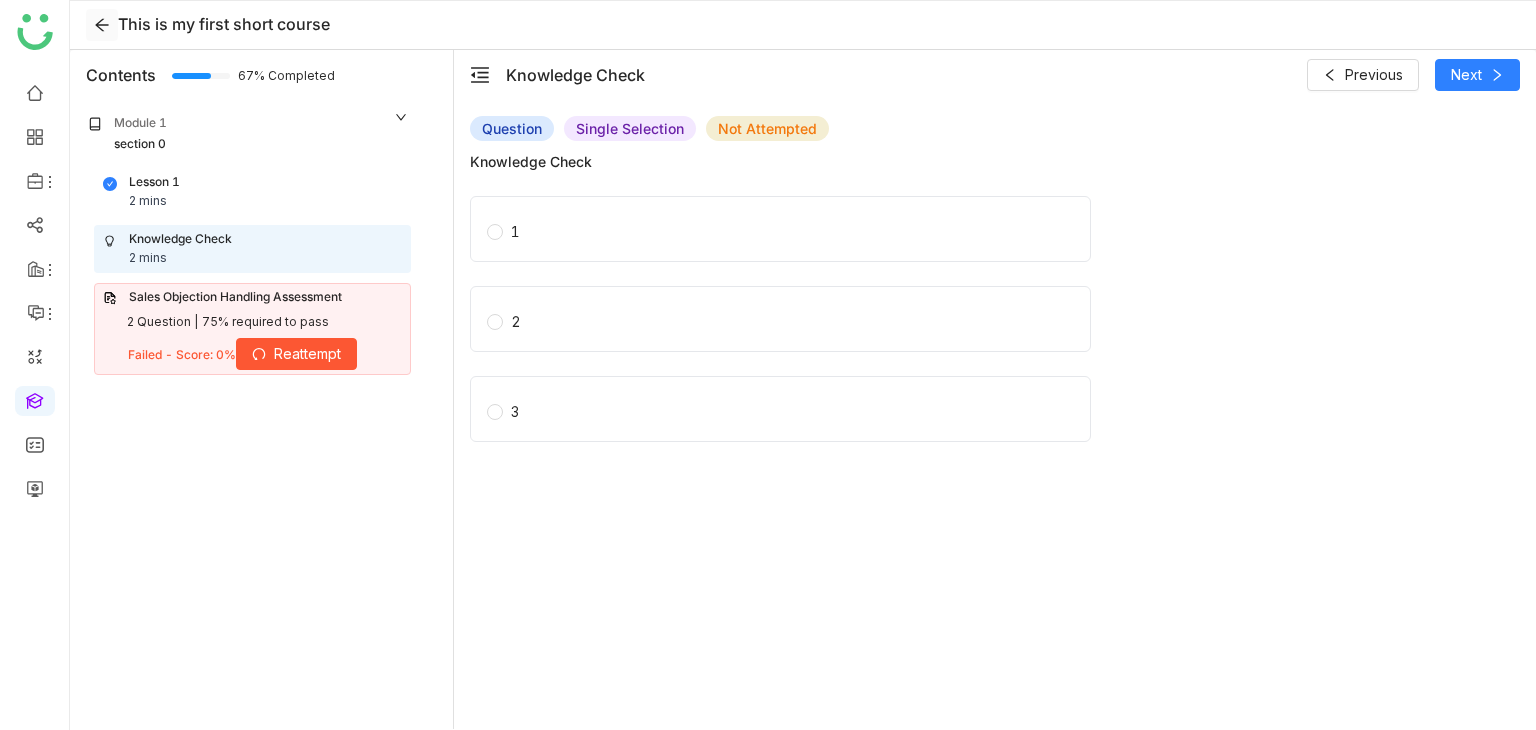 click 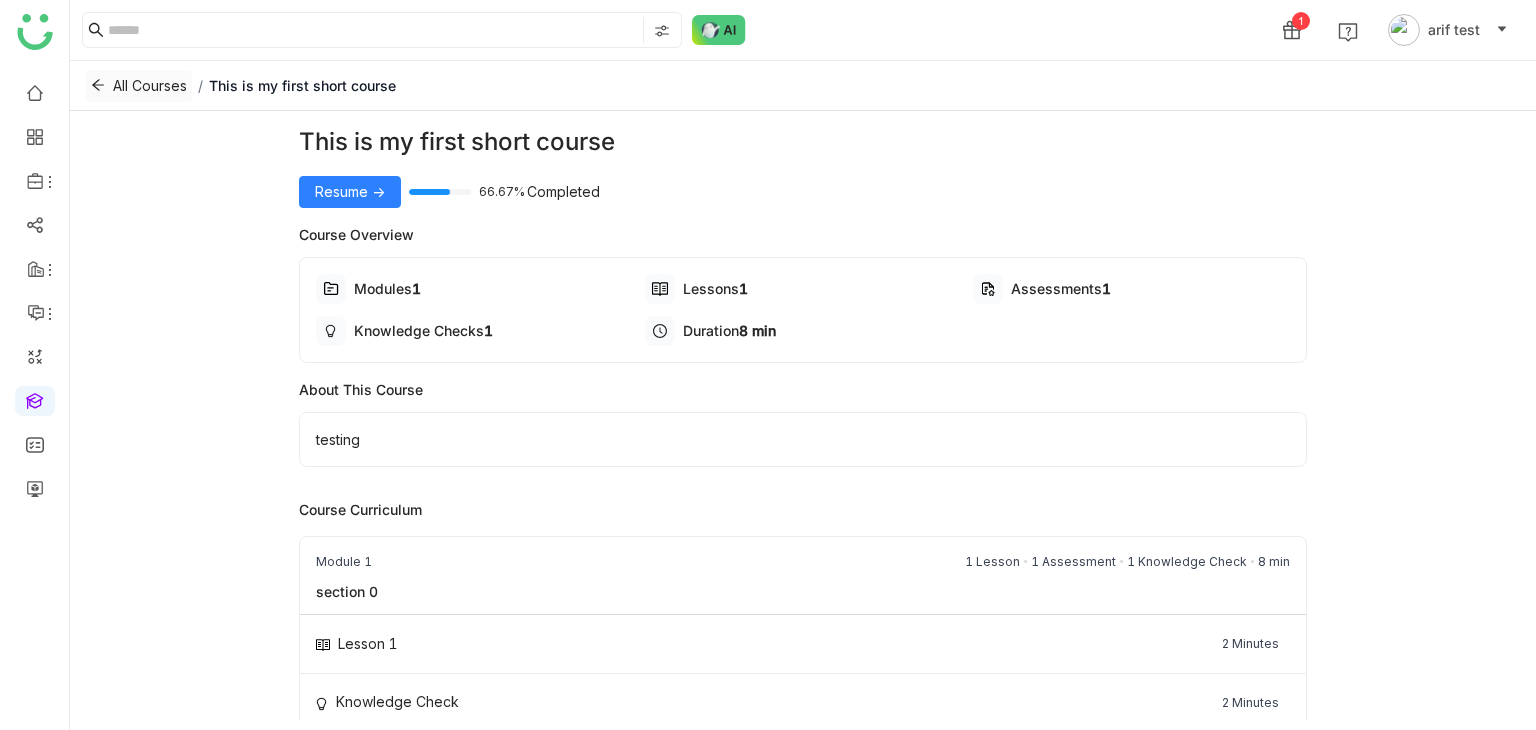 click 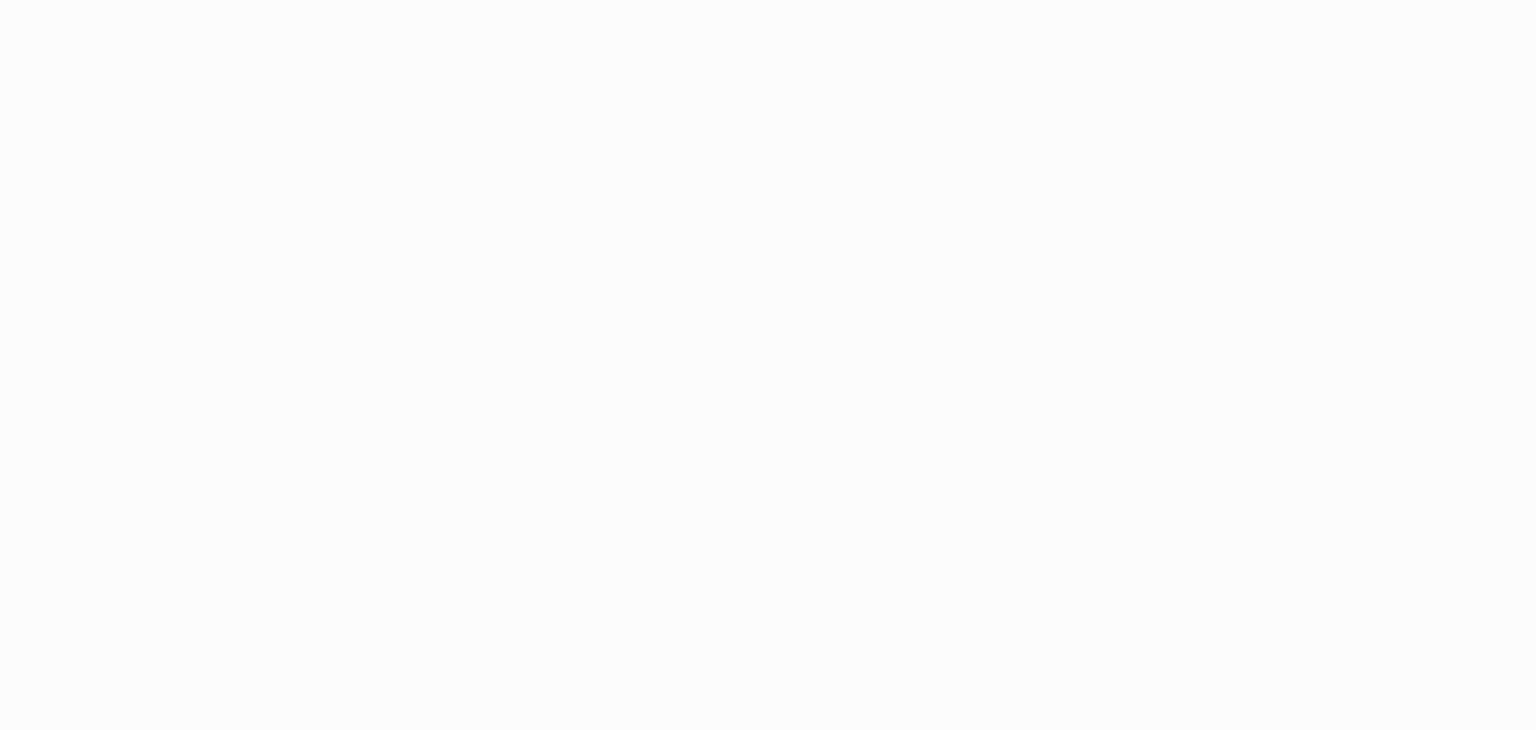 scroll, scrollTop: 0, scrollLeft: 0, axis: both 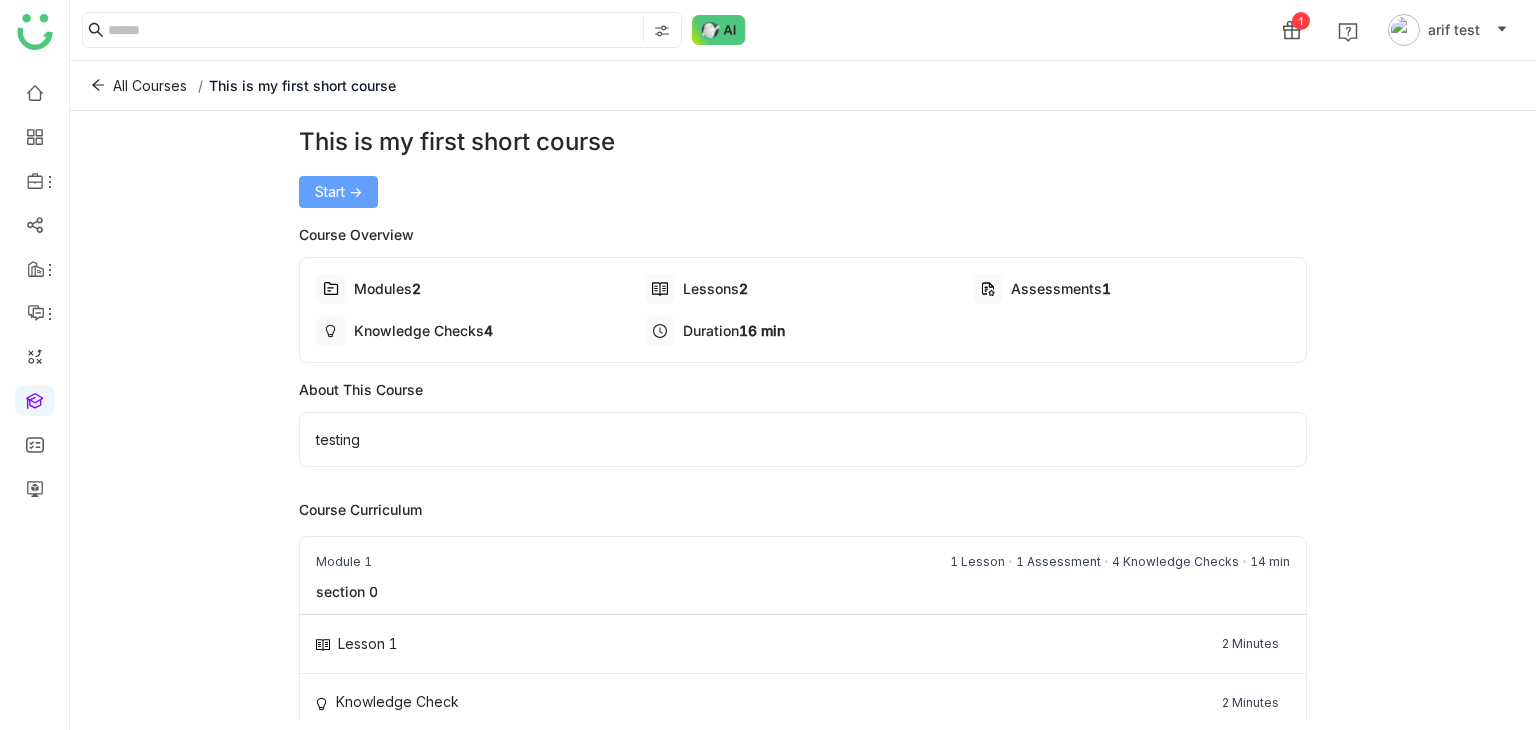 click on "Start ->" 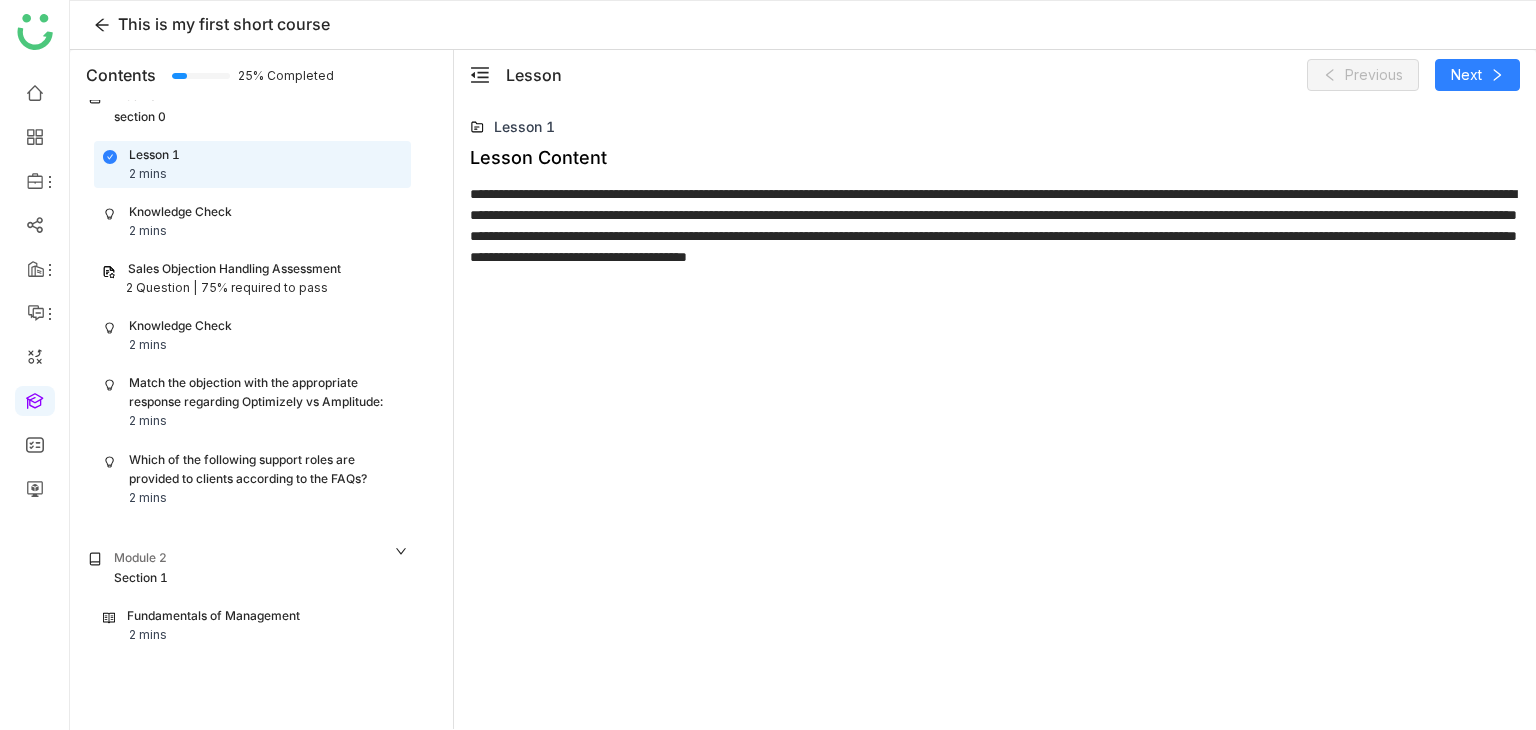 scroll, scrollTop: 0, scrollLeft: 0, axis: both 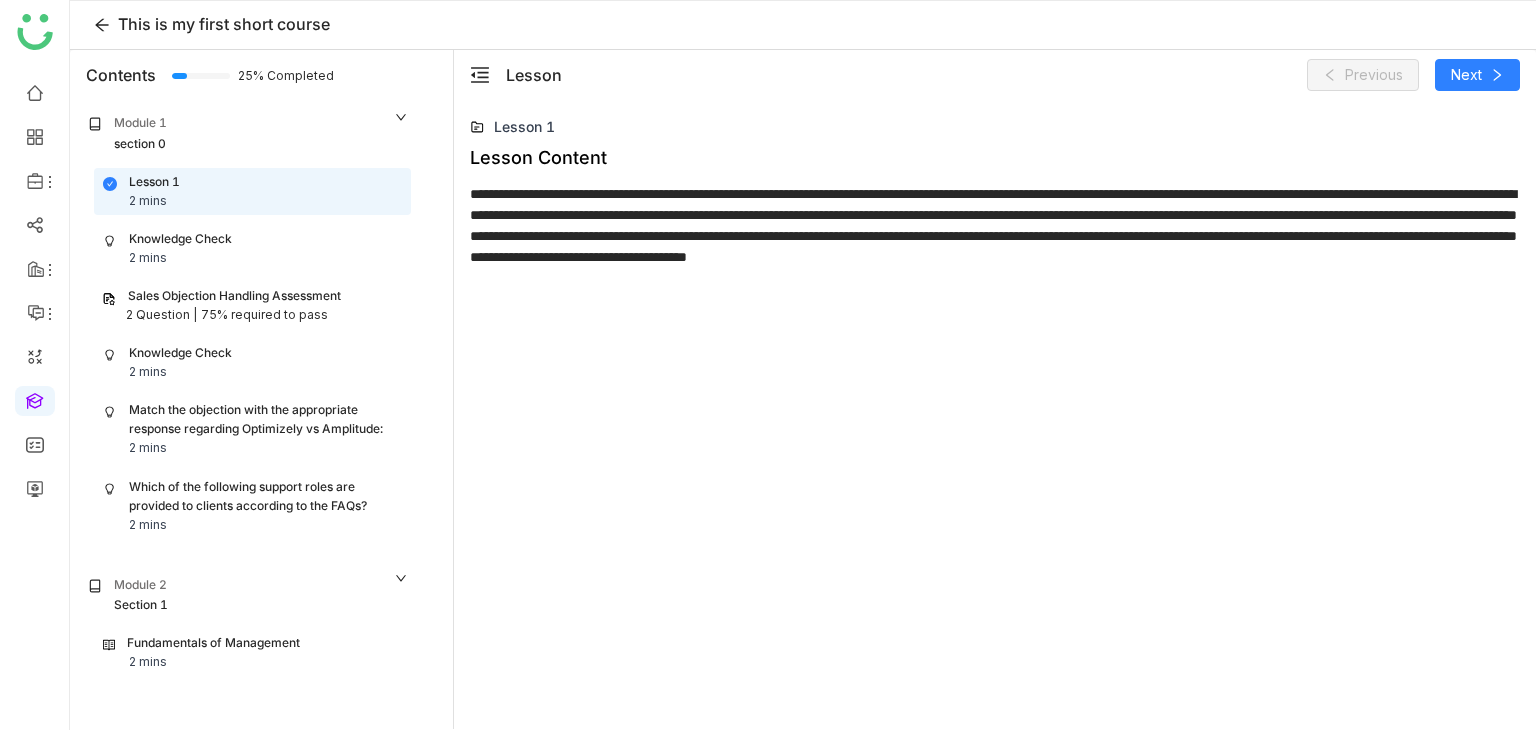 click on "Knowledge Check 2 mins" at bounding box center [252, 249] 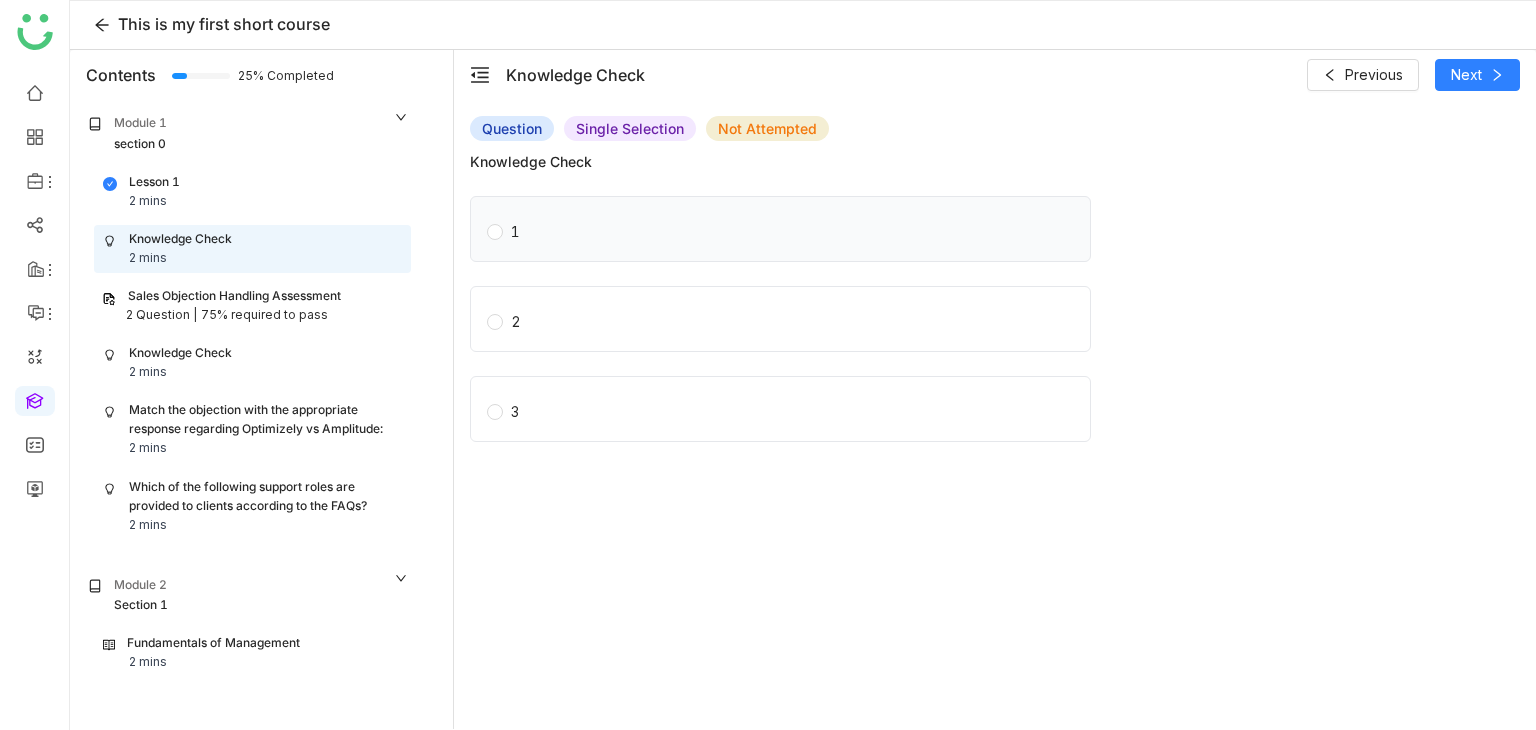 click on "1" 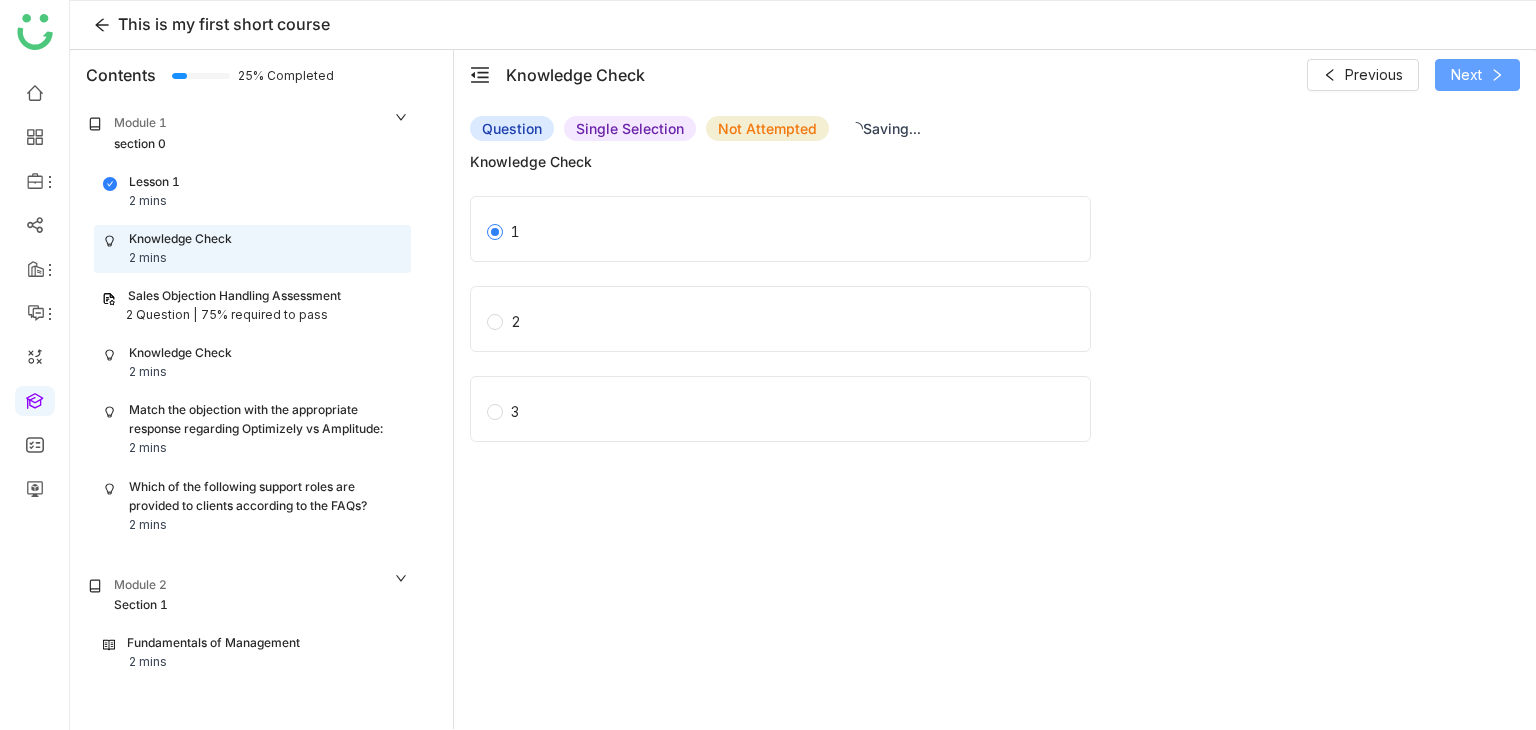 click 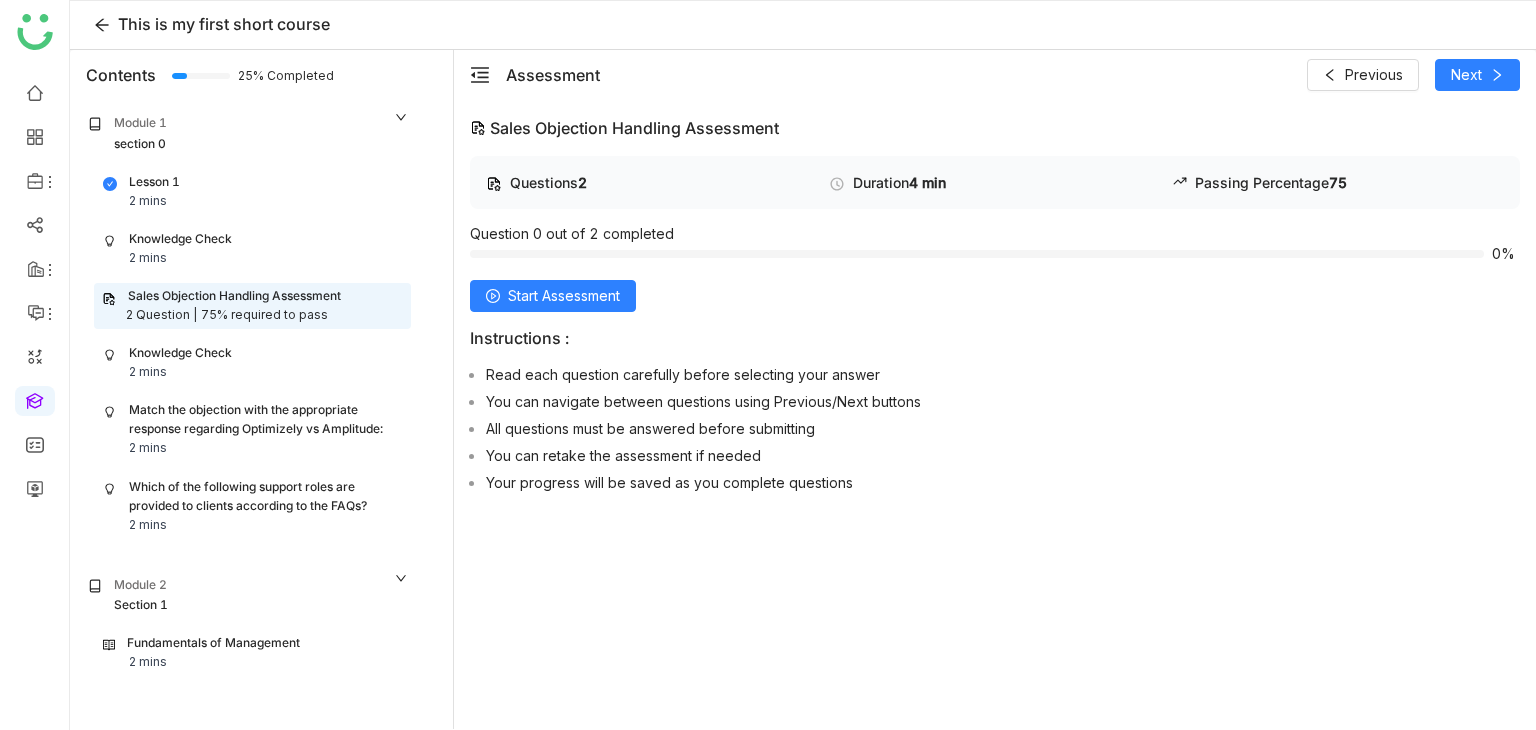 click on "Questions   2   Duration    4 min   Passing Percentage   75   Question 0 out of 2 completed   0%  Start Assessment Instructions : Read each question carefully before selecting your answer You can navigate between questions using Previous/Next buttons All questions must be answered before submitting You can retake the assessment if needed Your progress will be saved as you complete questions" 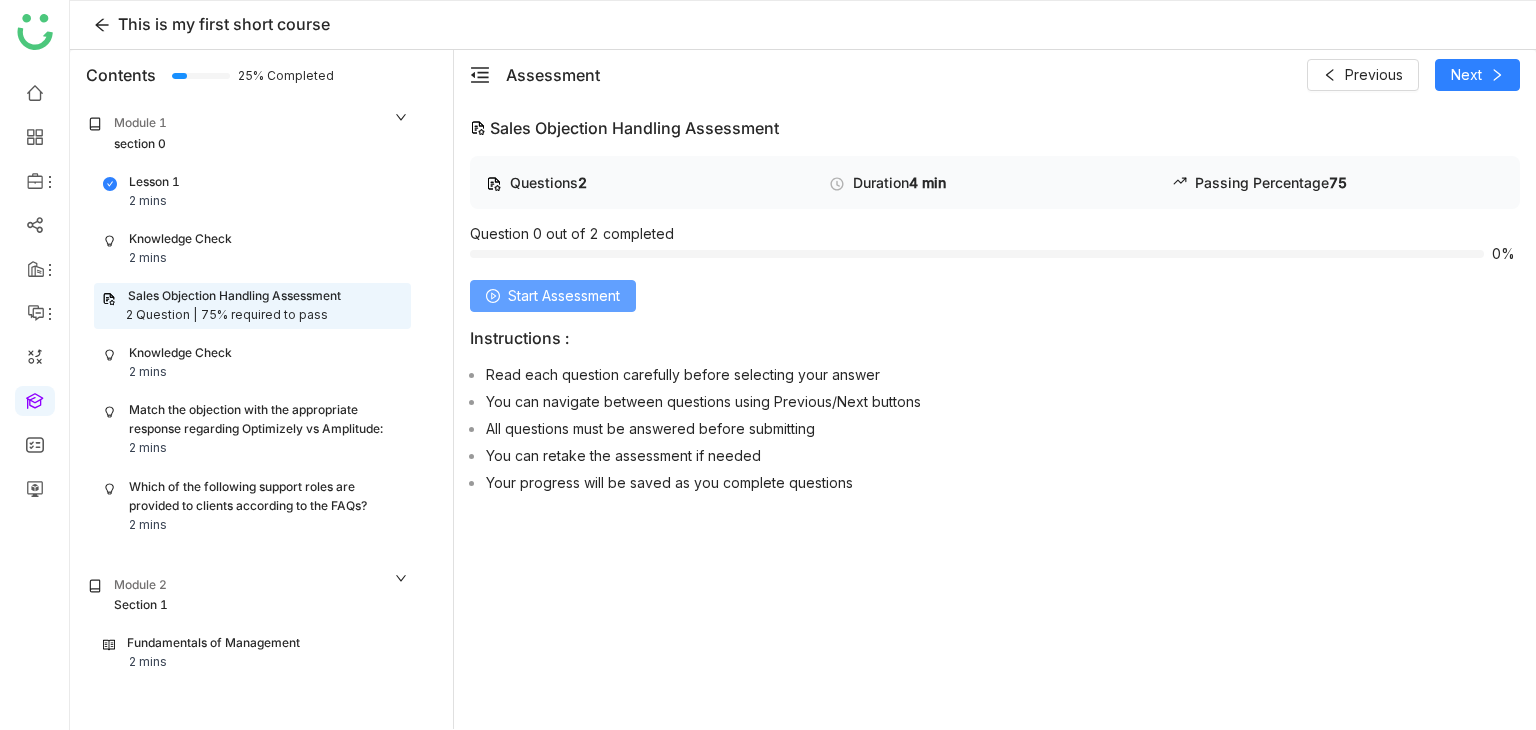 click on "Start Assessment" 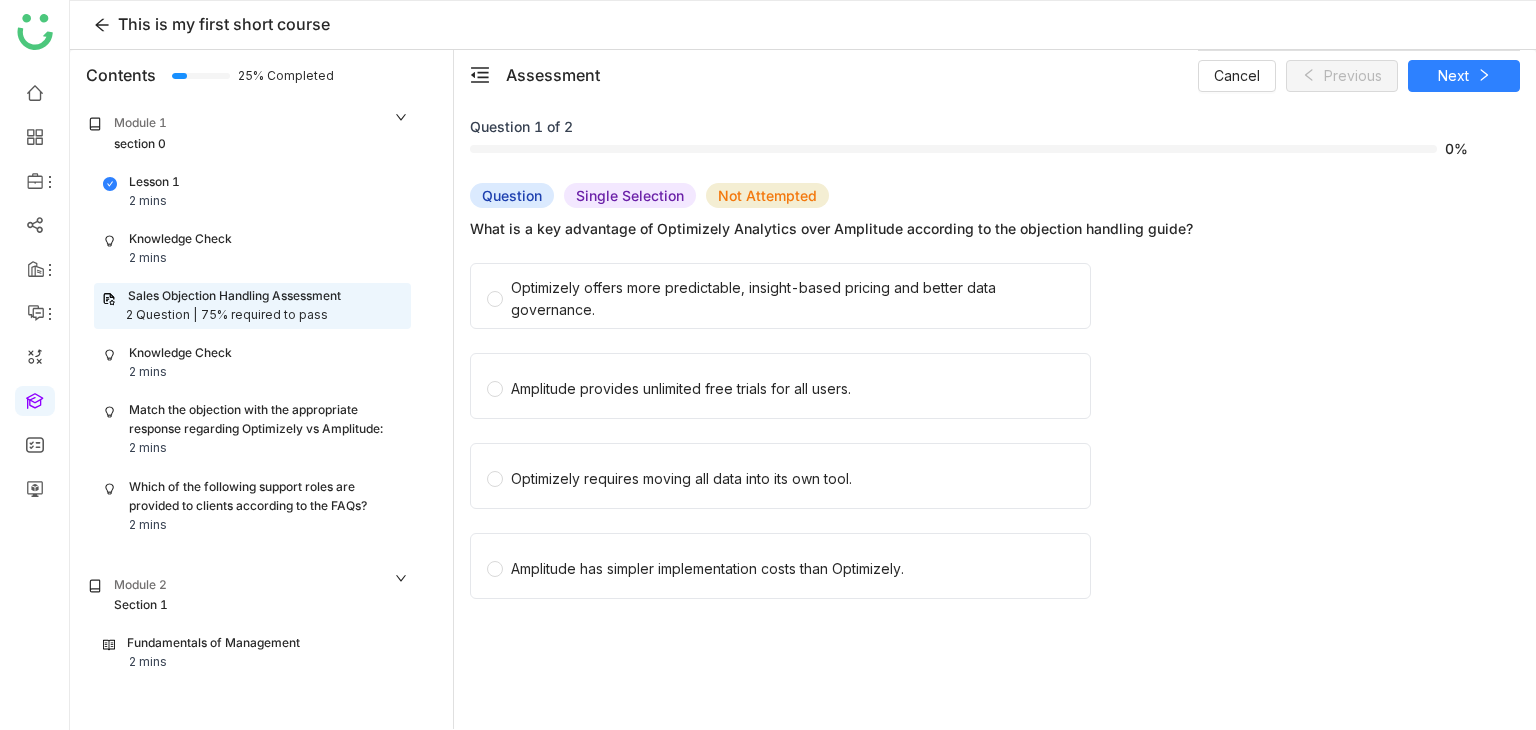 click on "Optimizely offers more predictable, insight-based pricing and better data governance." 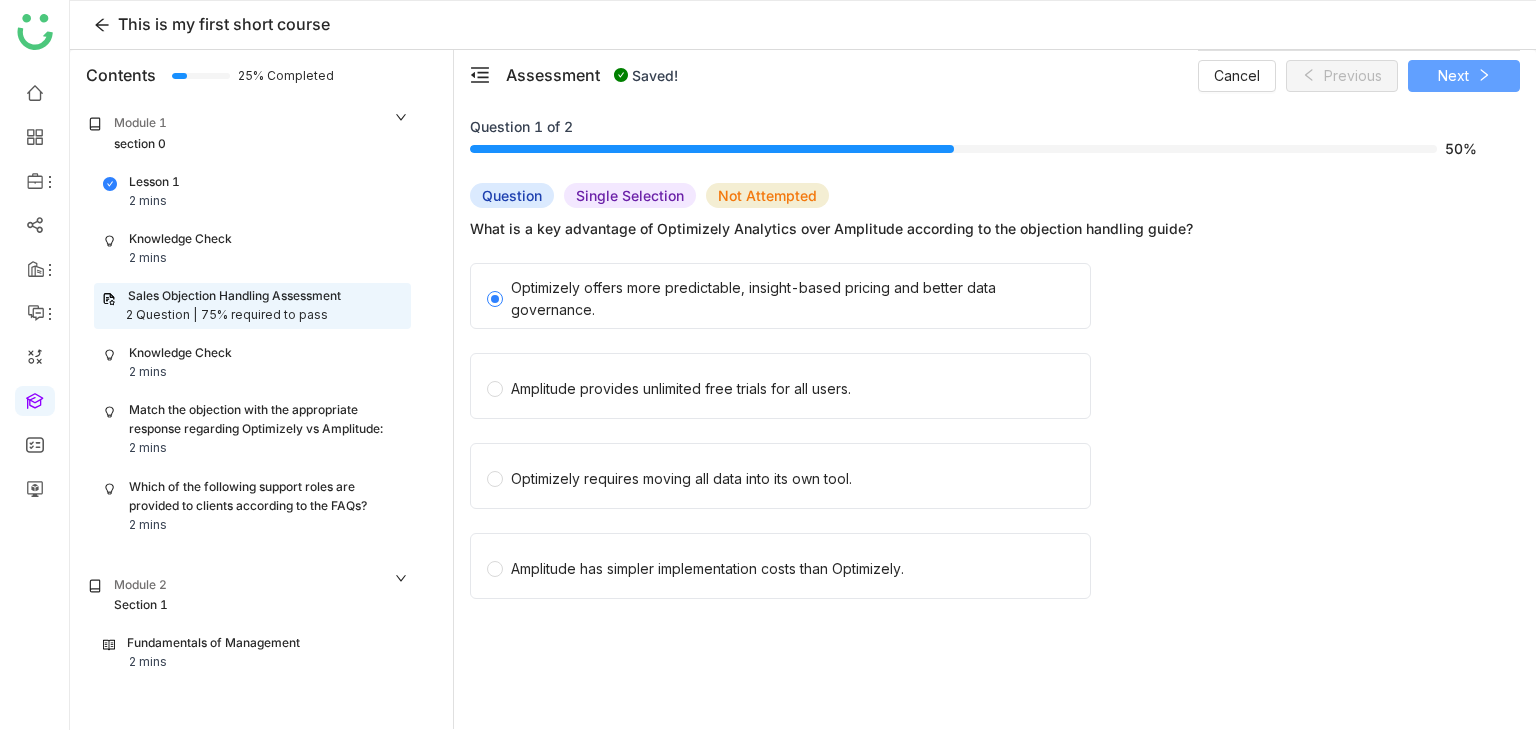 click on "Next" at bounding box center [1464, 76] 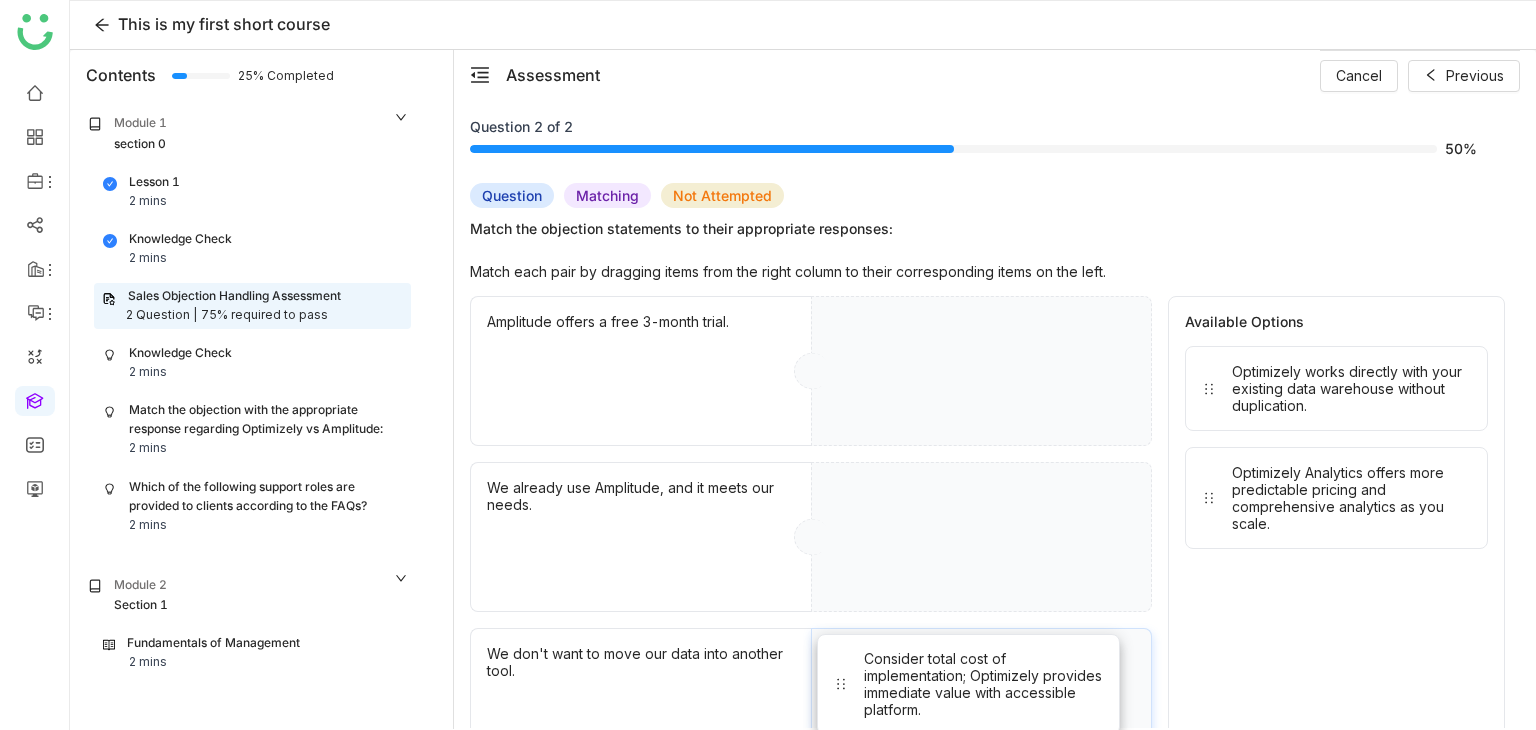 drag, startPoint x: 1270, startPoint y: 481, endPoint x: 902, endPoint y: 670, distance: 413.69675 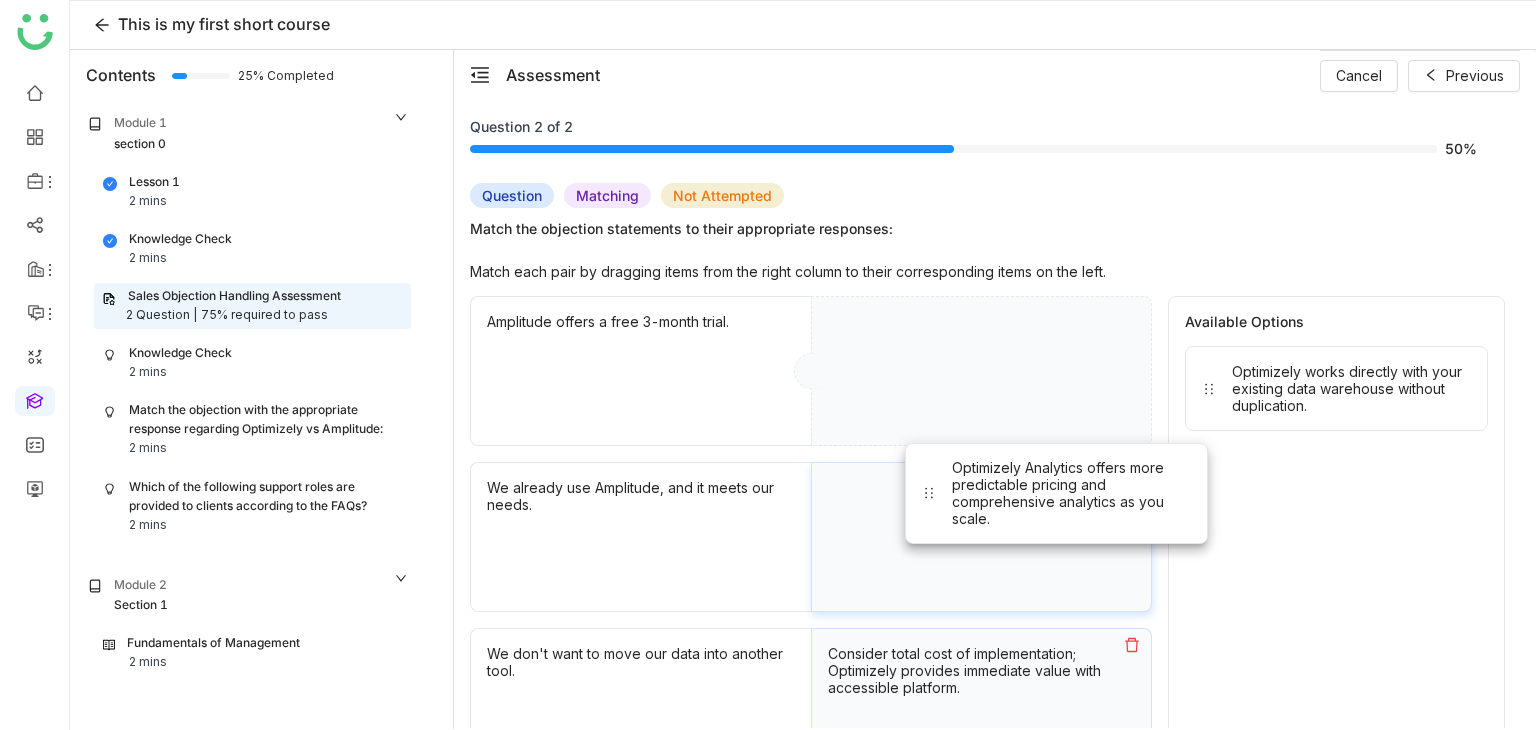 drag, startPoint x: 1304, startPoint y: 481, endPoint x: 953, endPoint y: 485, distance: 351.0228 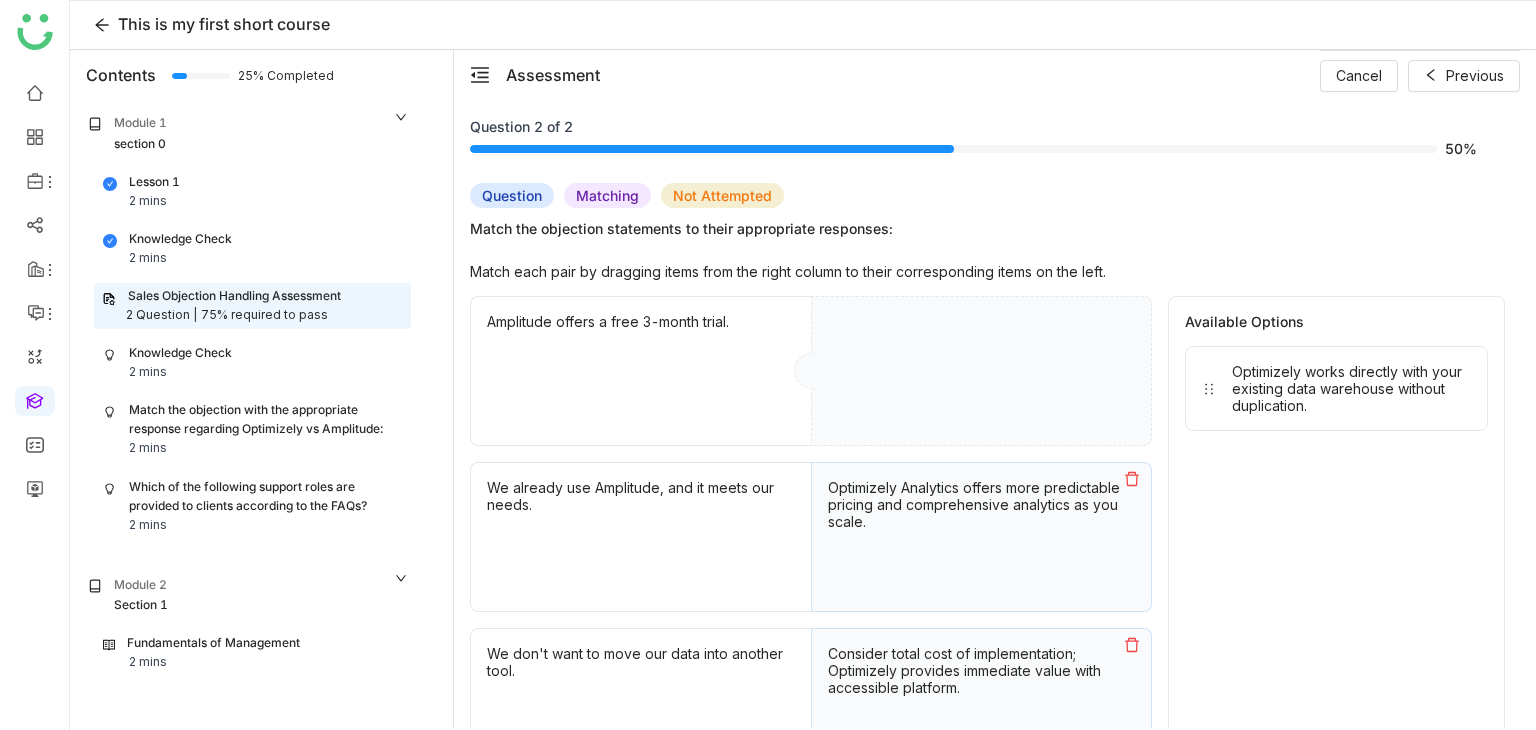 drag, startPoint x: 1248, startPoint y: 385, endPoint x: 926, endPoint y: 346, distance: 324.3532 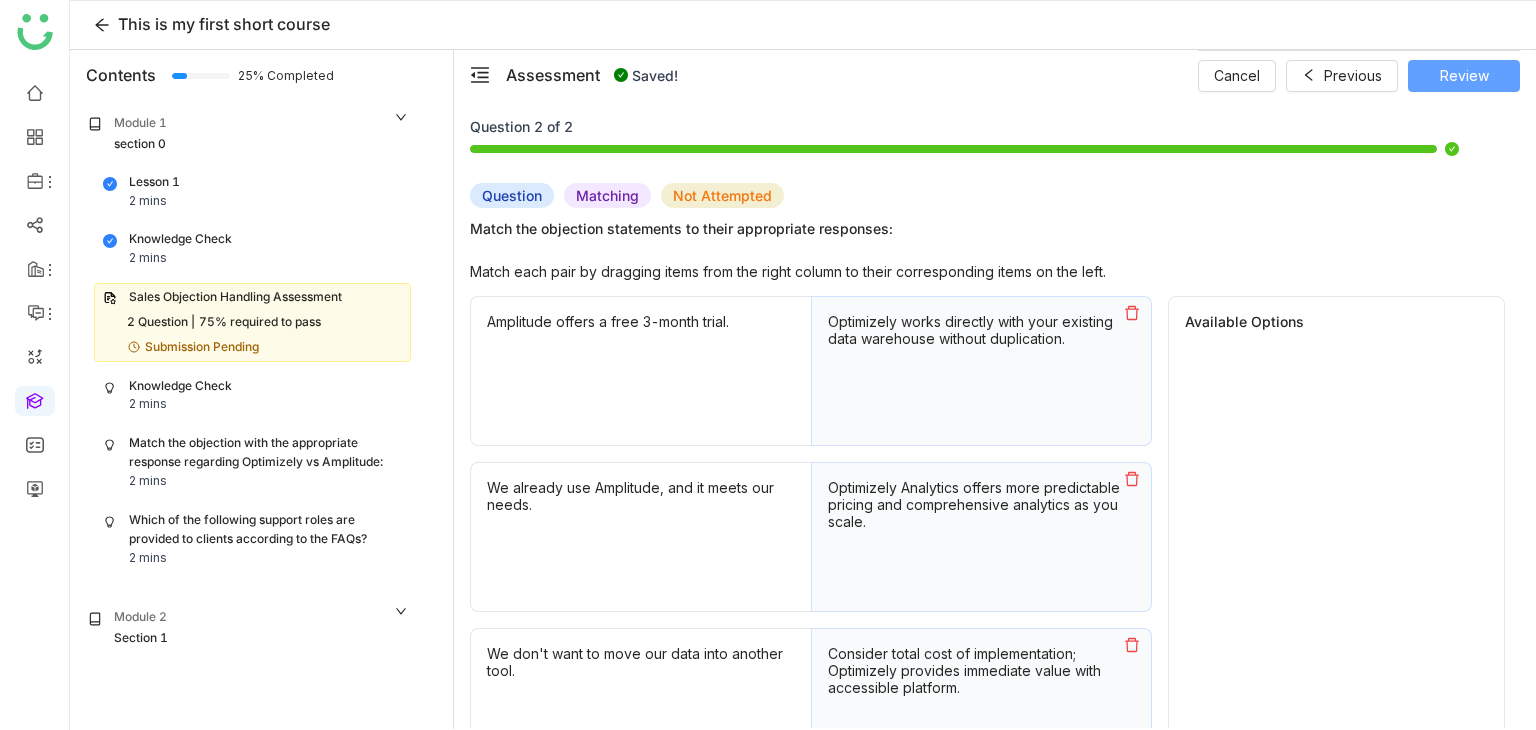 click on "Review" at bounding box center [1464, 76] 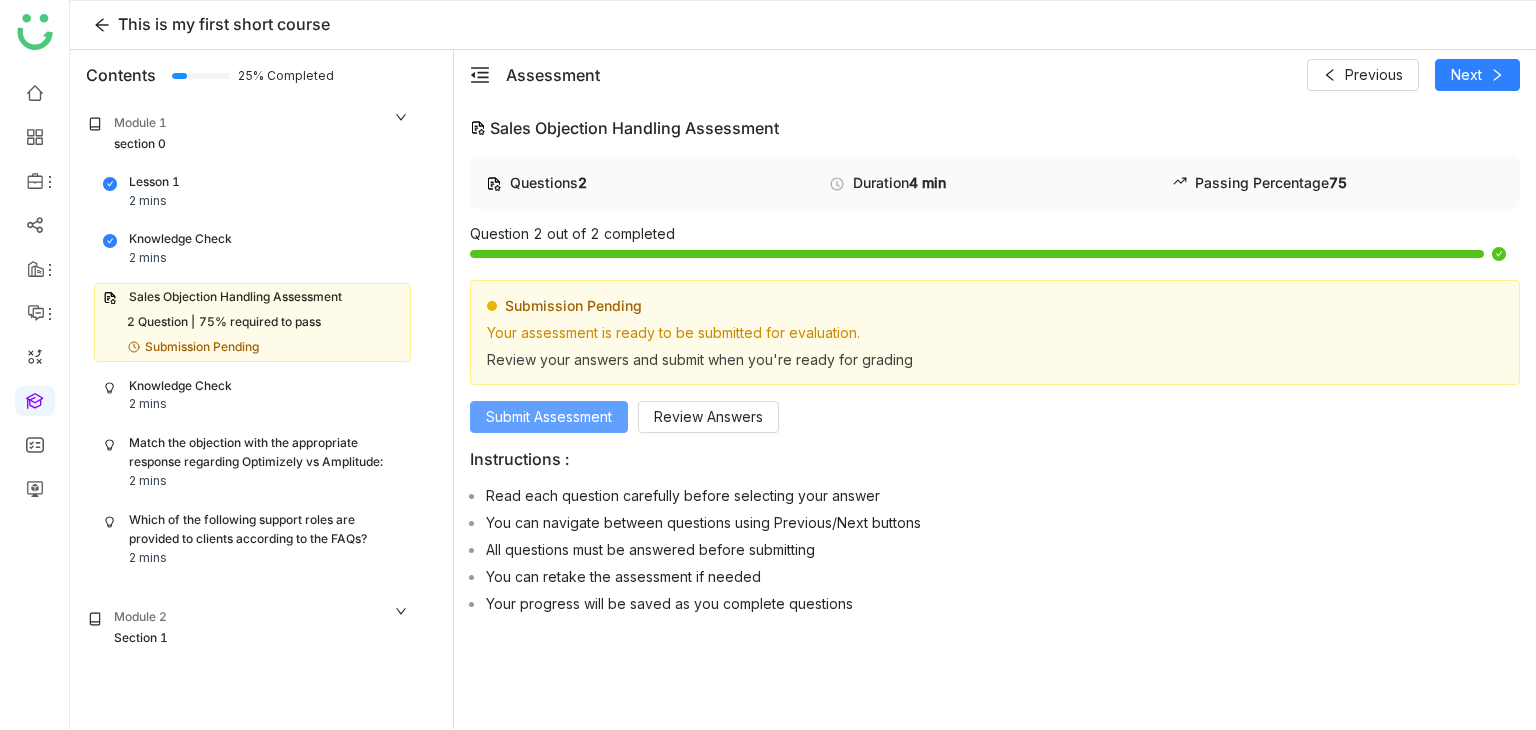 click on "Submit Assessment" 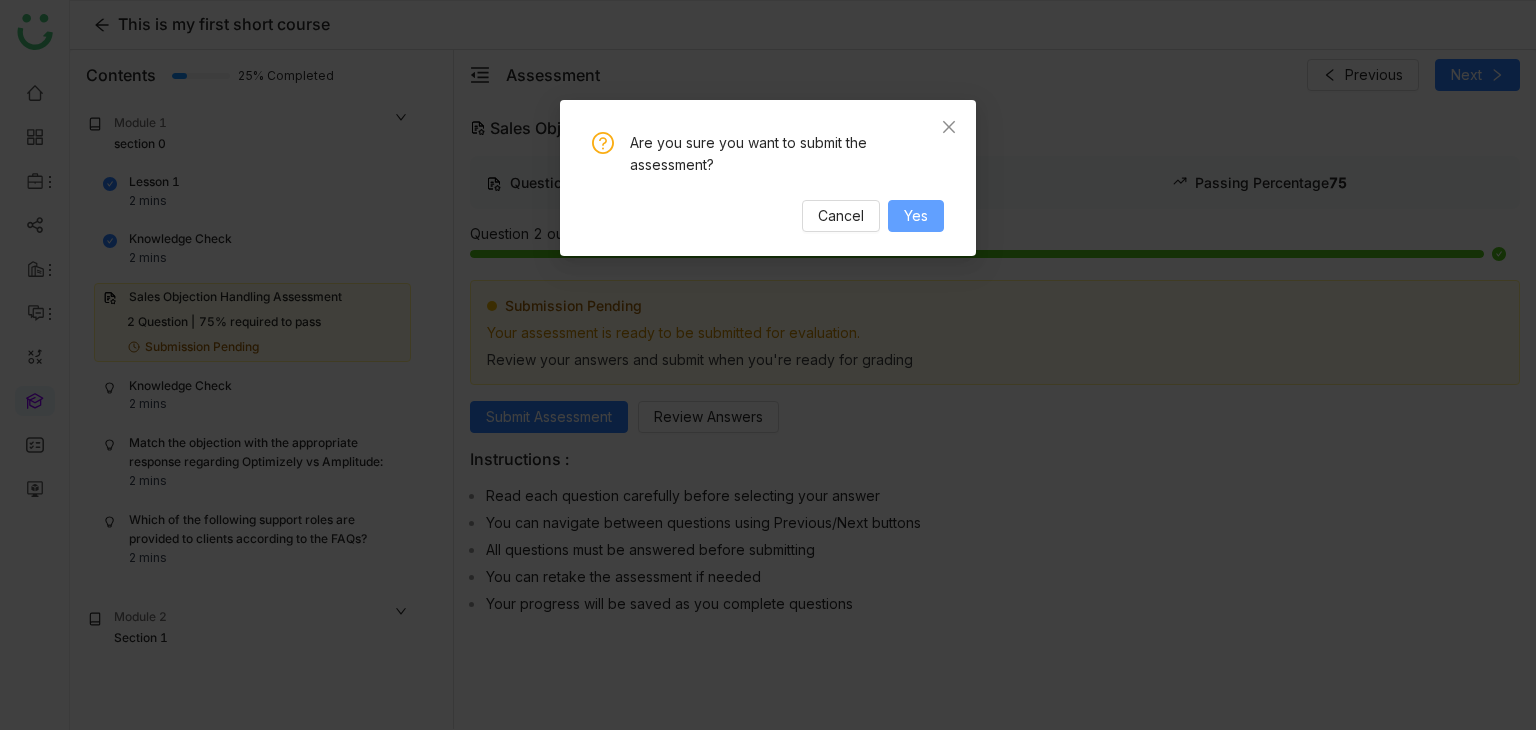 click on "Yes" at bounding box center [916, 216] 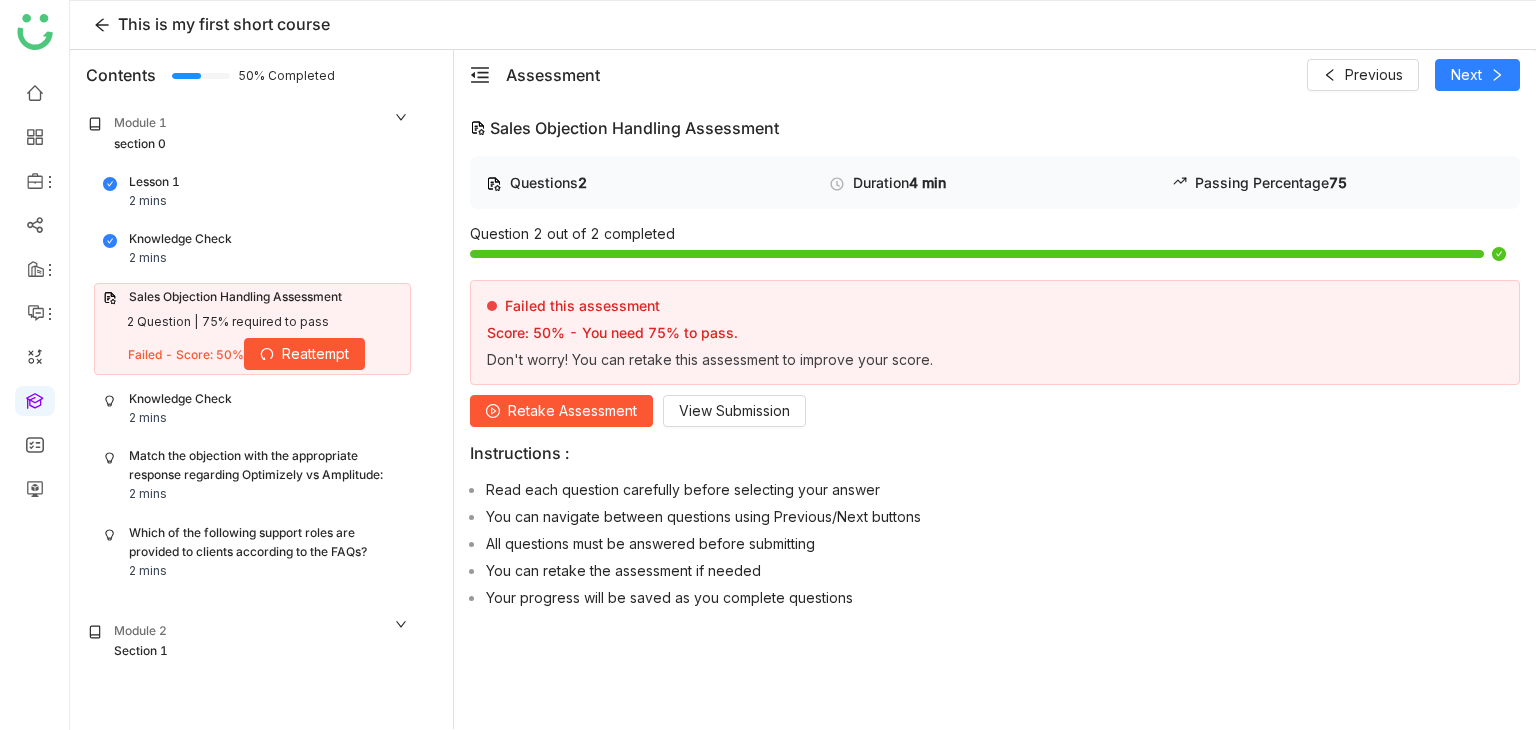 click on "Knowledge Check 2 mins" at bounding box center (252, 409) 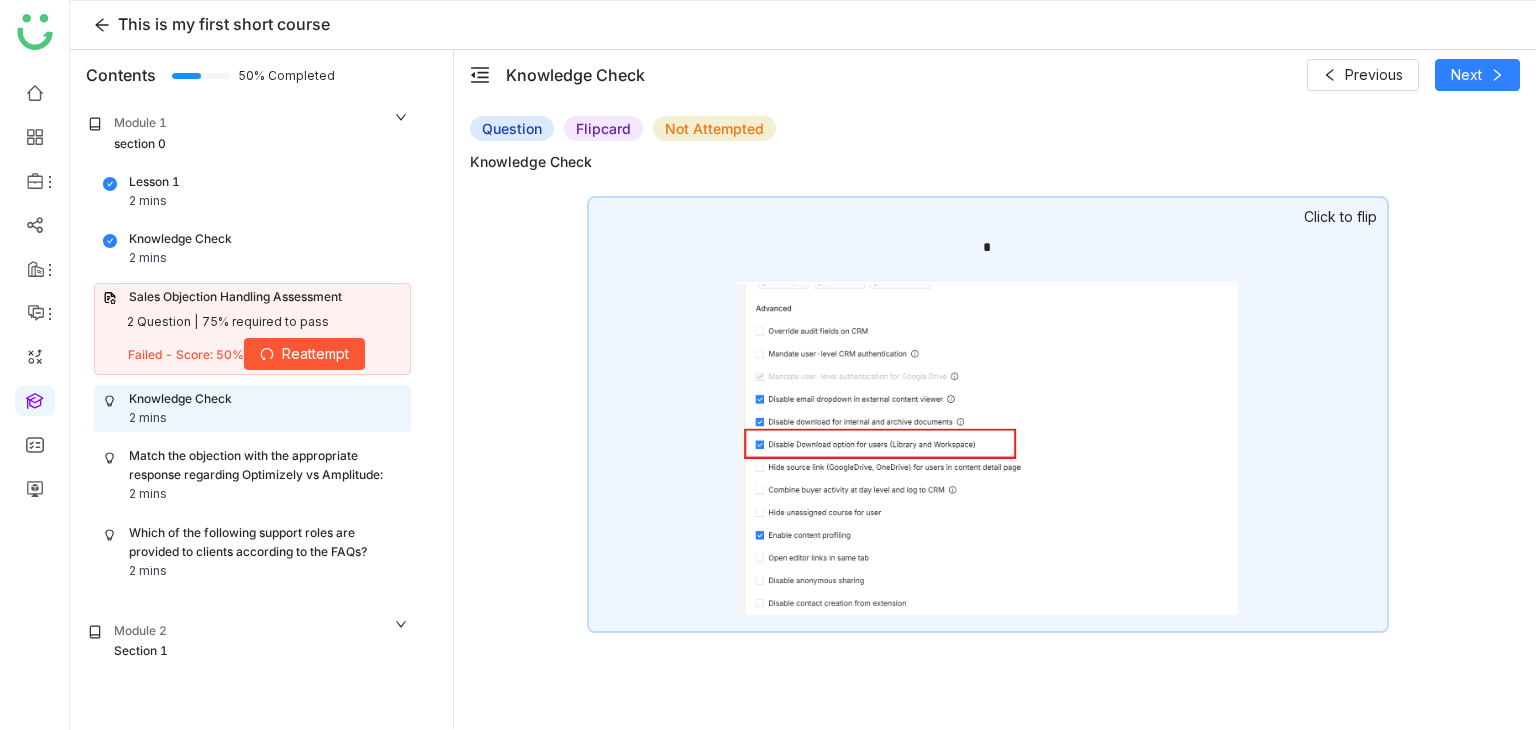 click on "Click to flip" 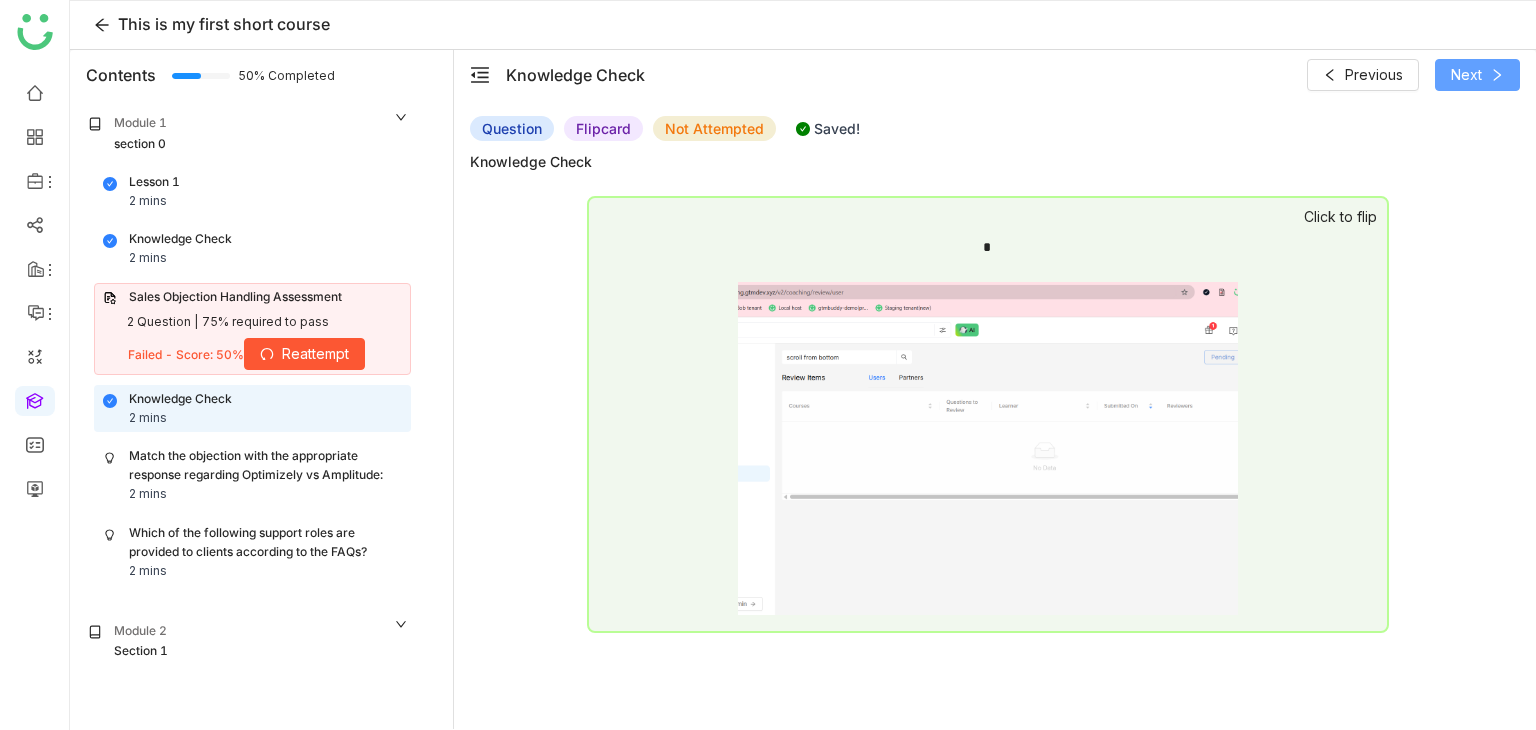 click on "Next" 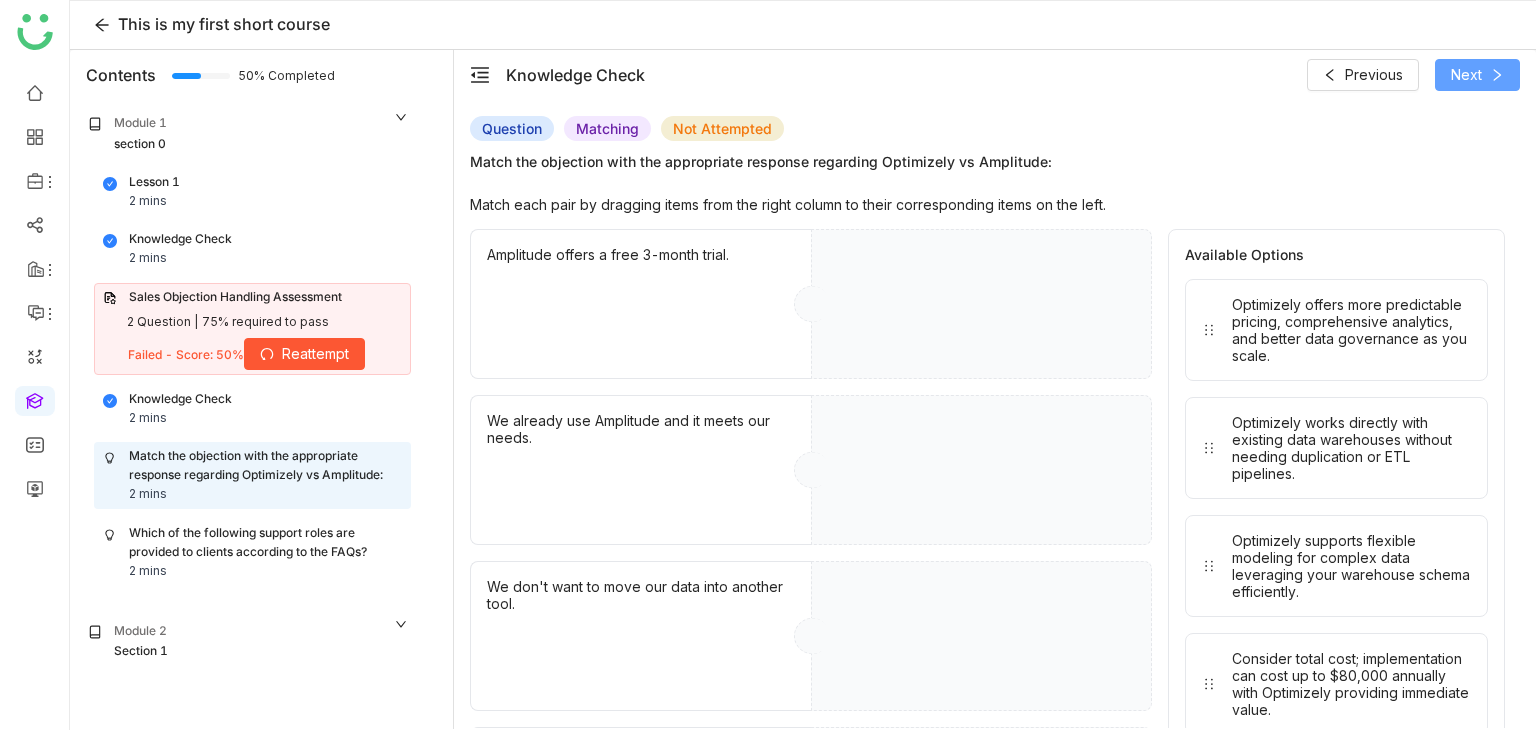 scroll, scrollTop: 164, scrollLeft: 0, axis: vertical 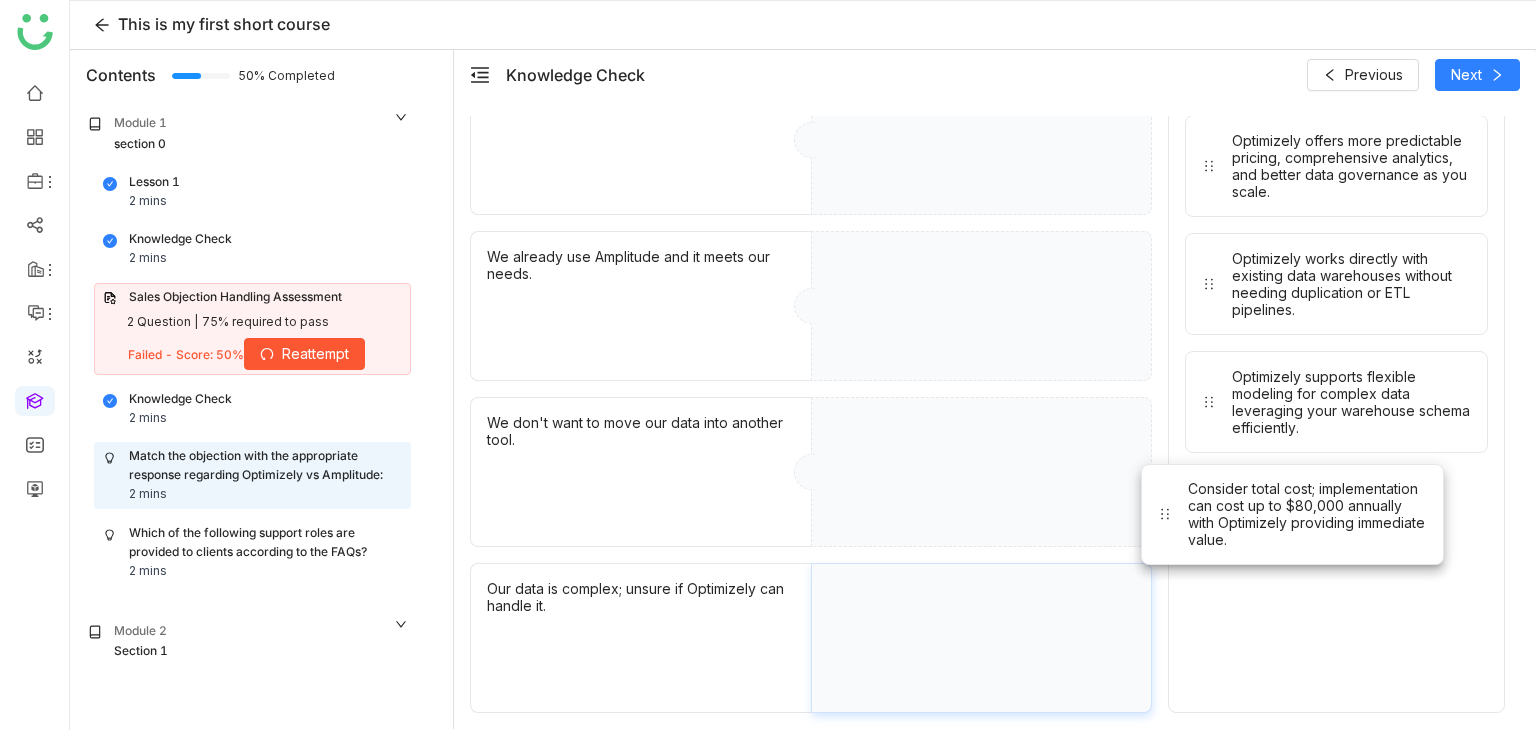 drag, startPoint x: 1341, startPoint y: 512, endPoint x: 1300, endPoint y: 511, distance: 41.01219 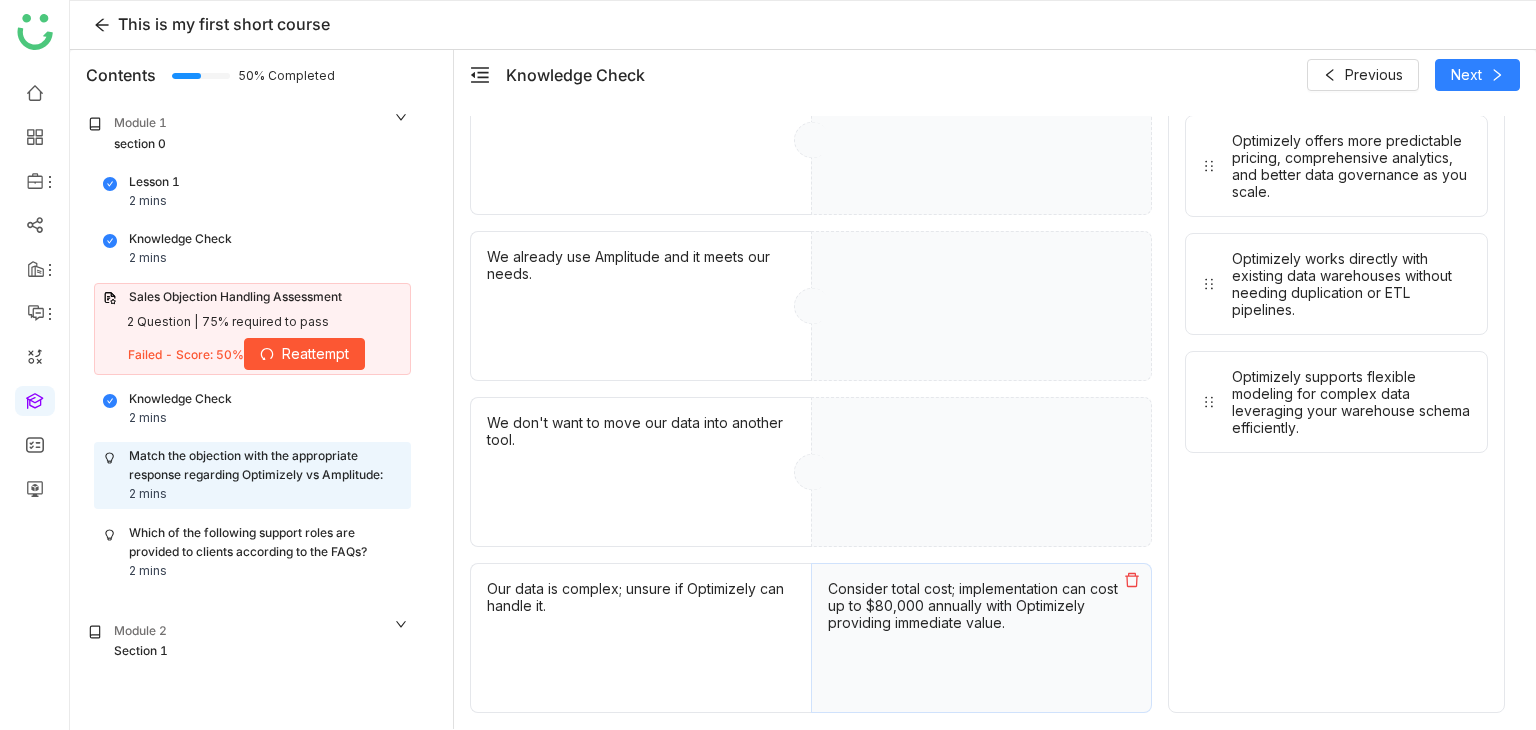 click 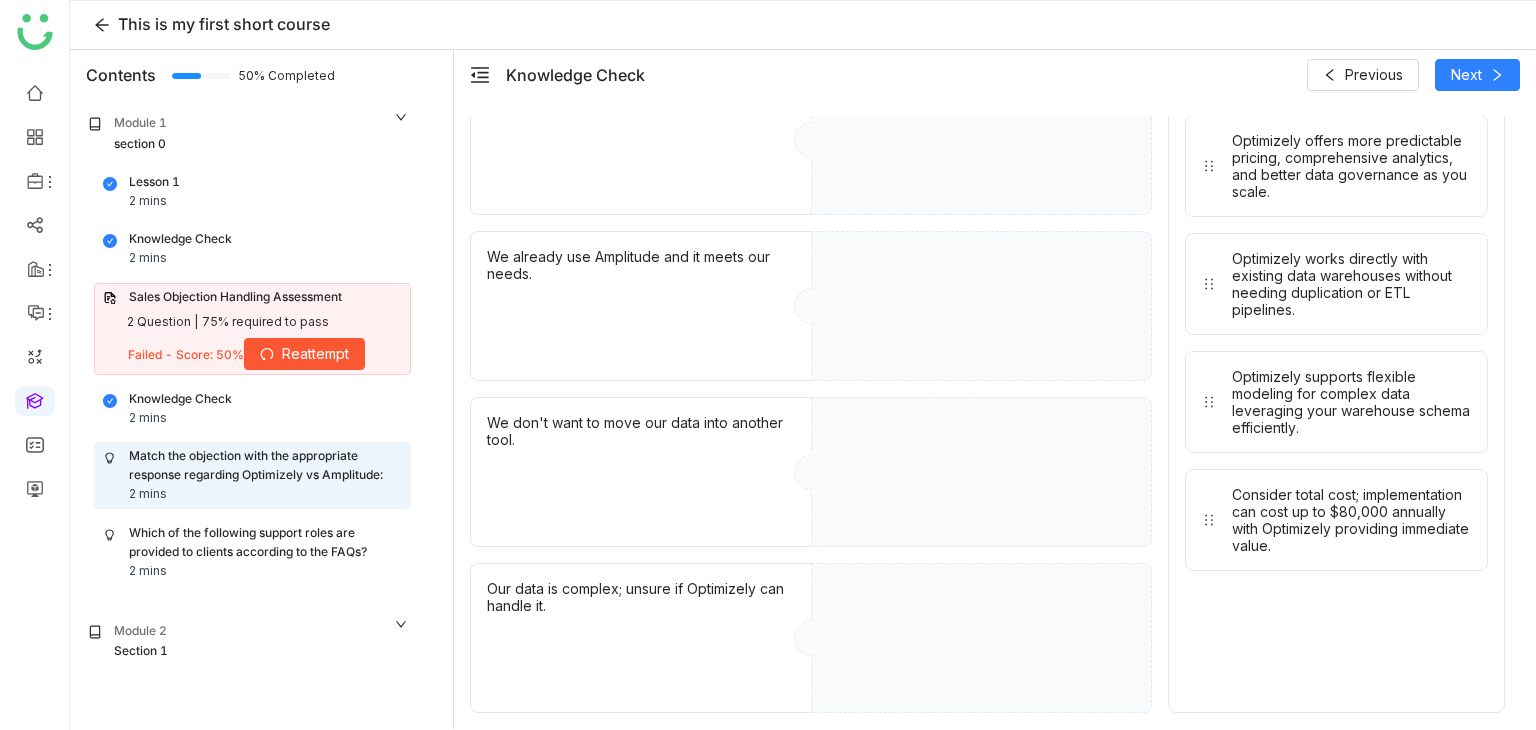 click on "Optimizely offers more predictable pricing, comprehensive analytics, and better data governance as you scale.   Optimizely works directly with existing data warehouses without needing duplication or ETL pipelines.   Optimizely supports flexible modeling for complex data leveraging your warehouse schema efficiently.   Consider total cost; implementation can cost up to $80,000 annually with Optimizely providing immediate value." at bounding box center [1336, 343] 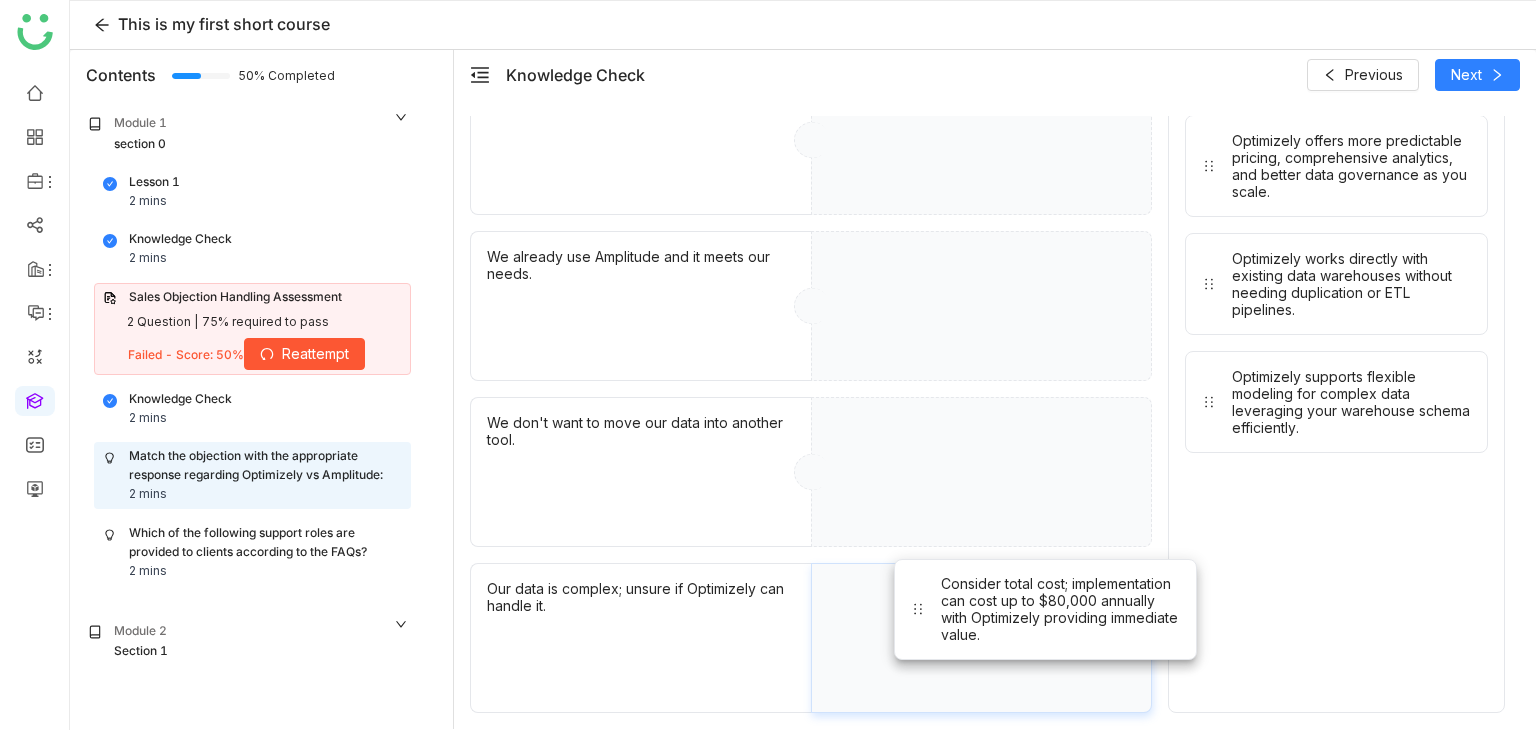 drag, startPoint x: 1274, startPoint y: 512, endPoint x: 993, endPoint y: 601, distance: 294.75754 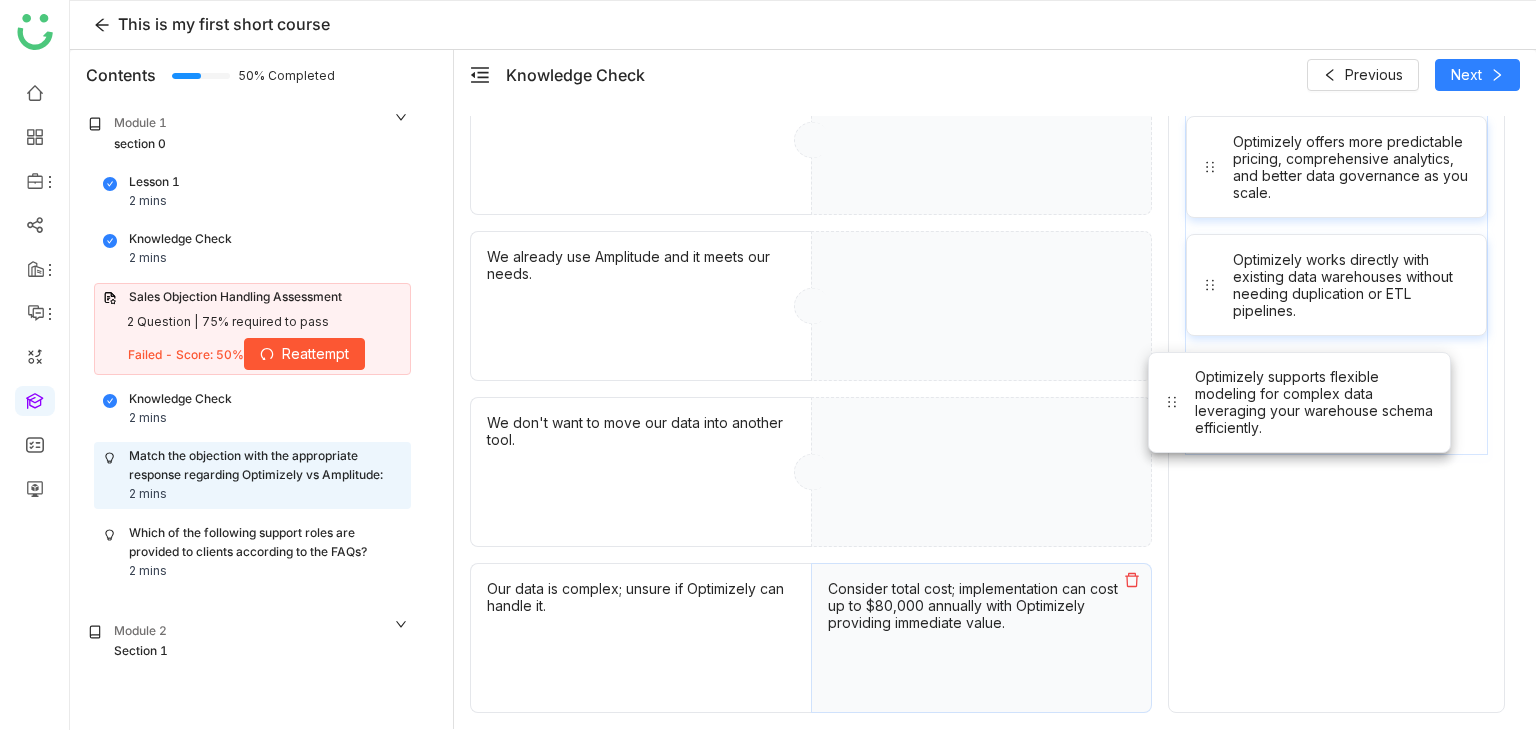 drag, startPoint x: 1192, startPoint y: 414, endPoint x: 1042, endPoint y: 449, distance: 154.02922 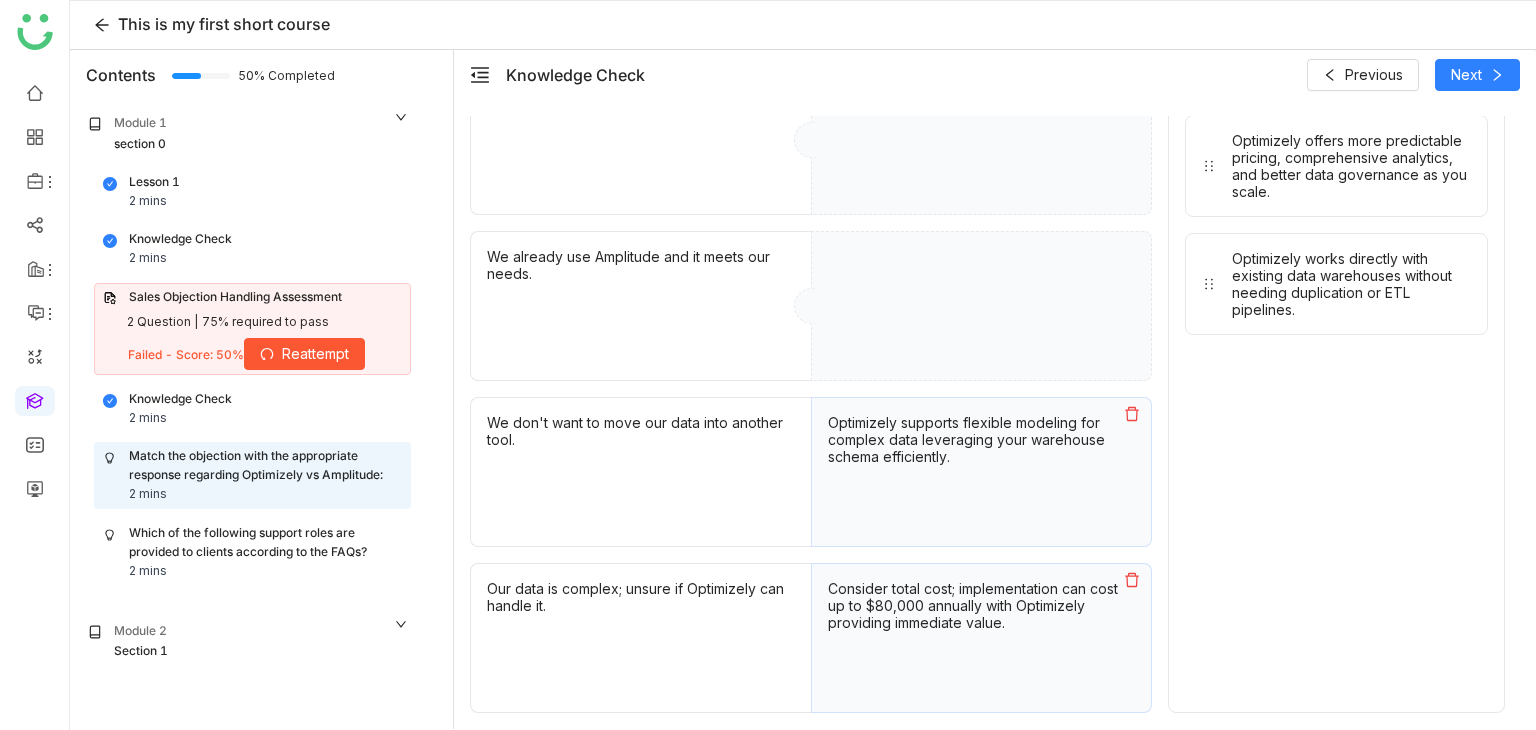 drag, startPoint x: 1252, startPoint y: 308, endPoint x: 1001, endPoint y: 334, distance: 252.34302 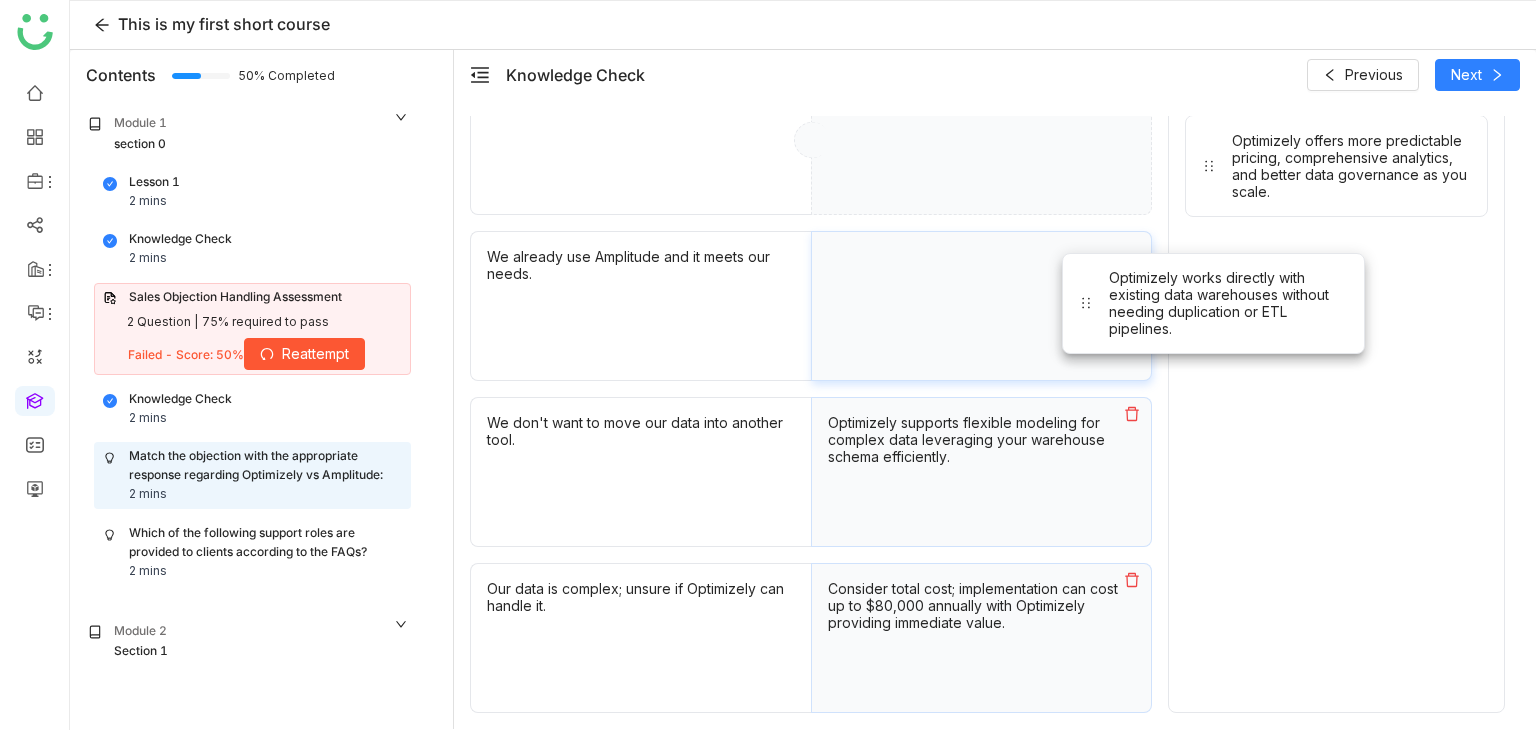 drag, startPoint x: 1196, startPoint y: 295, endPoint x: 912, endPoint y: 348, distance: 288.9031 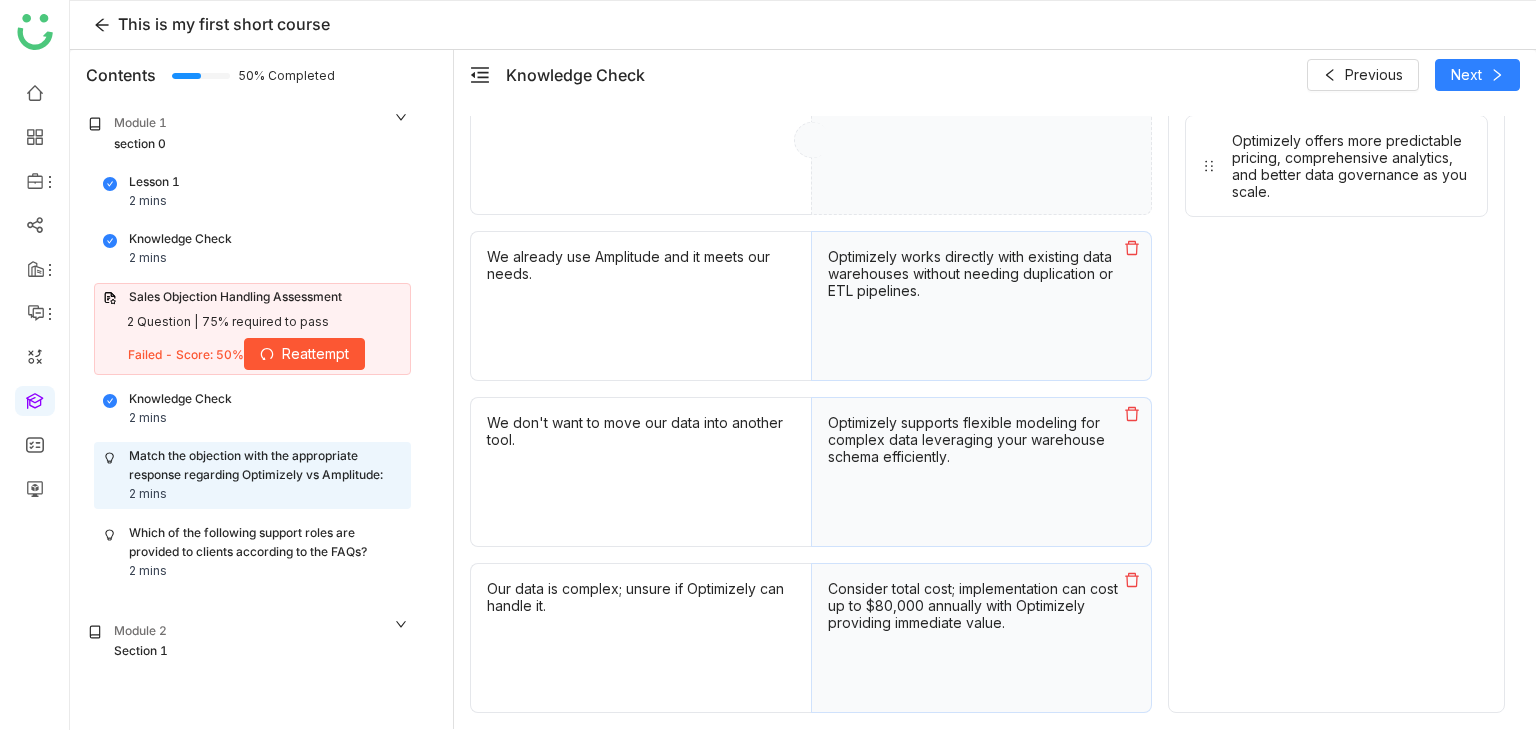 scroll, scrollTop: 0, scrollLeft: 0, axis: both 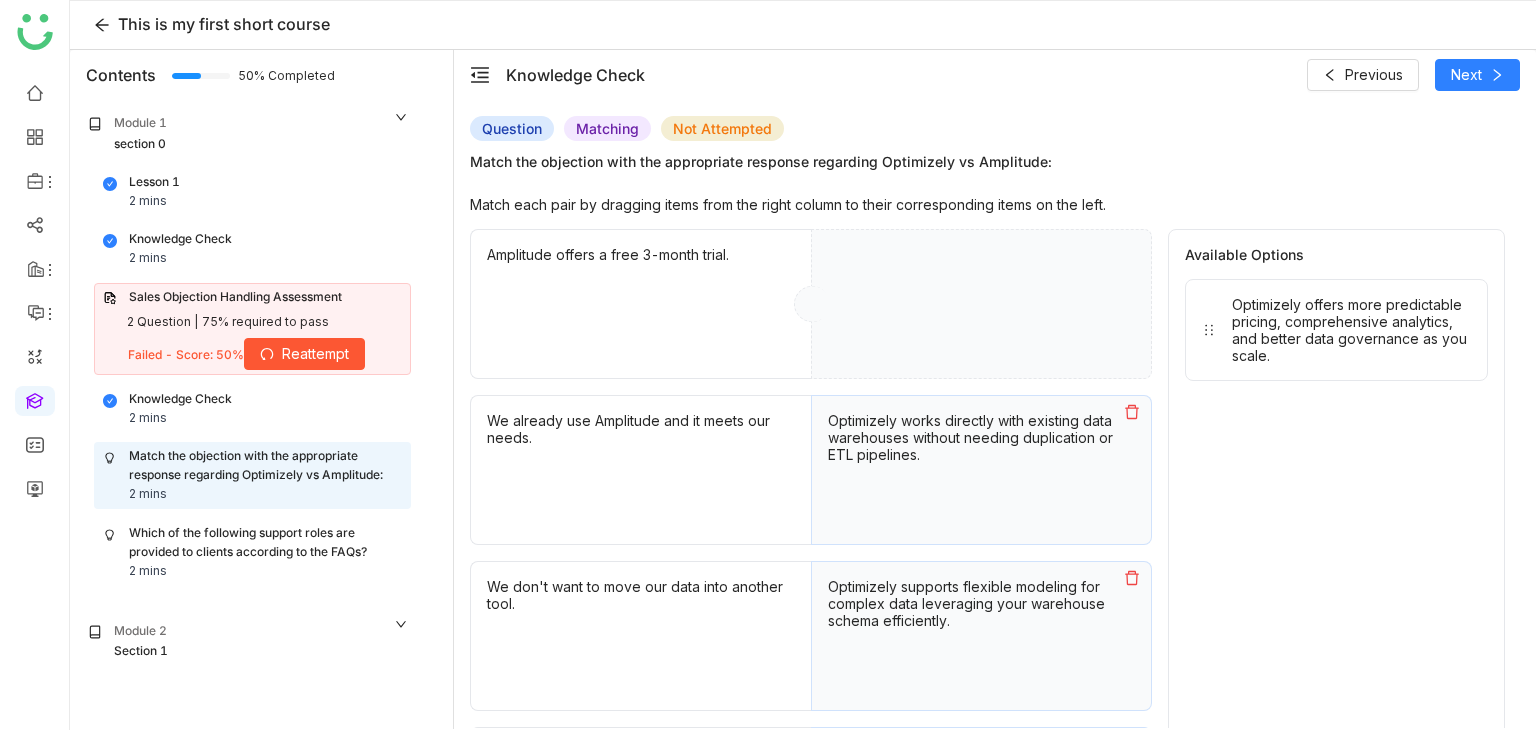 drag, startPoint x: 1214, startPoint y: 340, endPoint x: 1062, endPoint y: 329, distance: 152.3975 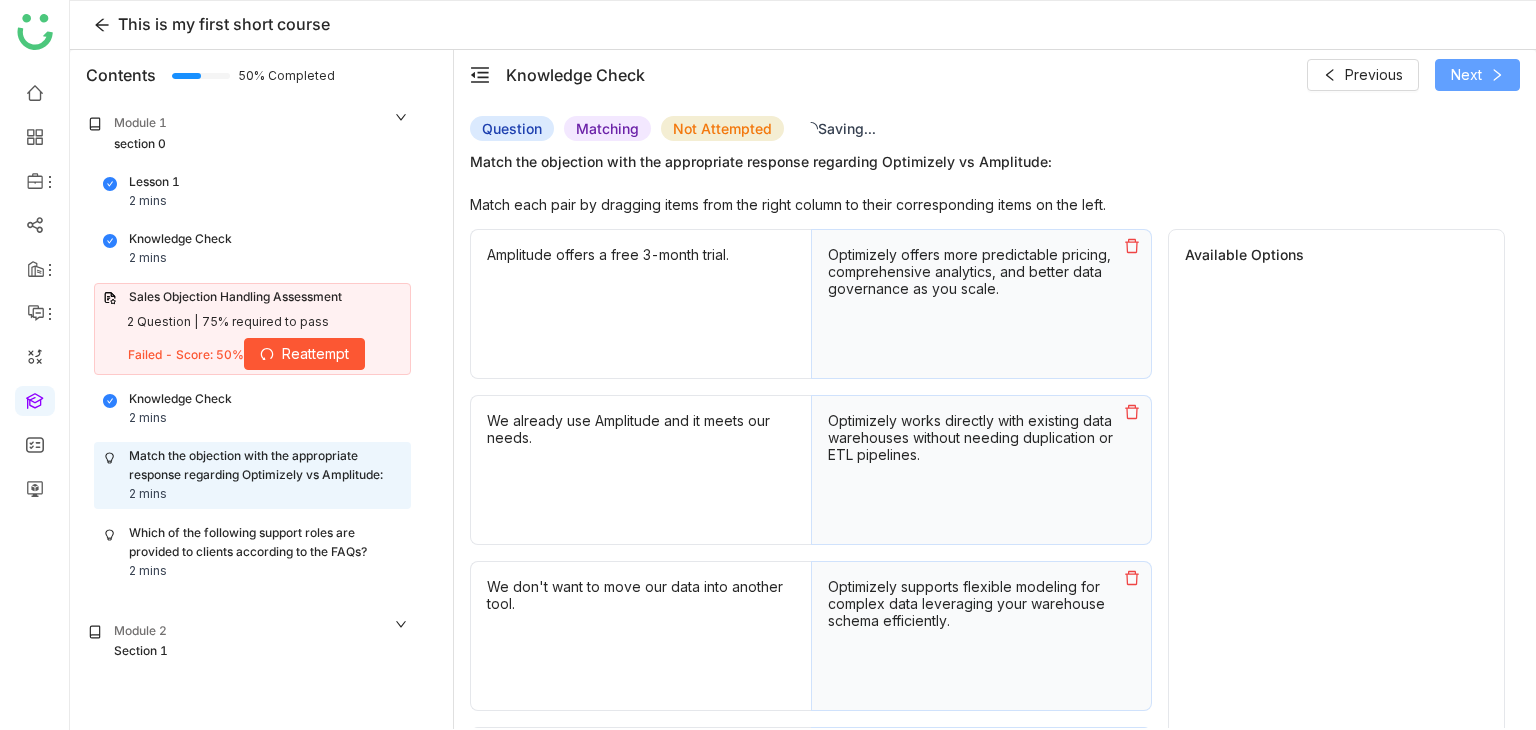 click on "Next" 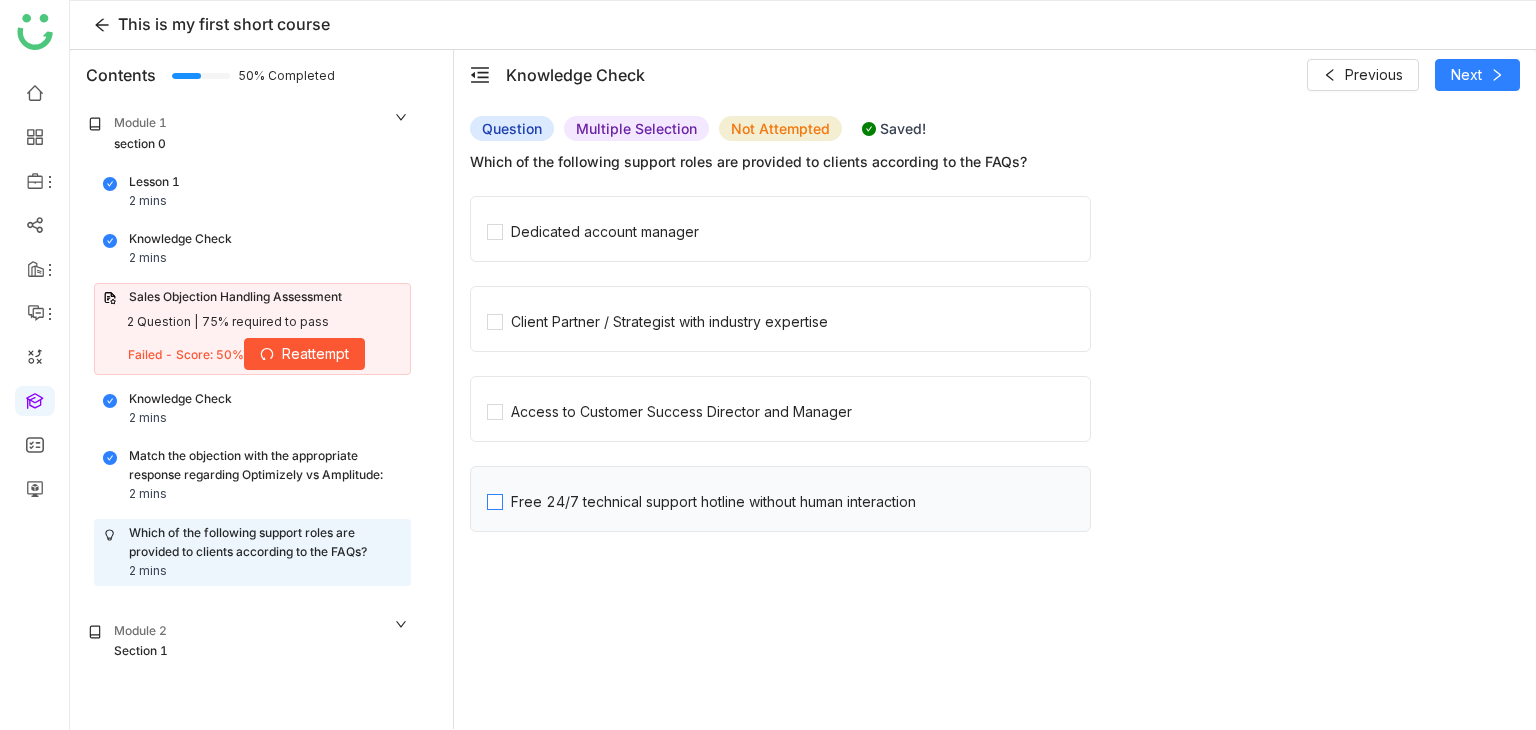 click on "Free 24/7 technical support hotline without human interaction" 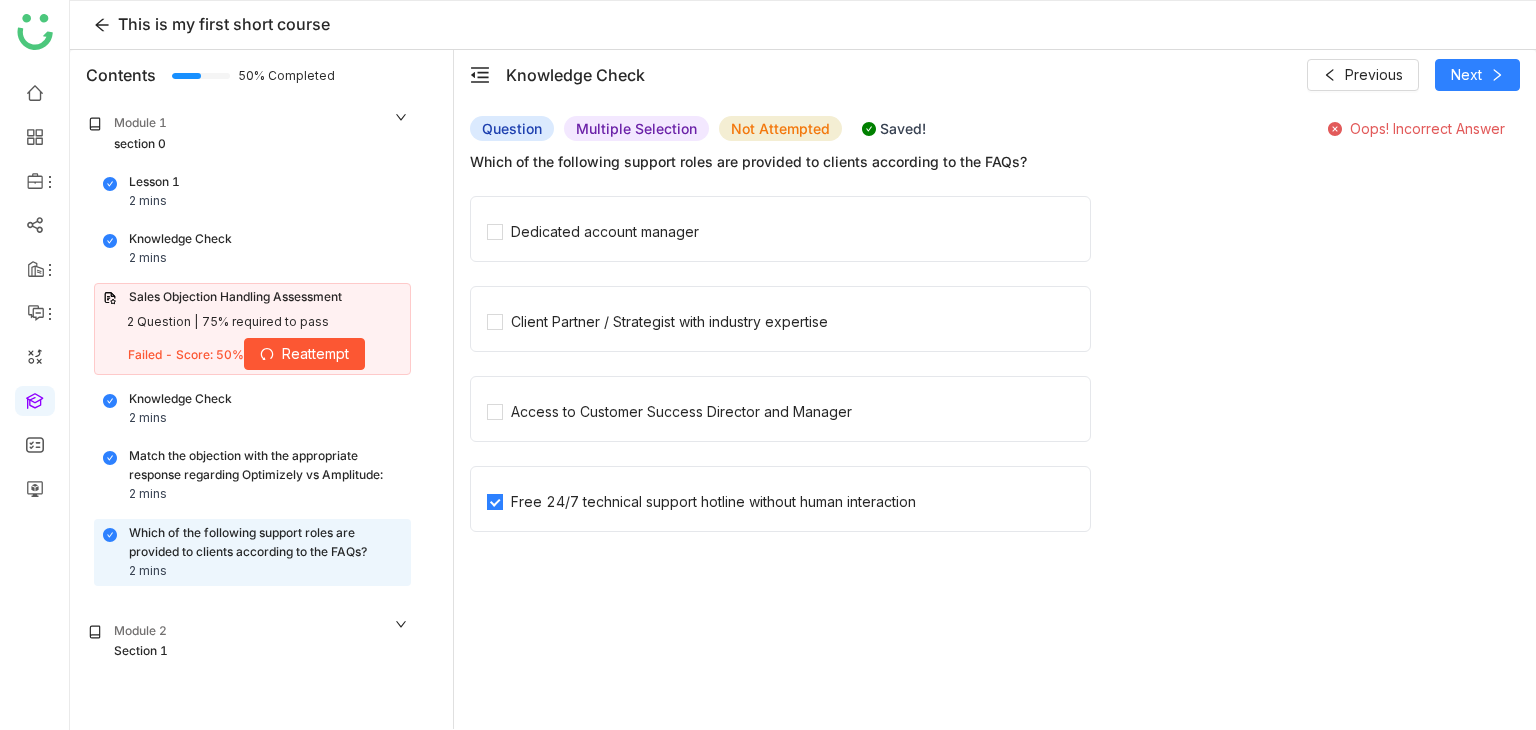 click on "Module 2" 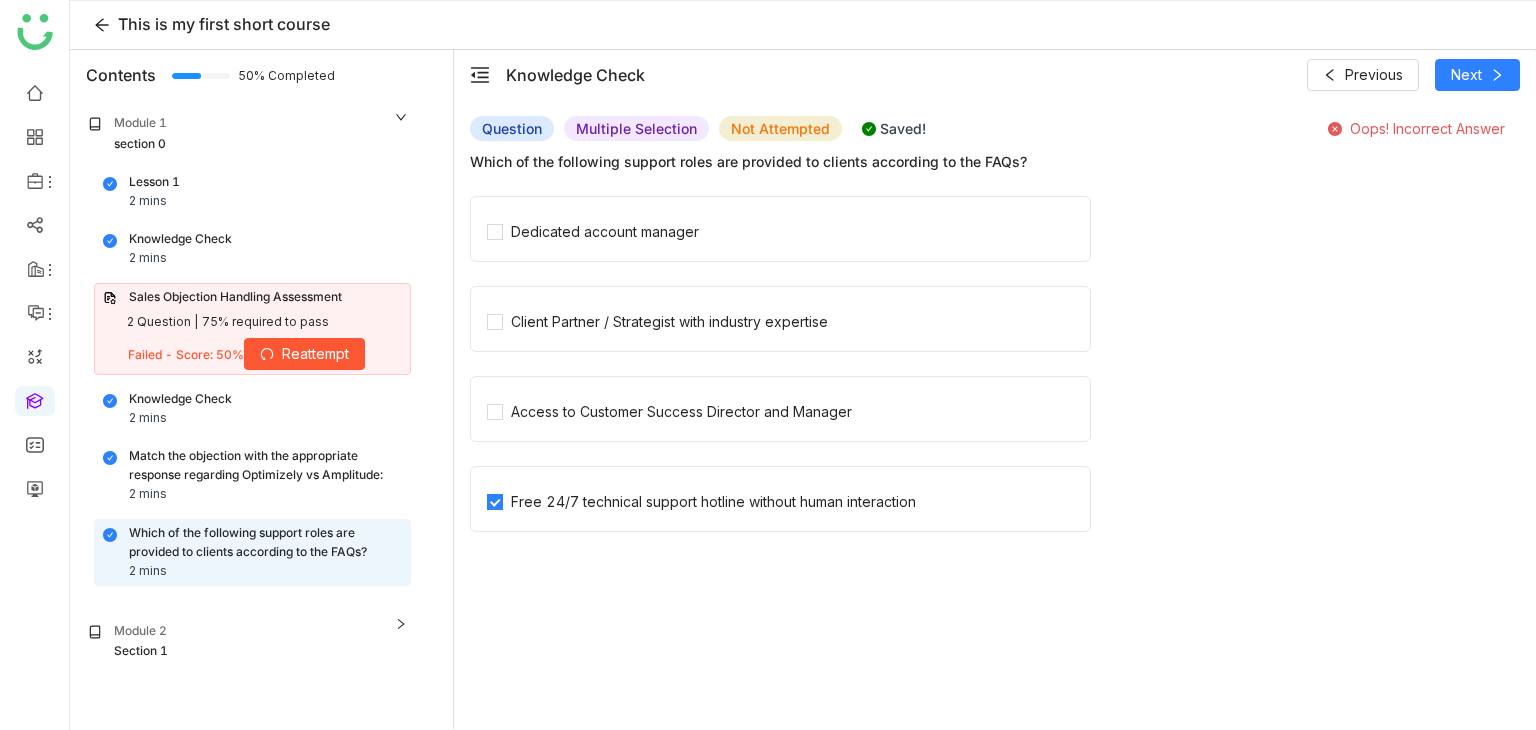 click on "Module 2" 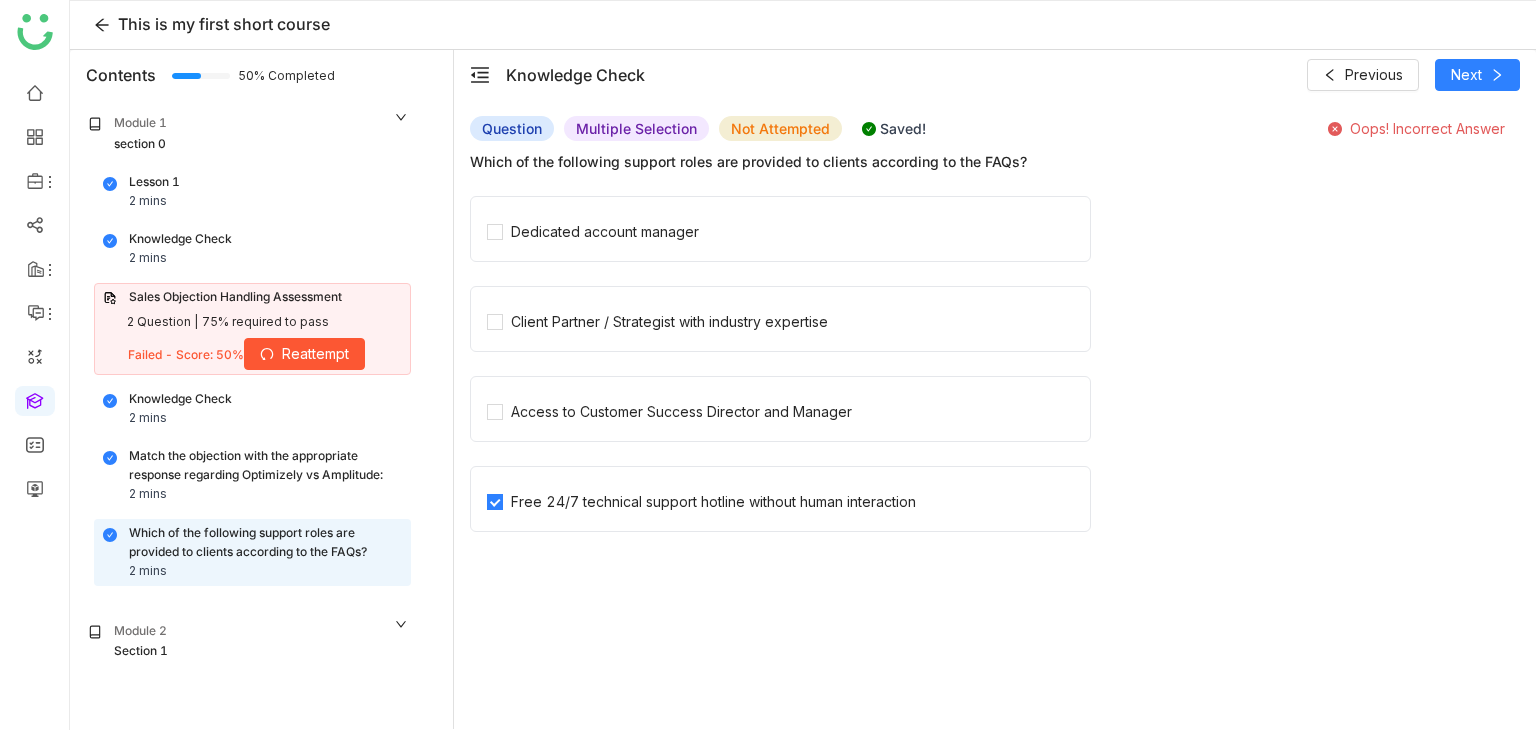 scroll, scrollTop: 72, scrollLeft: 0, axis: vertical 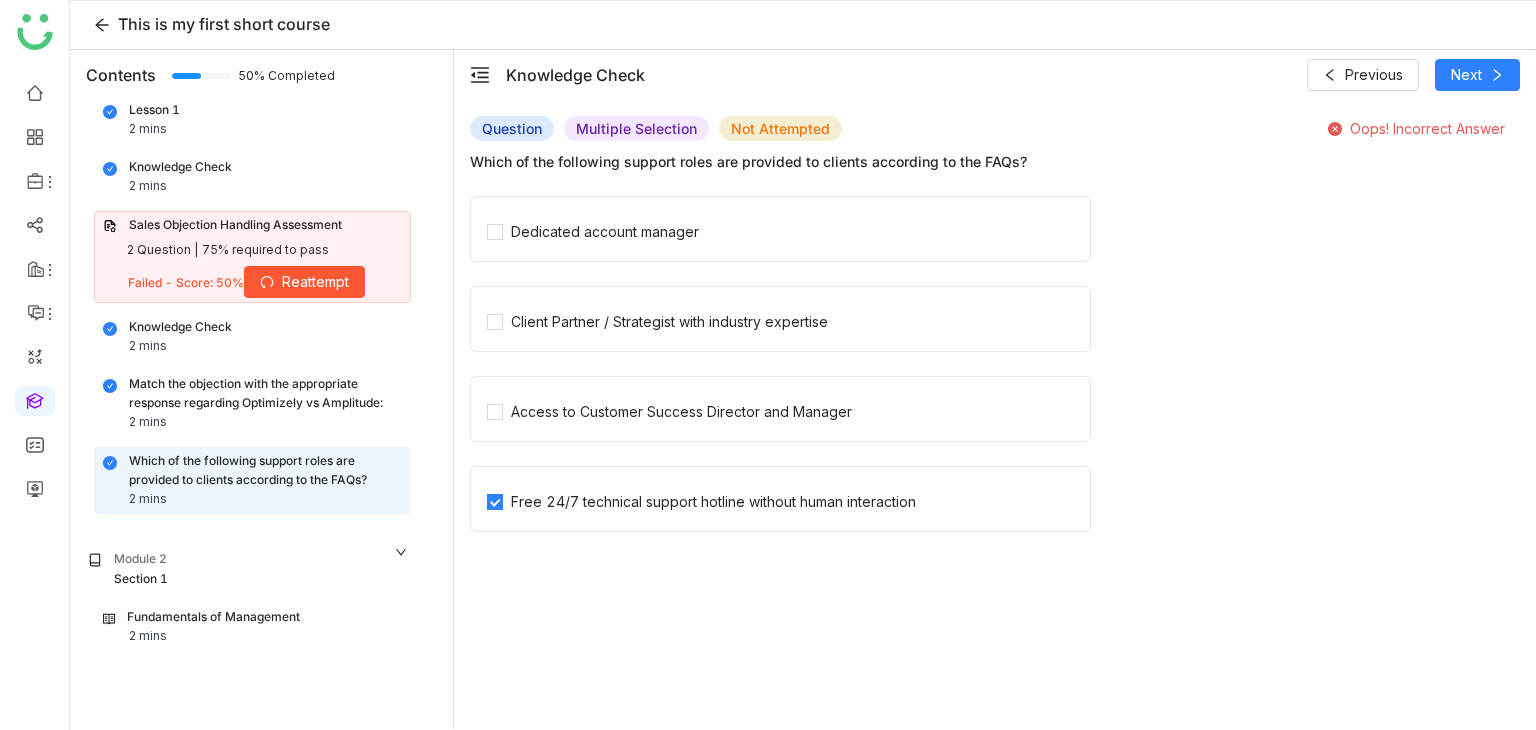 click on "Fundamentals of Management 2 mins" at bounding box center (252, 627) 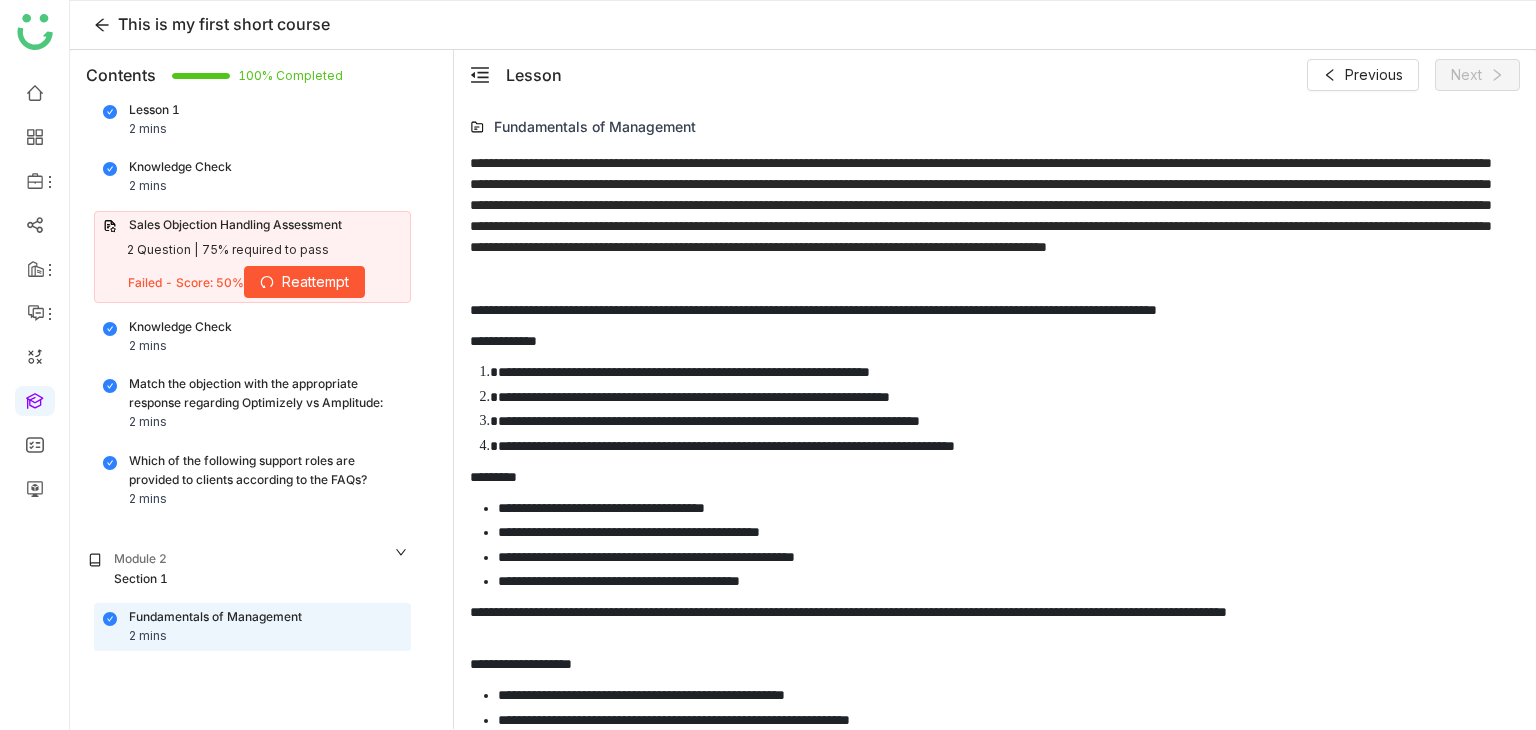 scroll, scrollTop: 0, scrollLeft: 0, axis: both 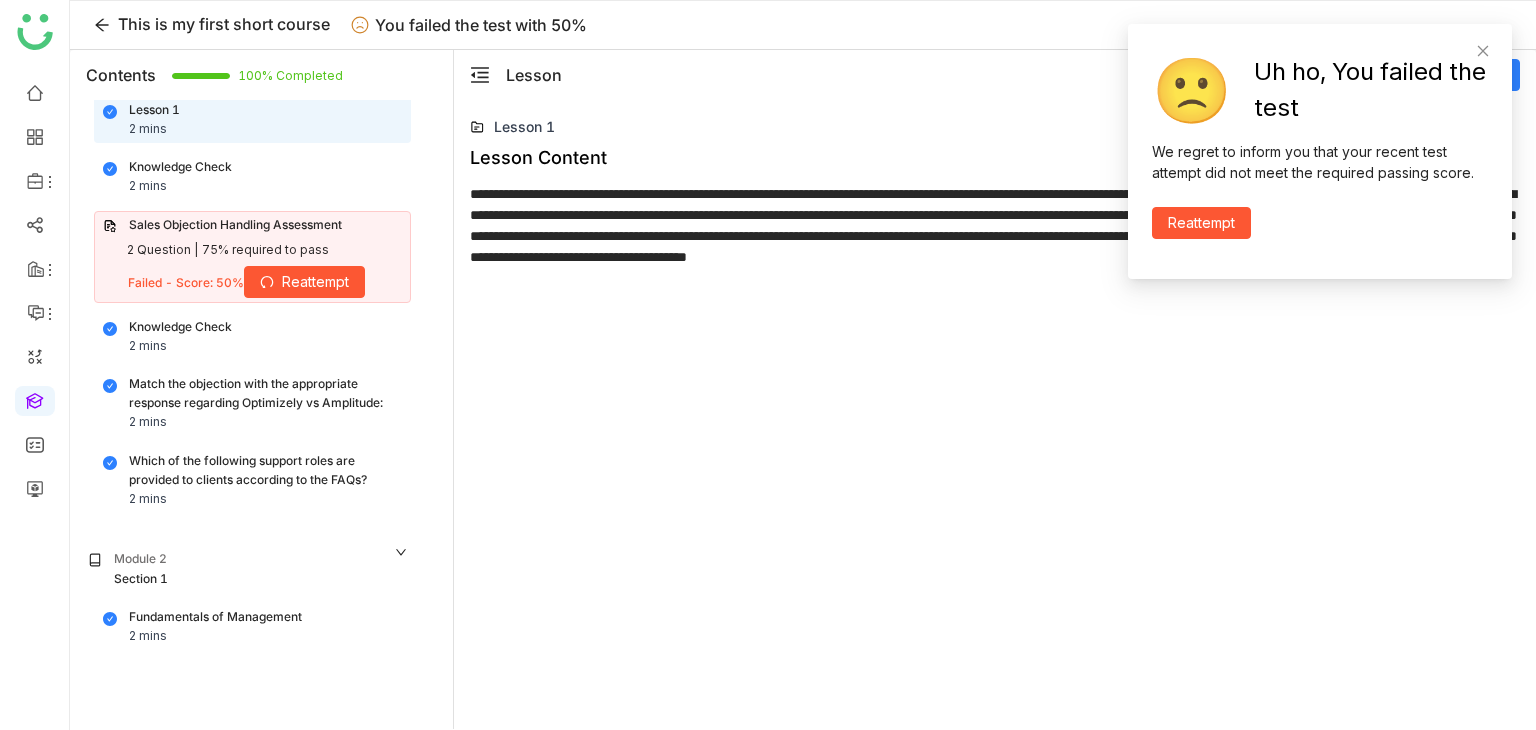 click on "Reattempt" at bounding box center (1201, 223) 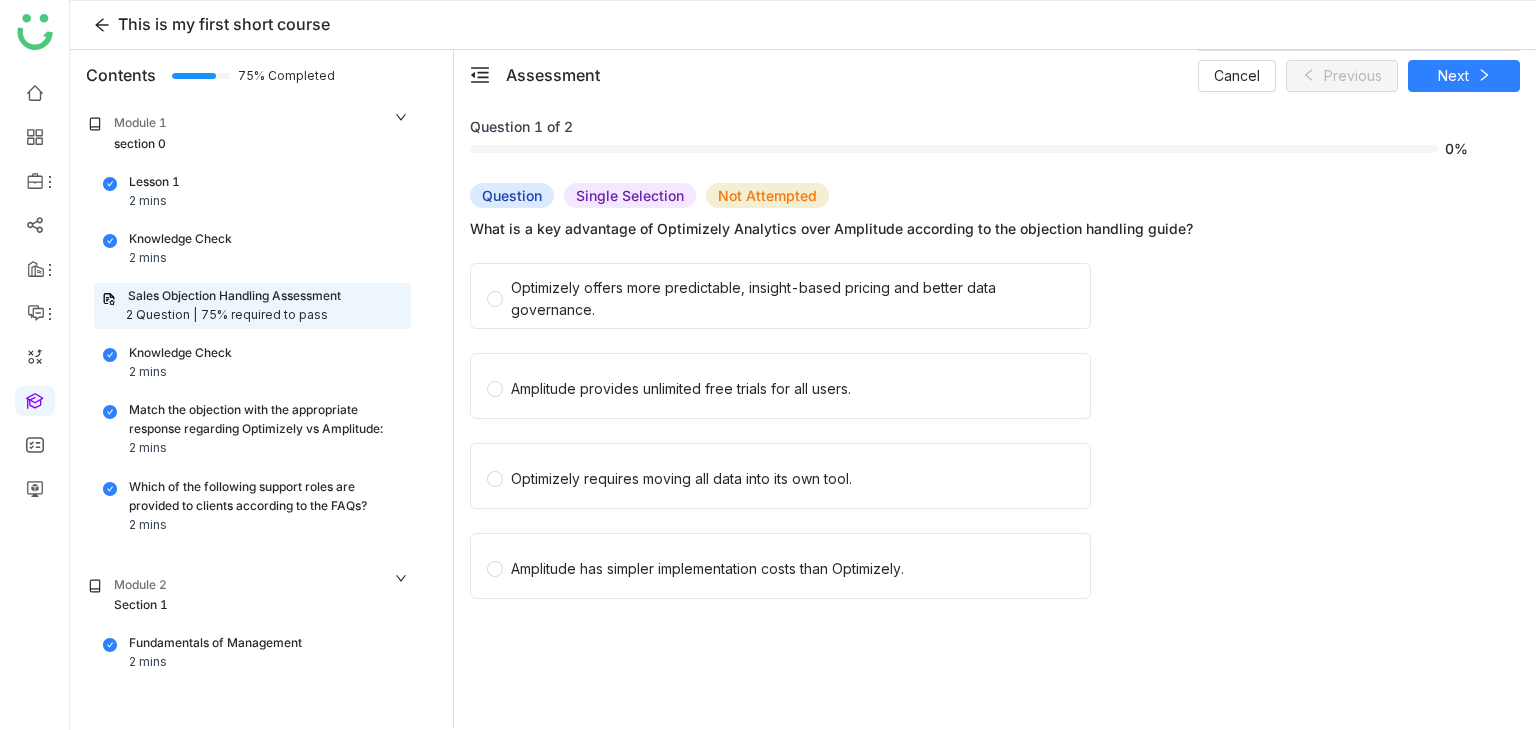 scroll, scrollTop: 26, scrollLeft: 0, axis: vertical 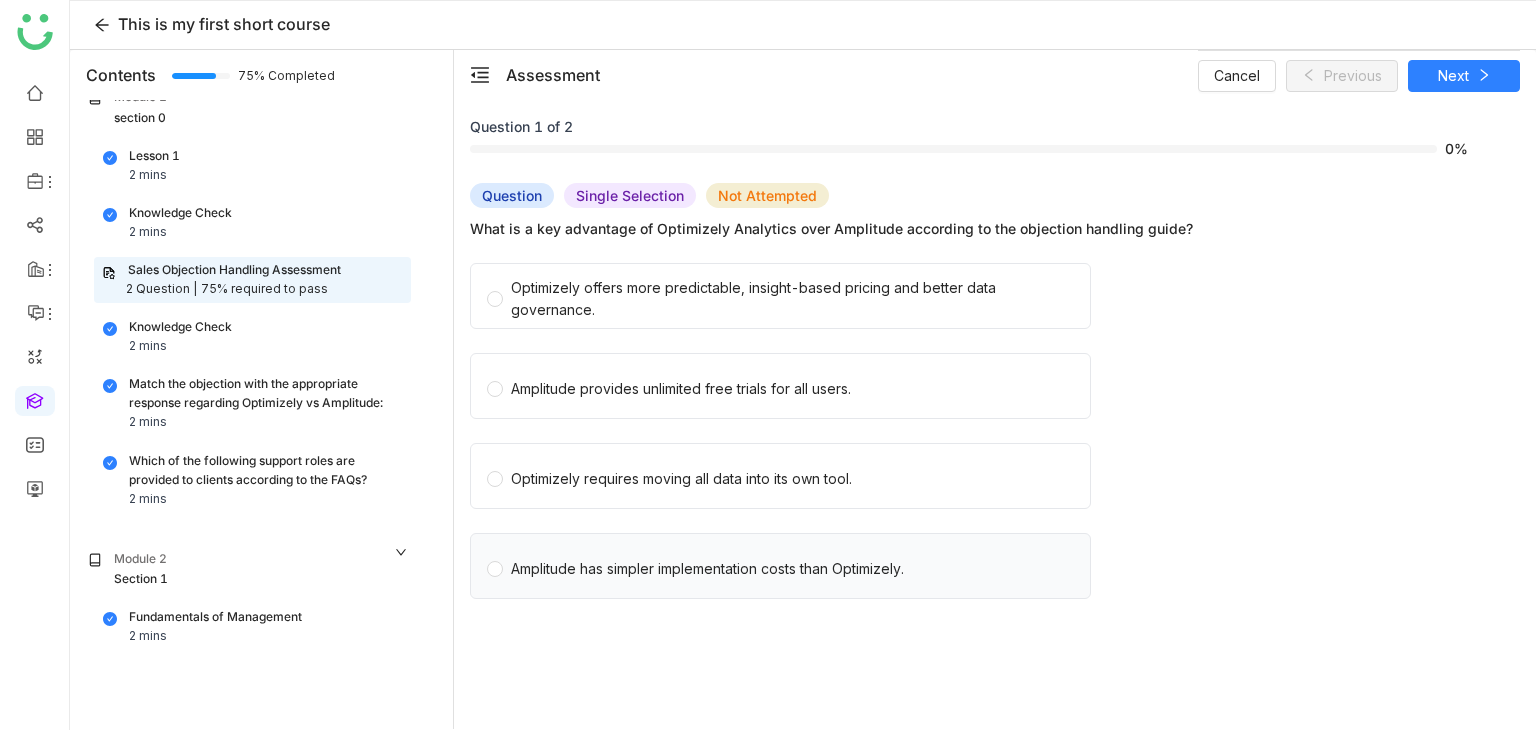 click on "Amplitude has simpler implementation costs than Optimizely." 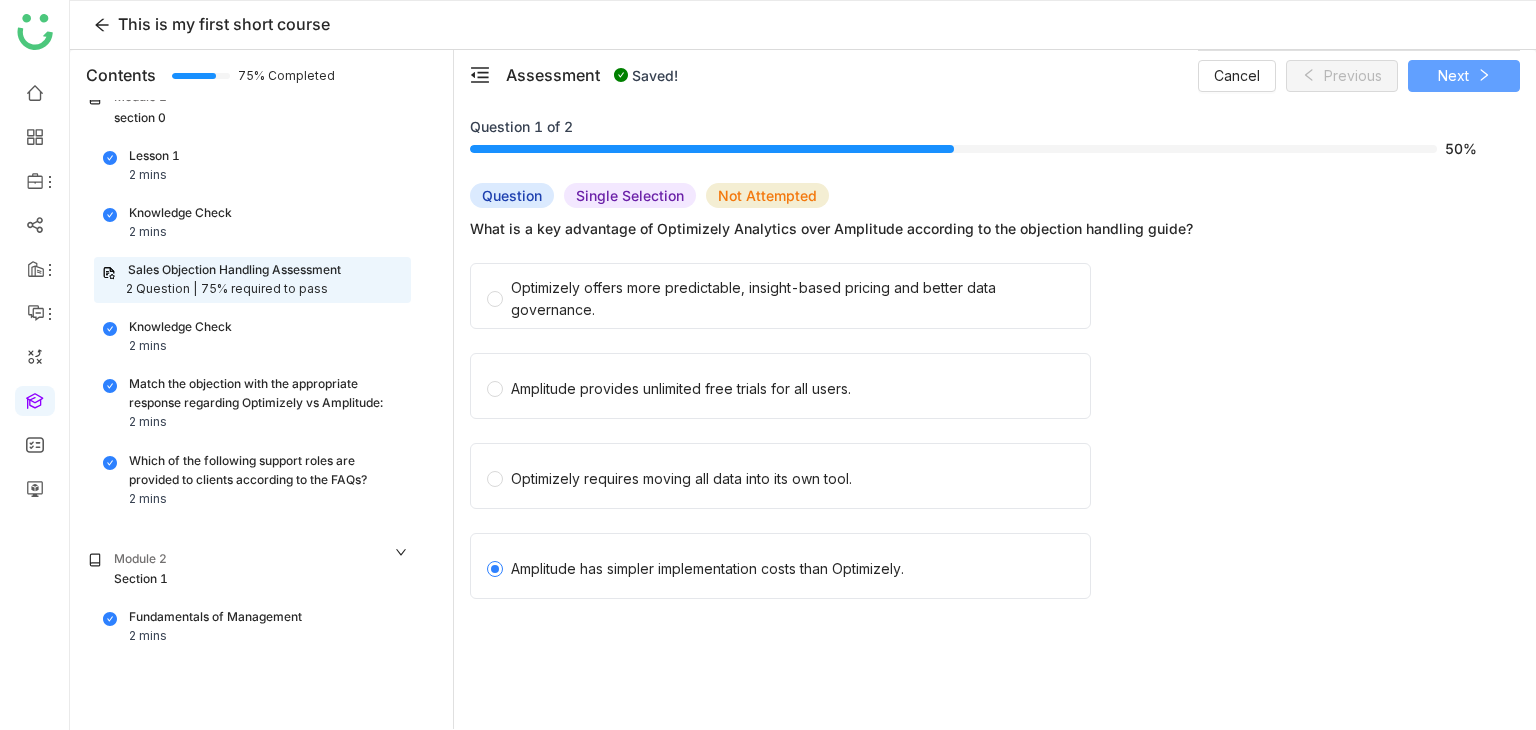 click on "Next" at bounding box center [1453, 76] 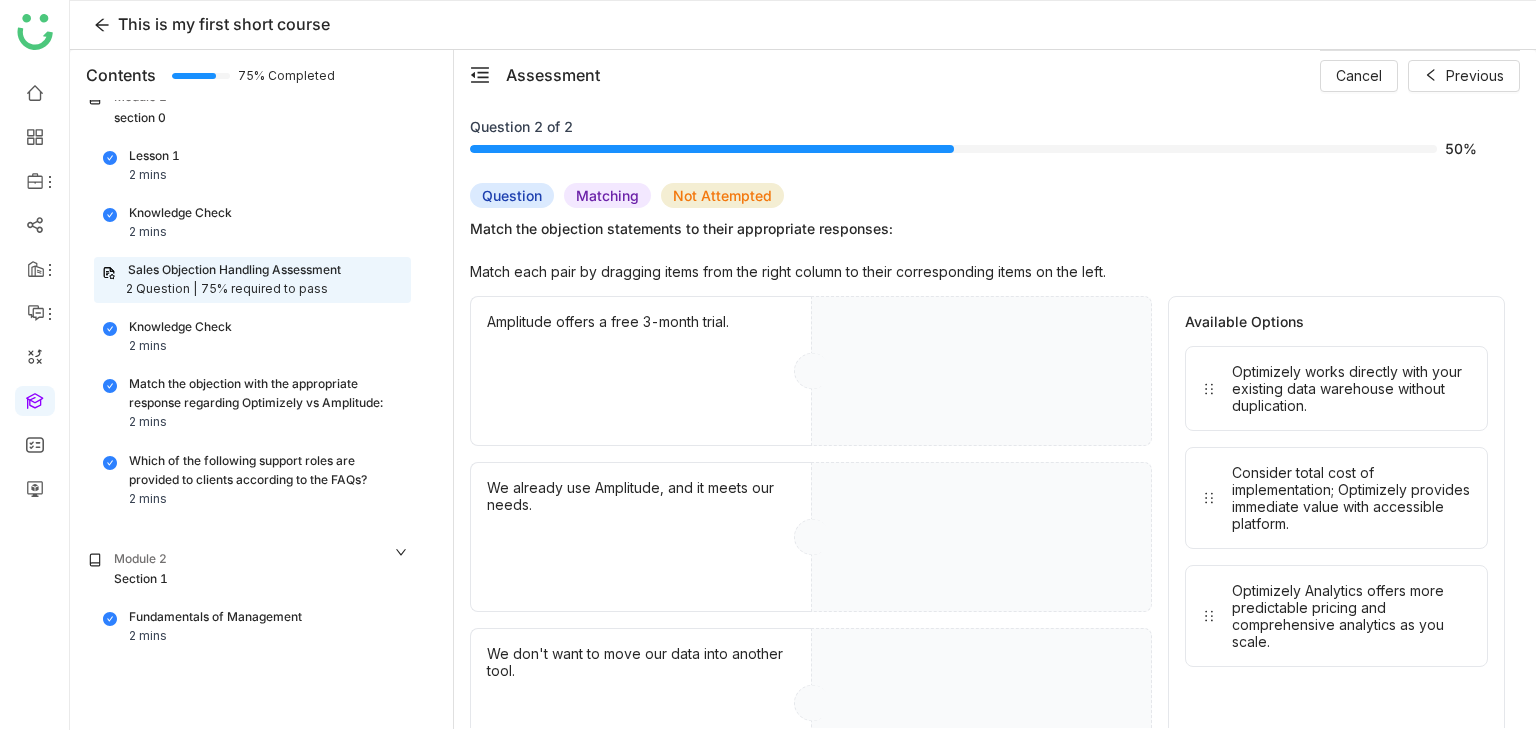 scroll, scrollTop: 65, scrollLeft: 0, axis: vertical 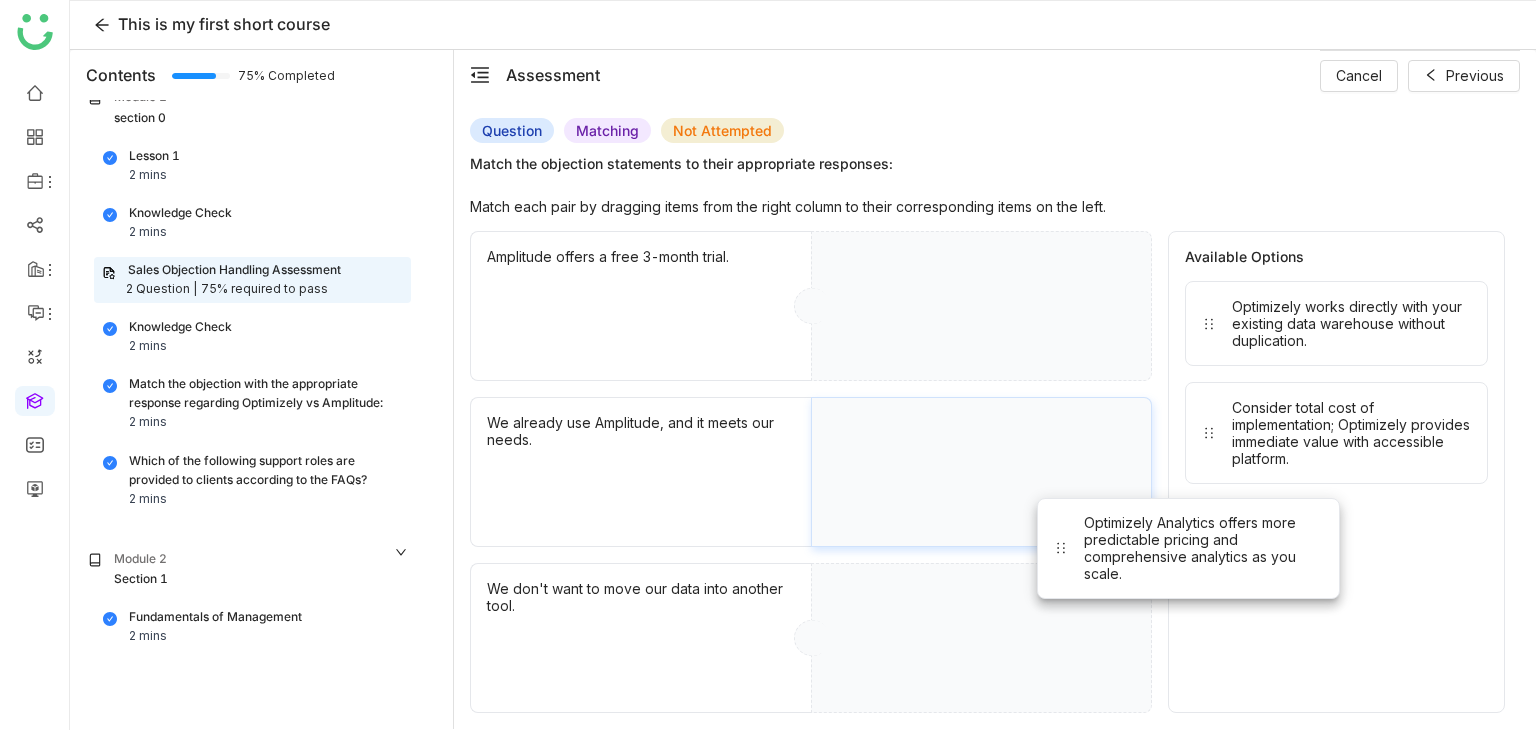 drag, startPoint x: 1190, startPoint y: 537, endPoint x: 942, endPoint y: 557, distance: 248.80515 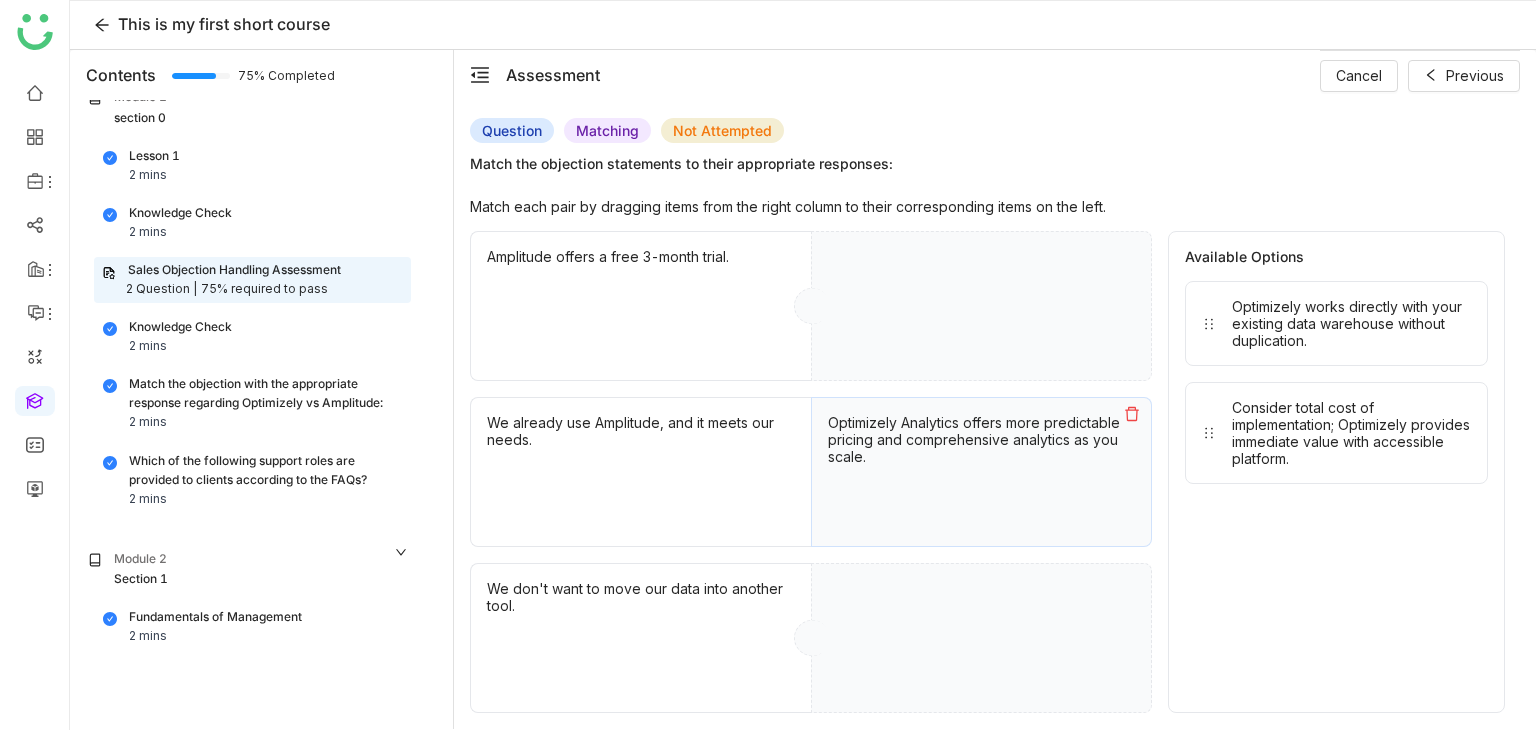 drag, startPoint x: 1226, startPoint y: 423, endPoint x: 1027, endPoint y: 349, distance: 212.31345 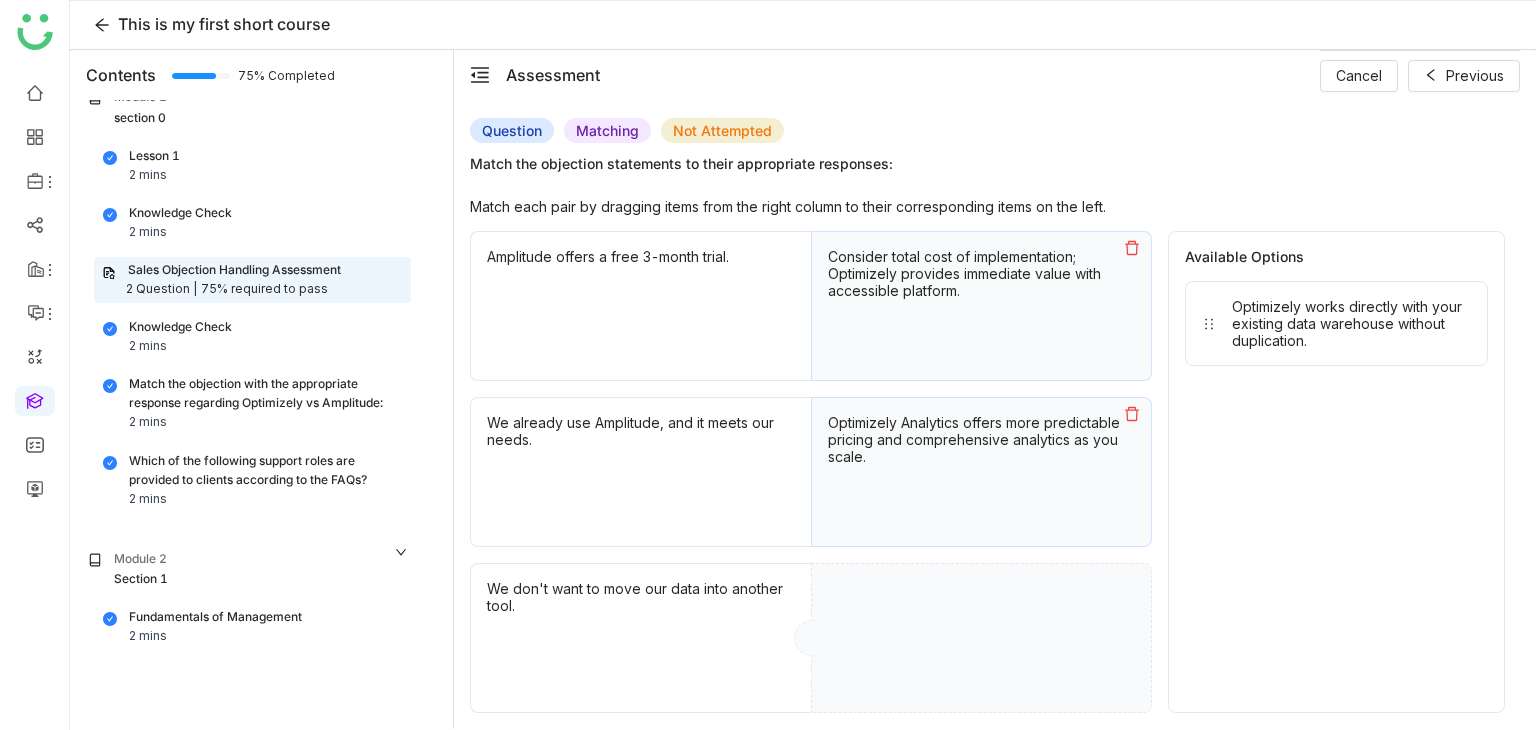 drag, startPoint x: 1254, startPoint y: 309, endPoint x: 878, endPoint y: 534, distance: 438.1792 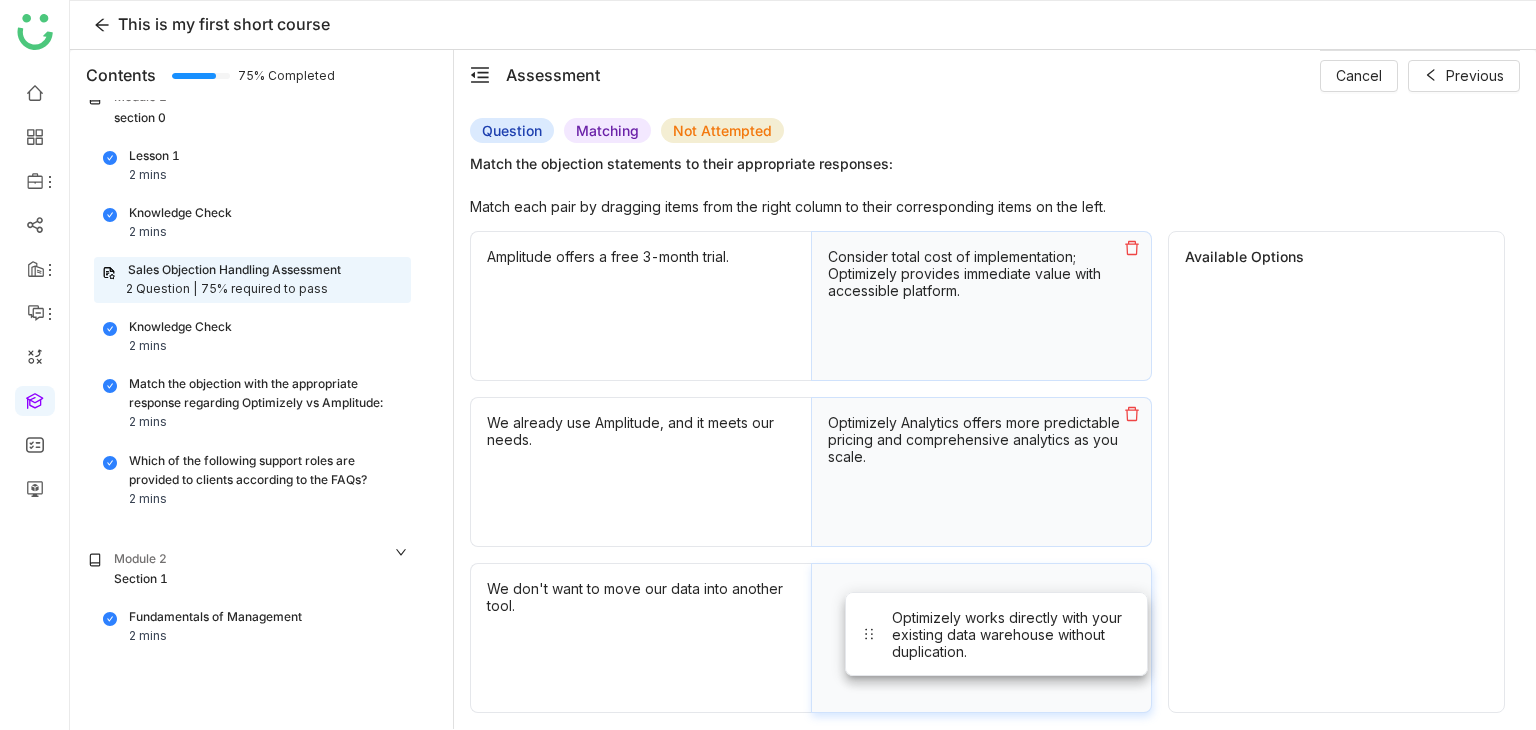 drag, startPoint x: 1363, startPoint y: 314, endPoint x: 1025, endPoint y: 626, distance: 459.98697 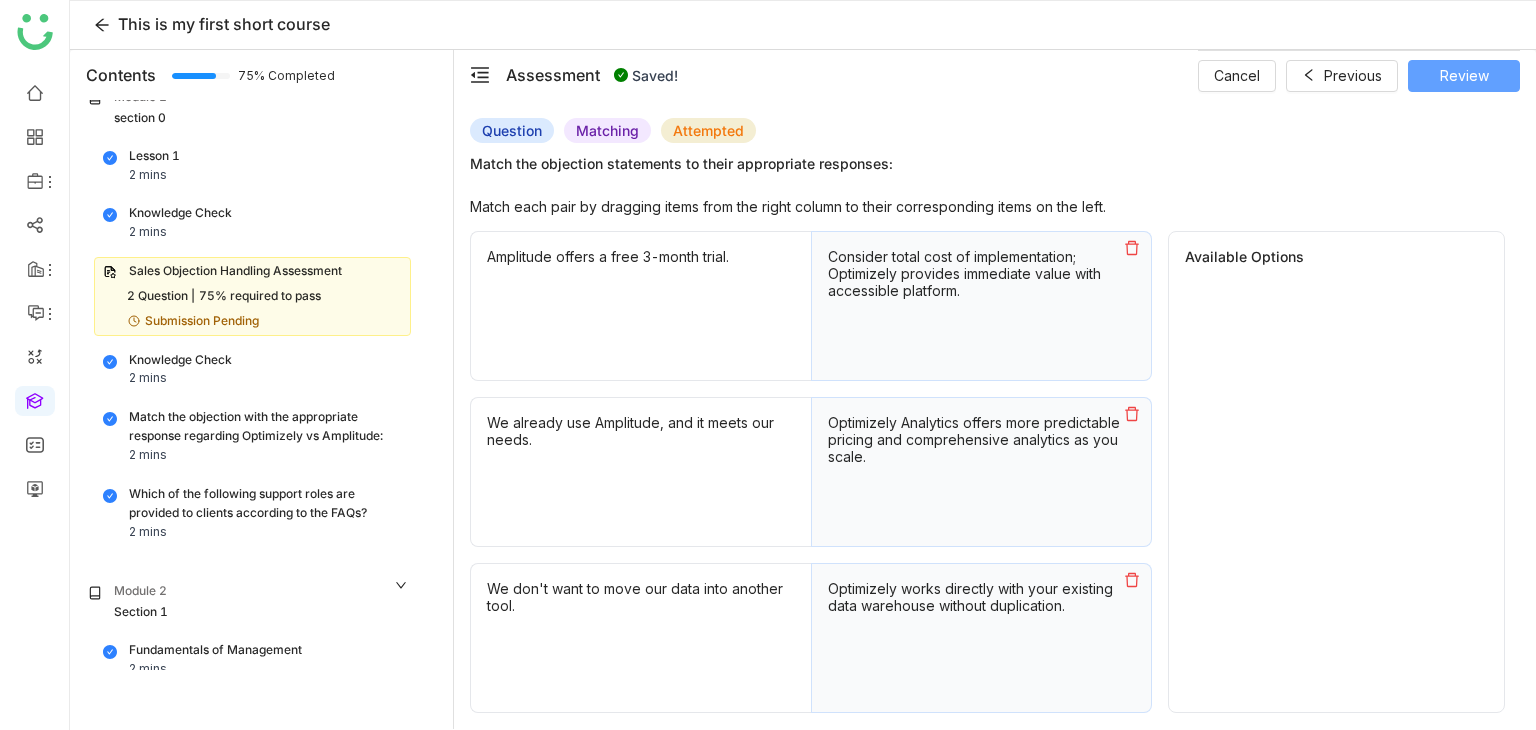 click on "Review" at bounding box center [1464, 76] 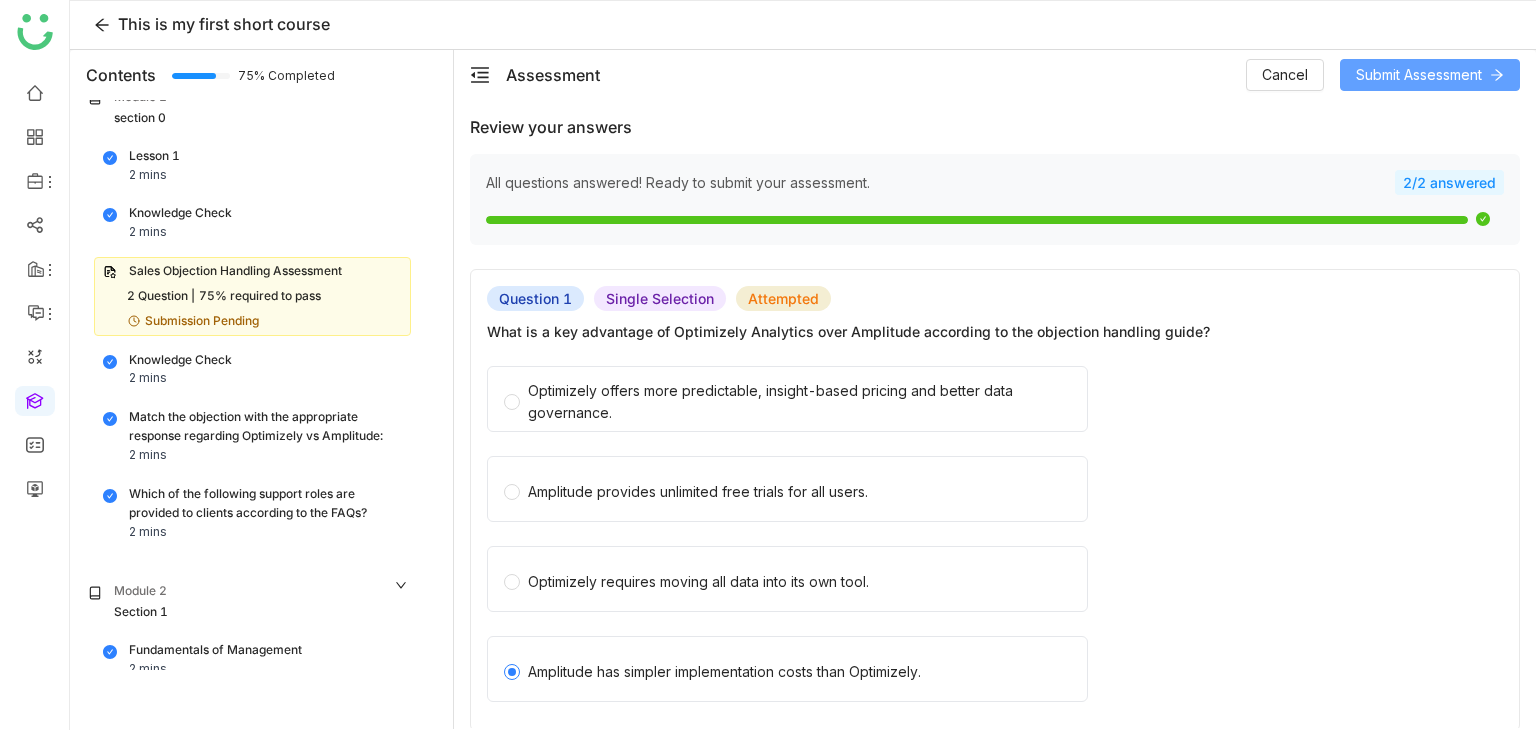 click on "Submit Assessment" at bounding box center [1419, 75] 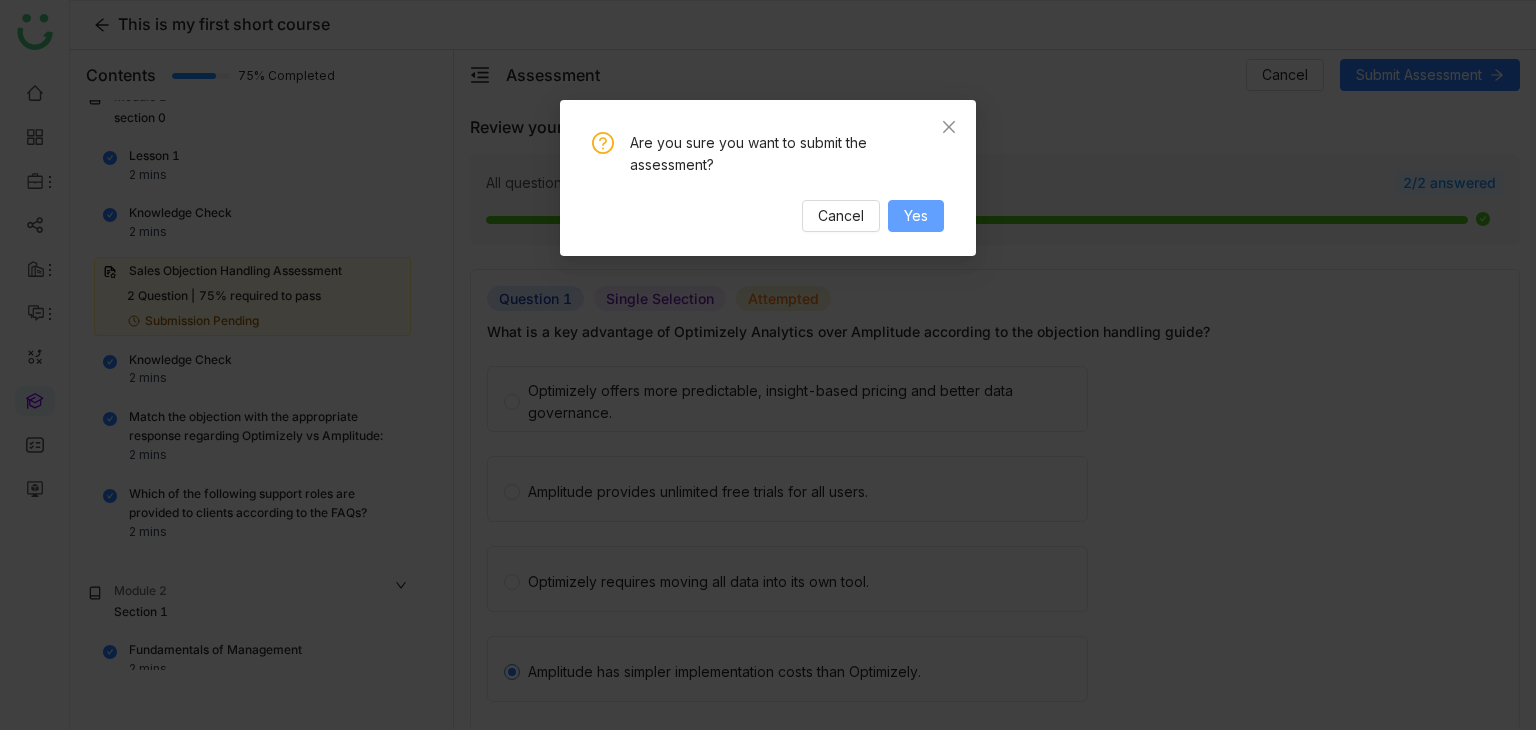 click on "Yes" at bounding box center [916, 216] 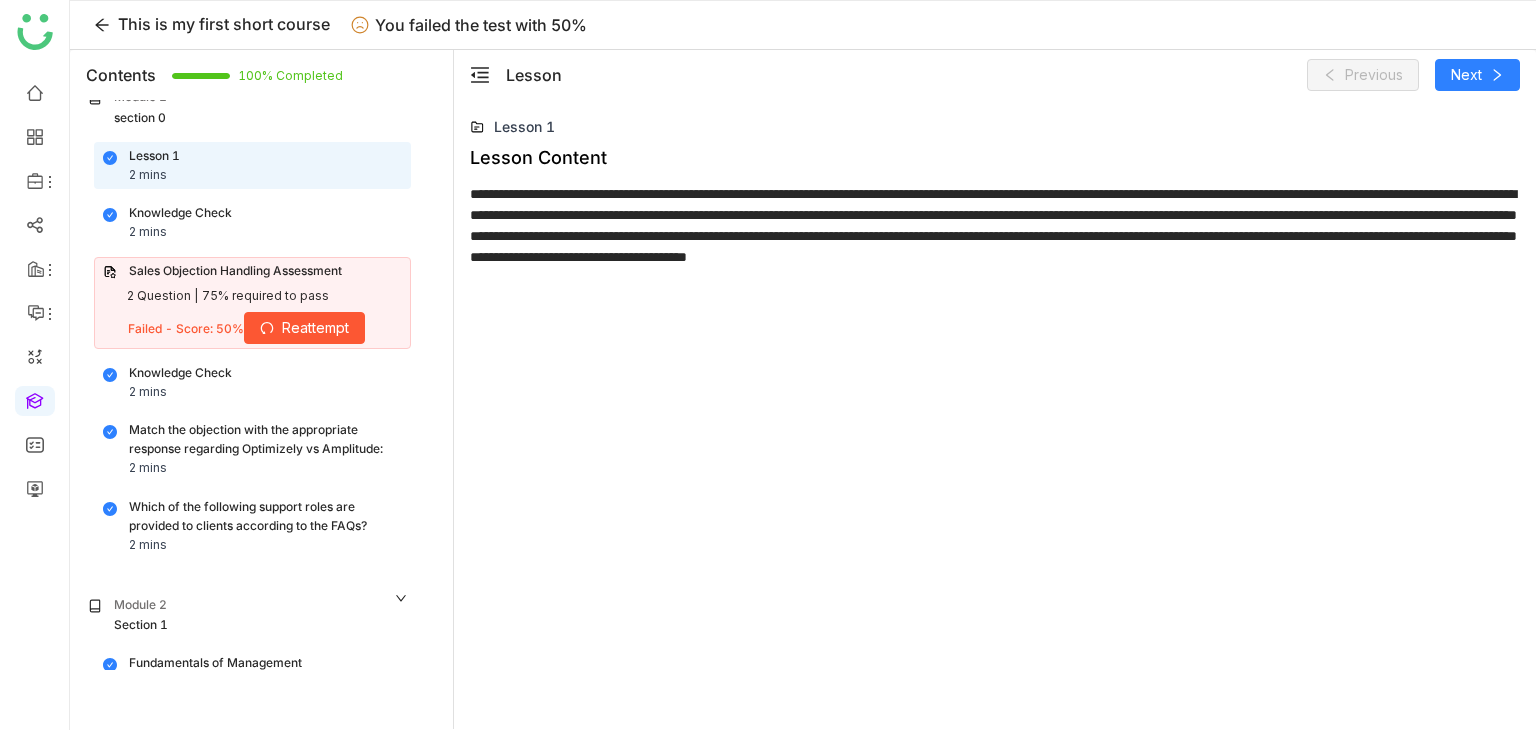 click on "Reattempt" at bounding box center [304, 328] 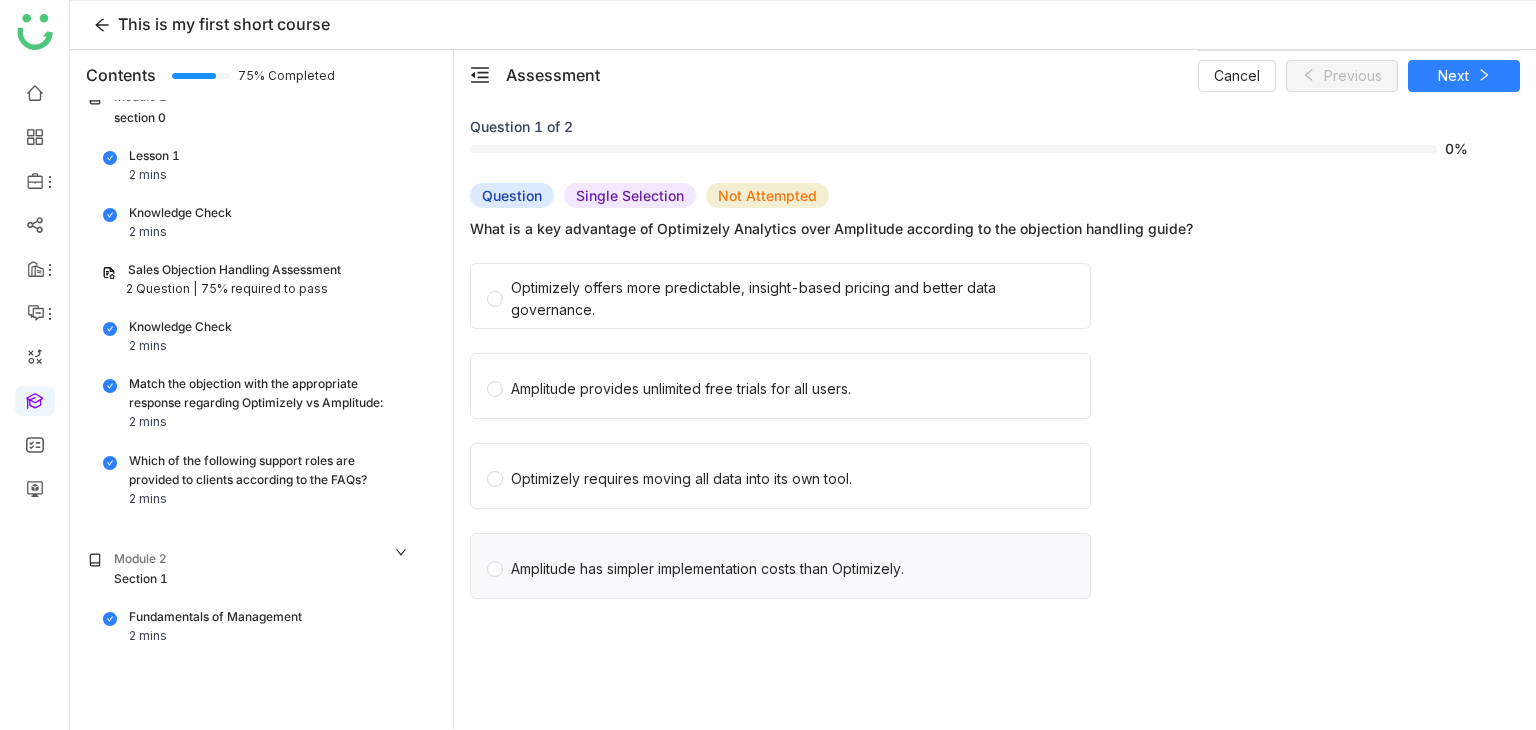 click on "Amplitude has simpler implementation costs than Optimizely." 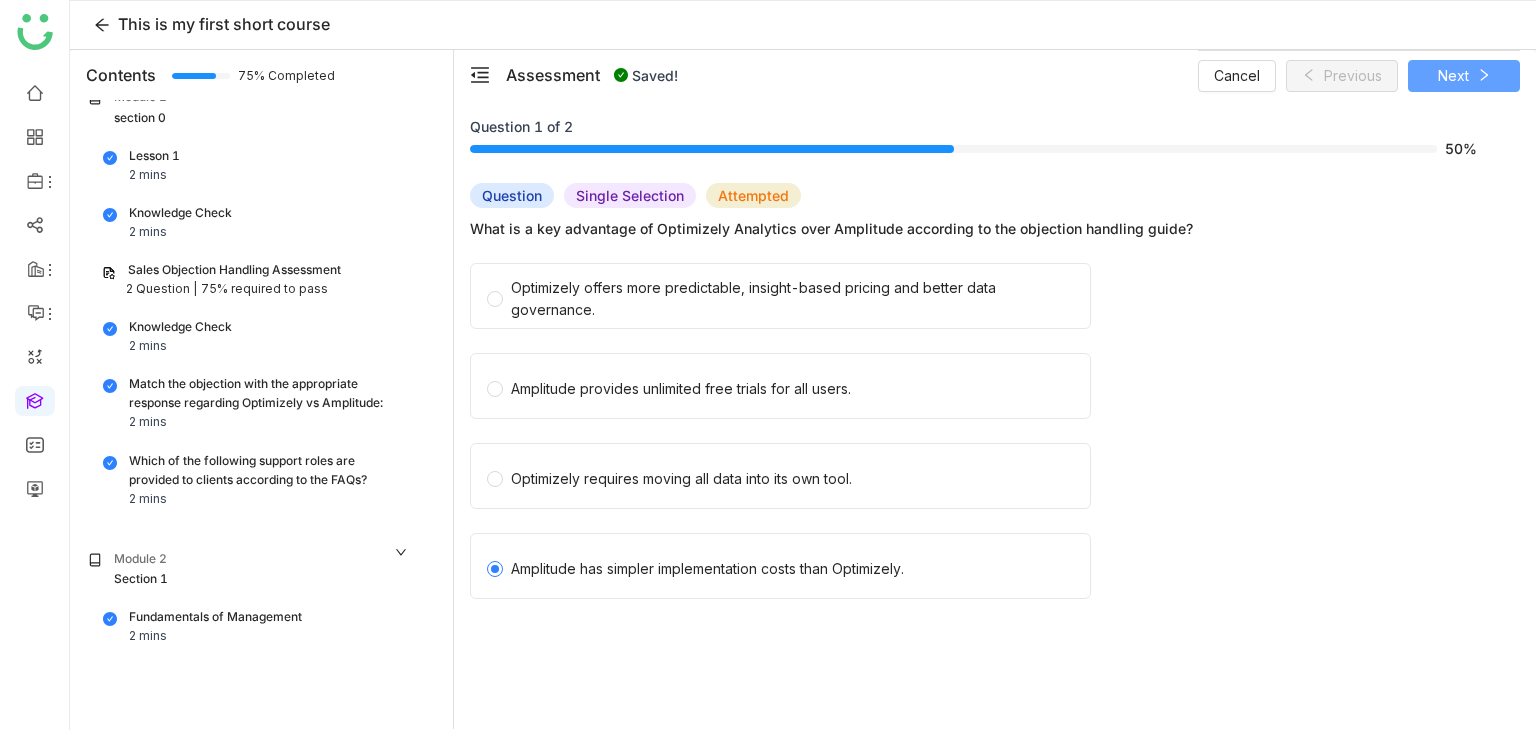 click 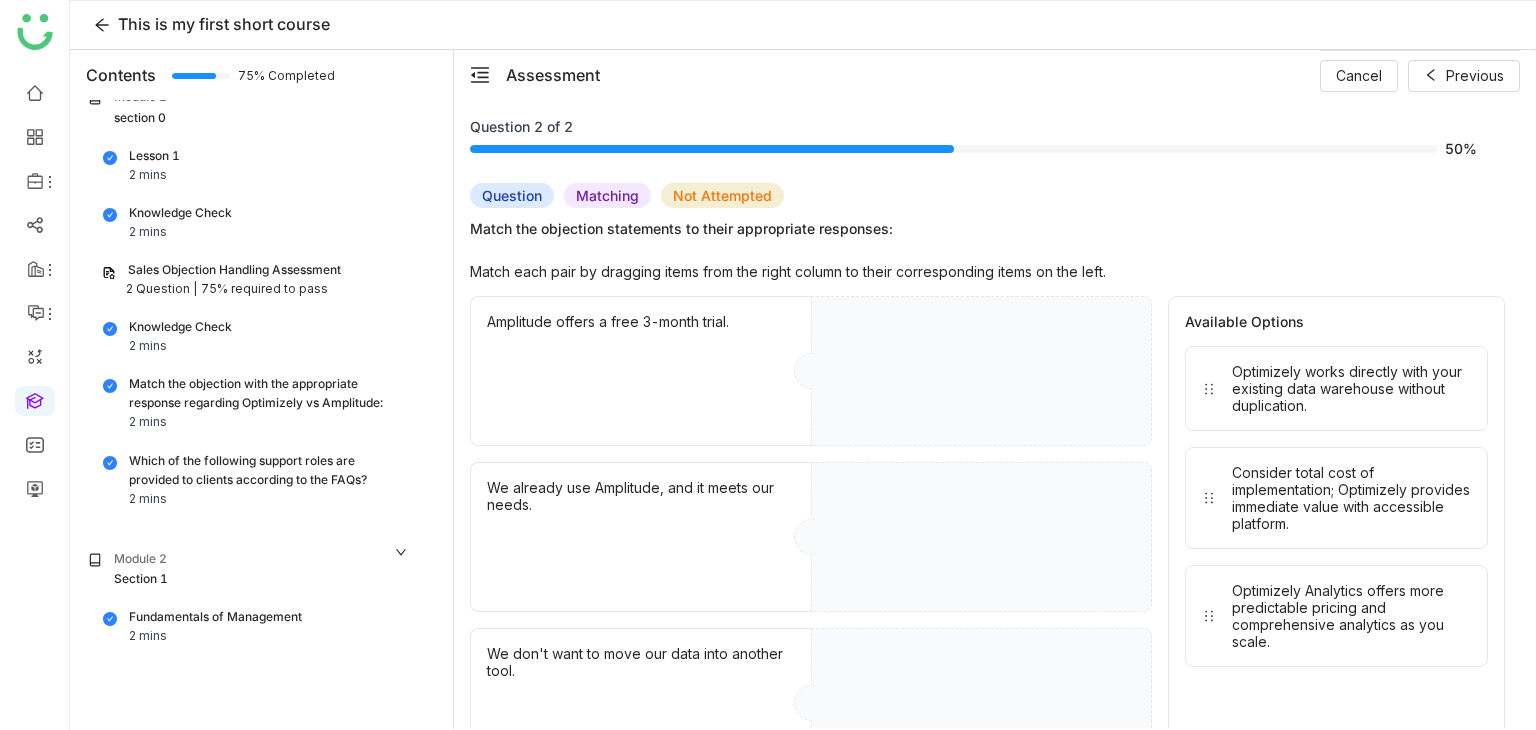 scroll, scrollTop: 0, scrollLeft: 0, axis: both 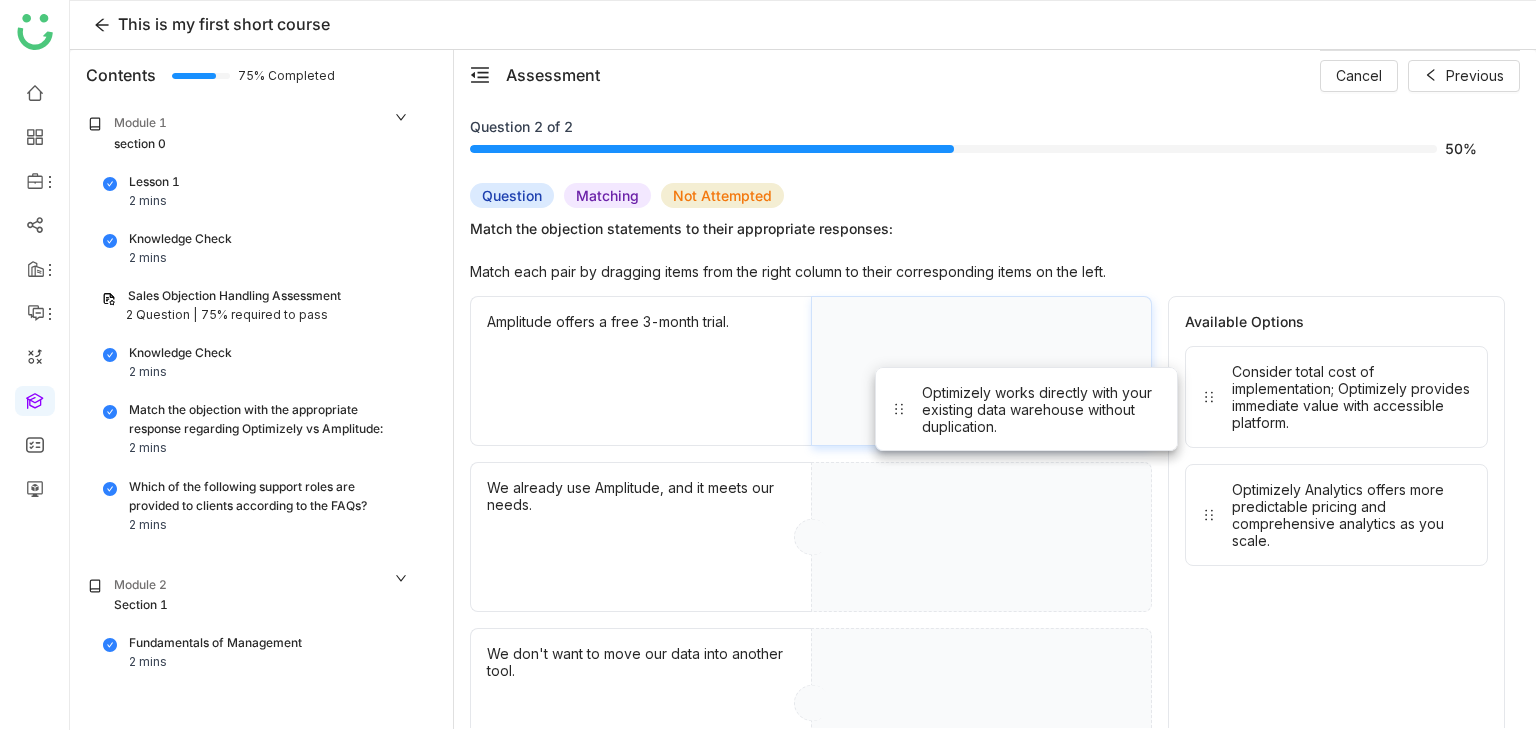 drag, startPoint x: 1226, startPoint y: 355, endPoint x: 915, endPoint y: 377, distance: 311.77716 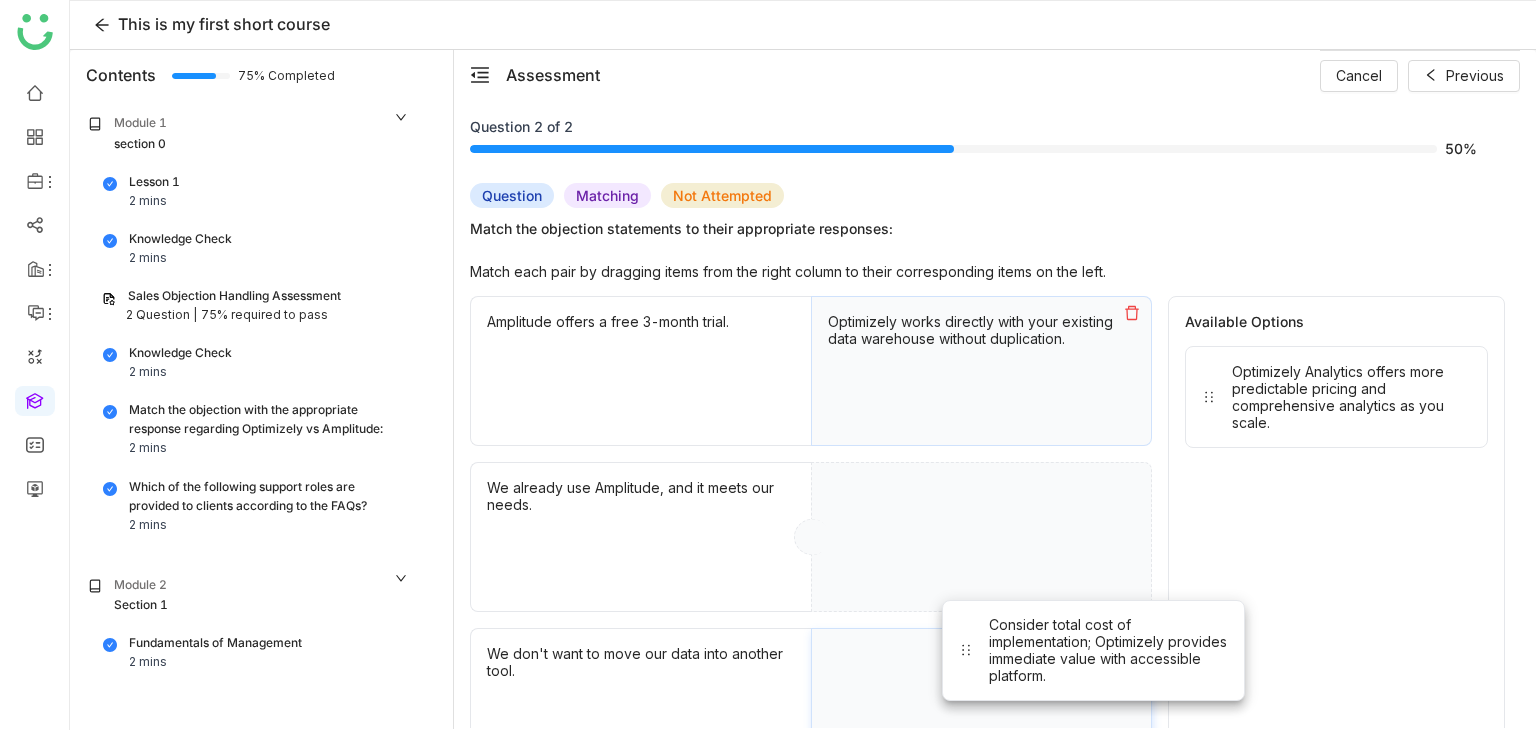 drag, startPoint x: 1253, startPoint y: 413, endPoint x: 996, endPoint y: 701, distance: 385.99612 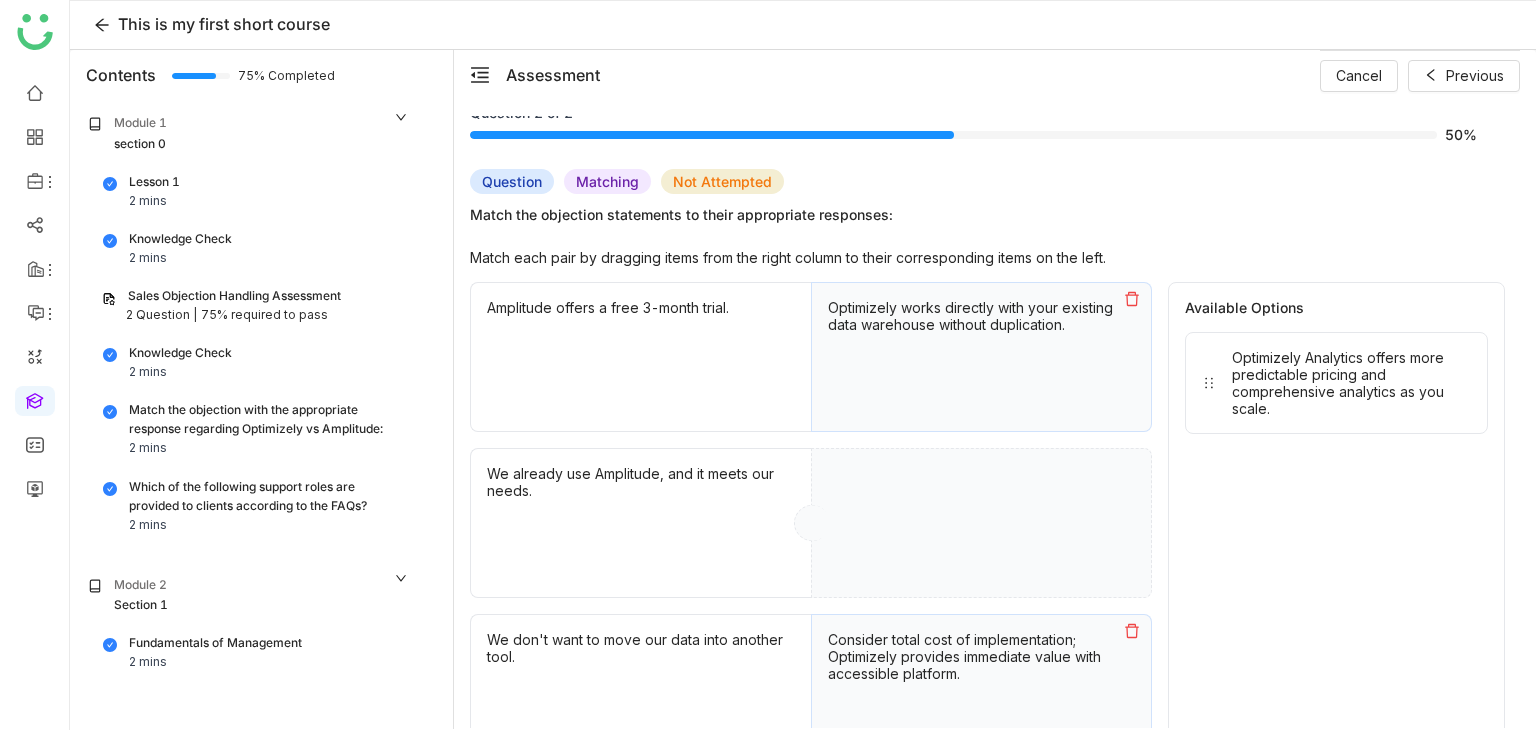 drag, startPoint x: 1266, startPoint y: 411, endPoint x: 912, endPoint y: 596, distance: 399.42584 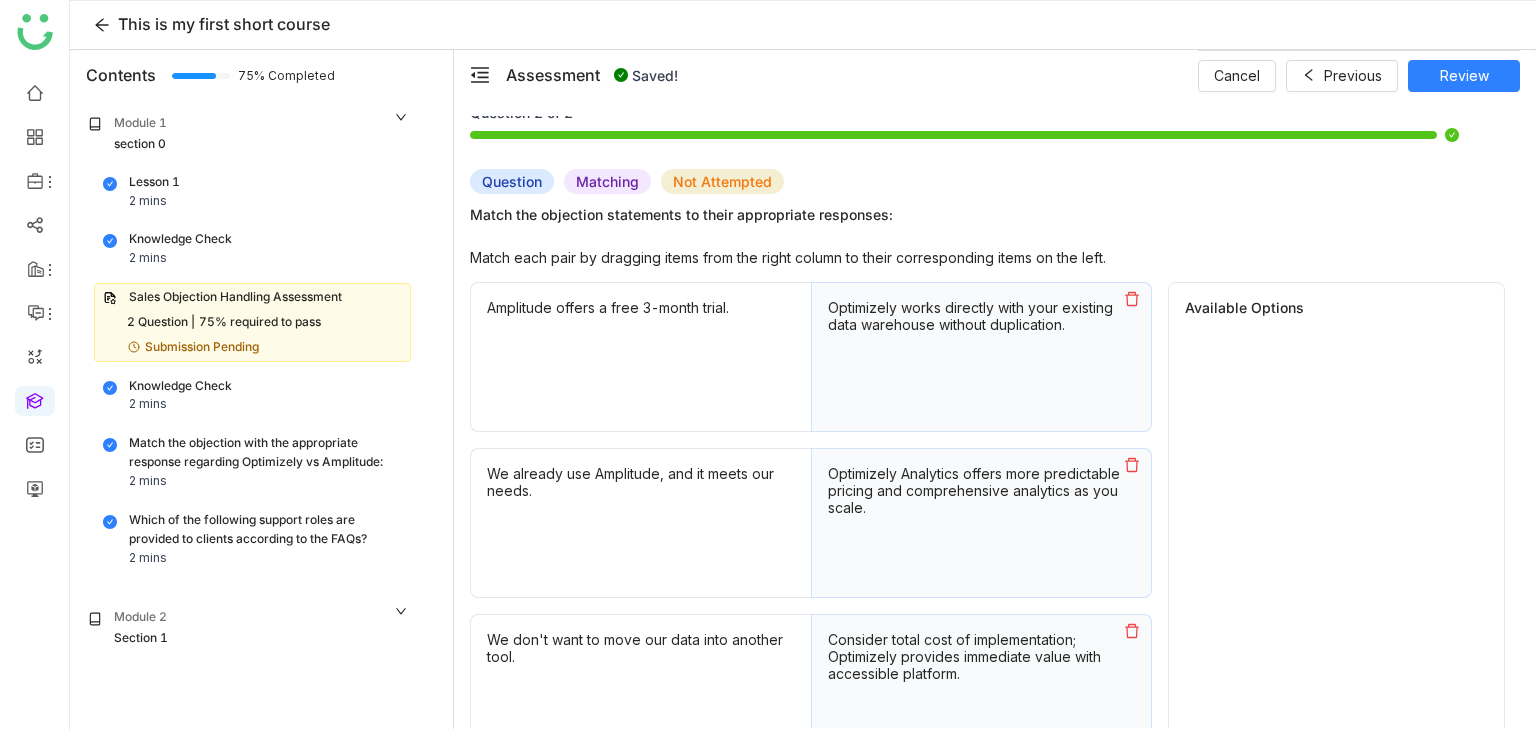 scroll, scrollTop: 0, scrollLeft: 0, axis: both 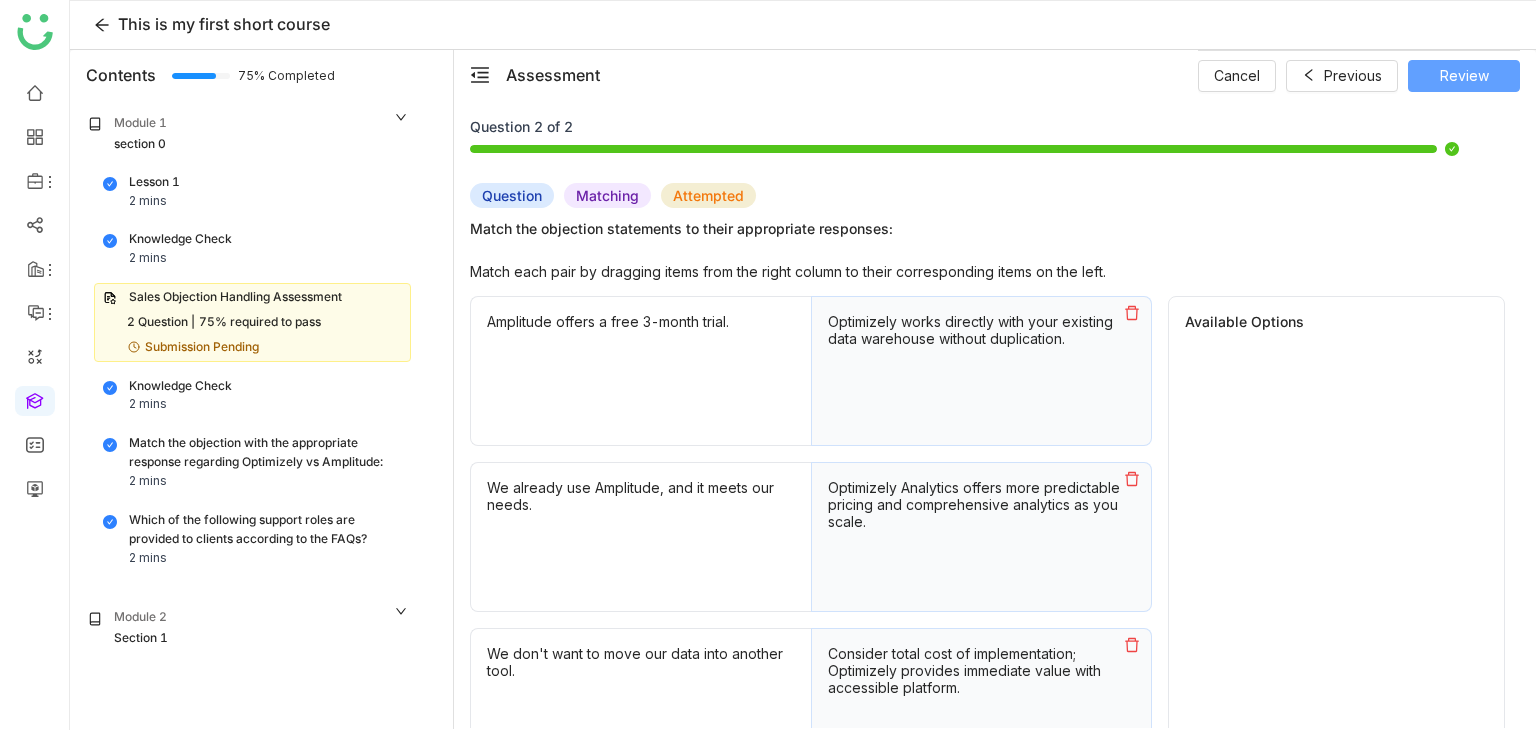 click on "Review" at bounding box center [1464, 76] 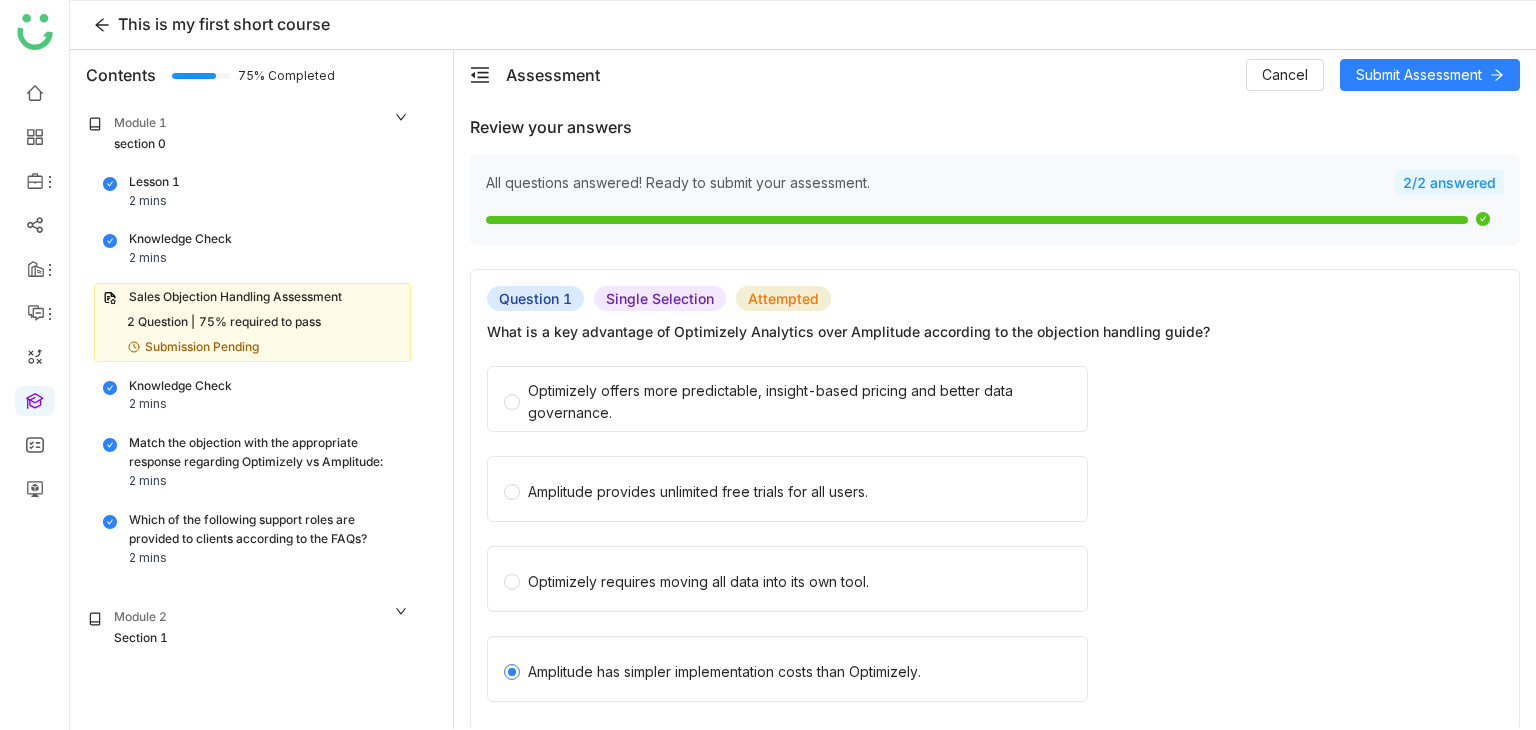 click on "Assessment   Cancel   Submit Assessment" 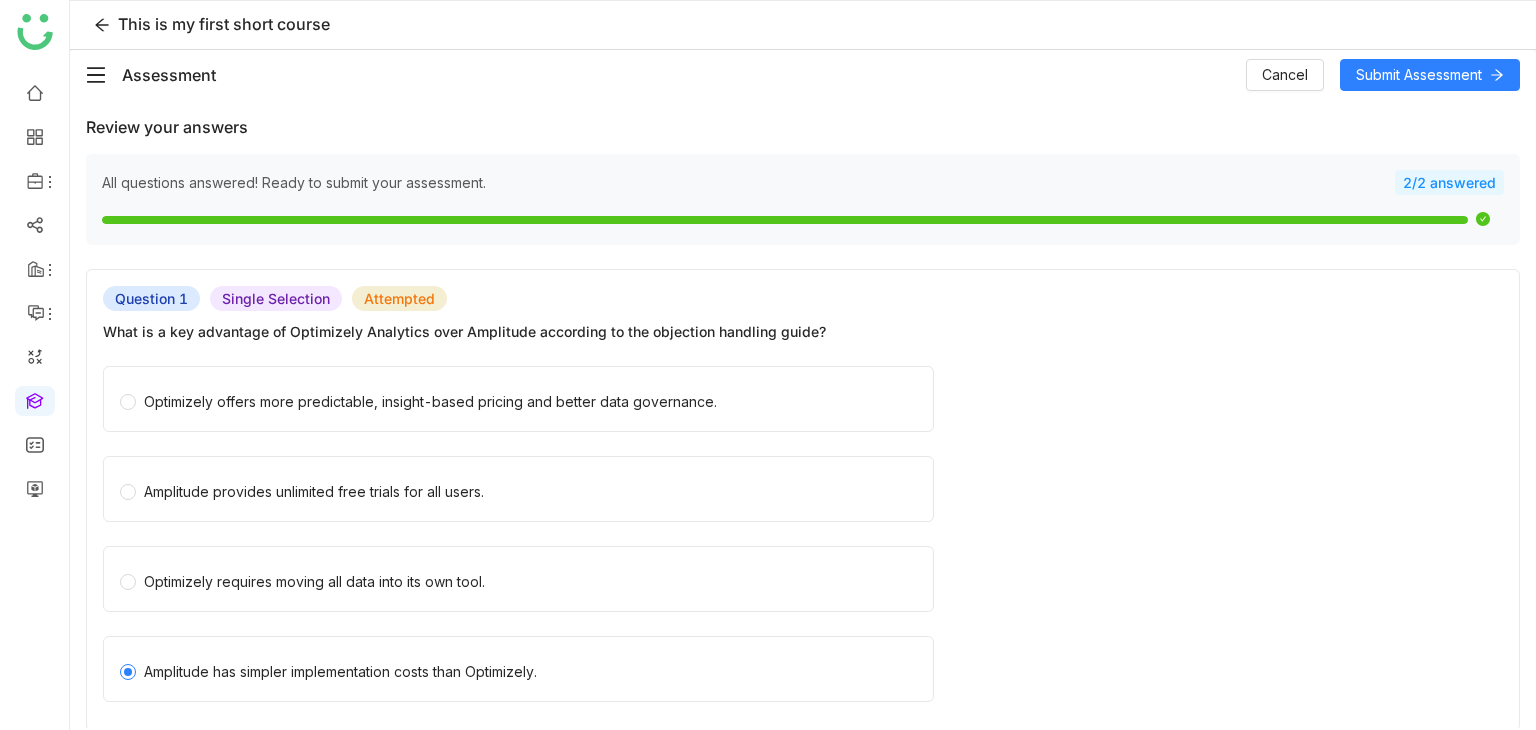 click on "Assessment   Cancel   Submit Assessment" 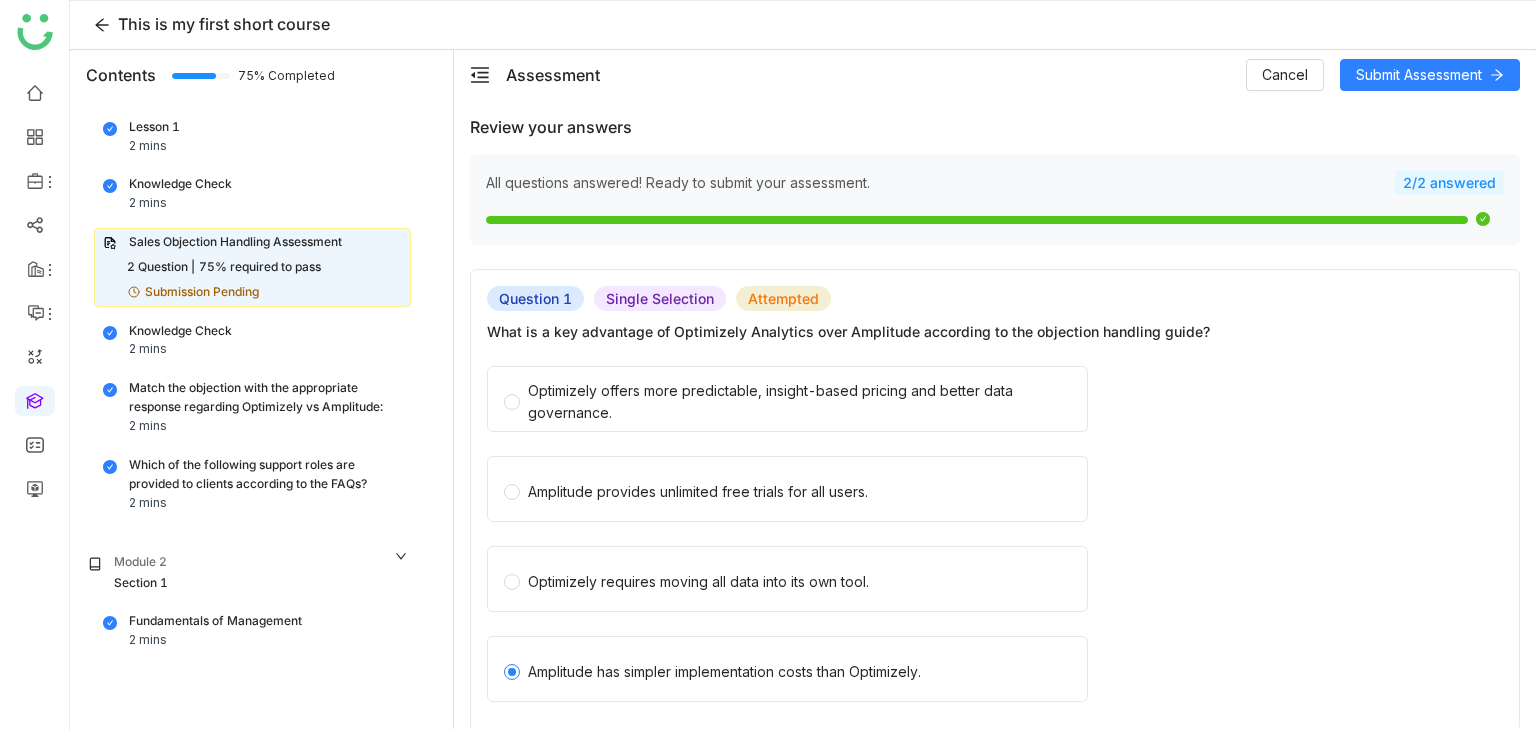 scroll, scrollTop: 59, scrollLeft: 0, axis: vertical 